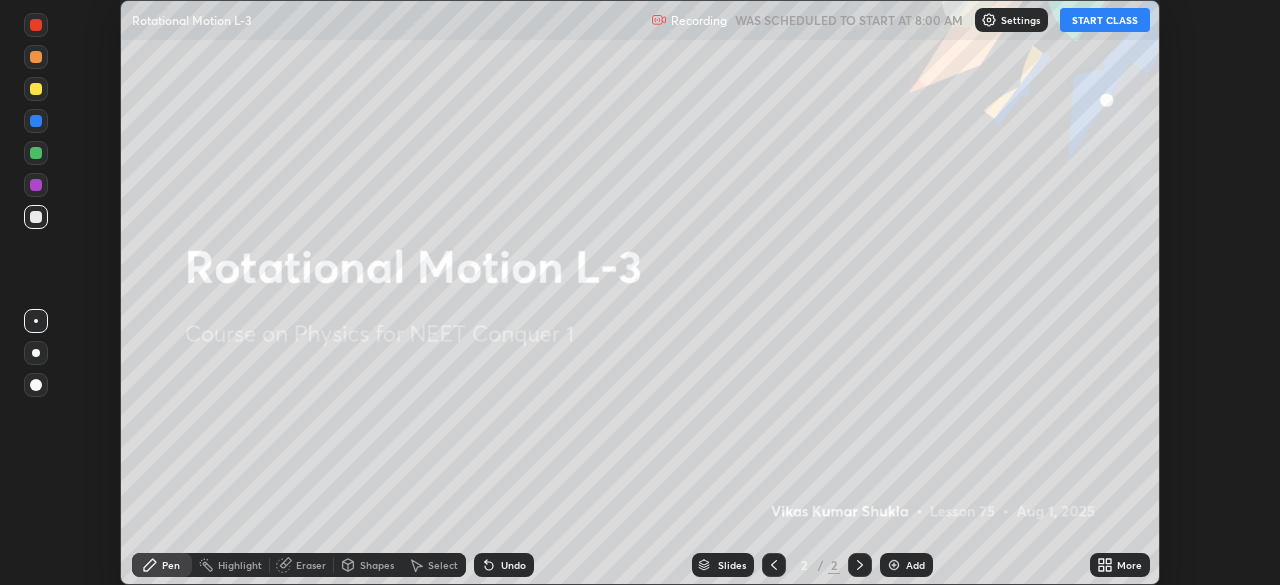 scroll, scrollTop: 0, scrollLeft: 0, axis: both 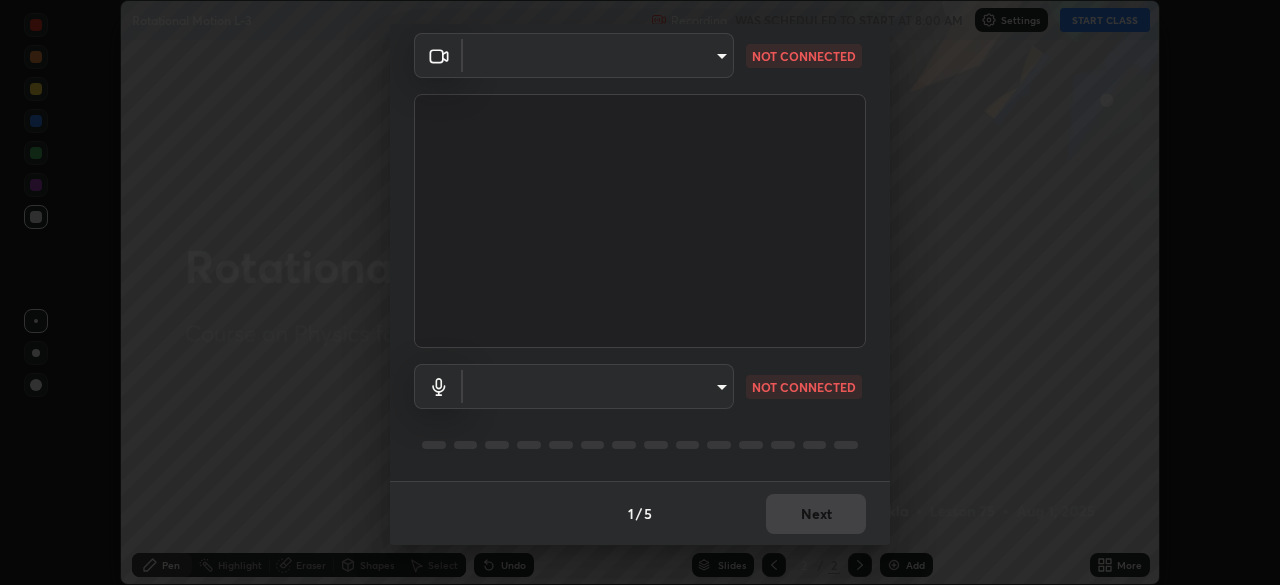 type on "ef407f58ae65e10c1af5a040b6eccf178273e27ca296938399710cc3d85b5032" 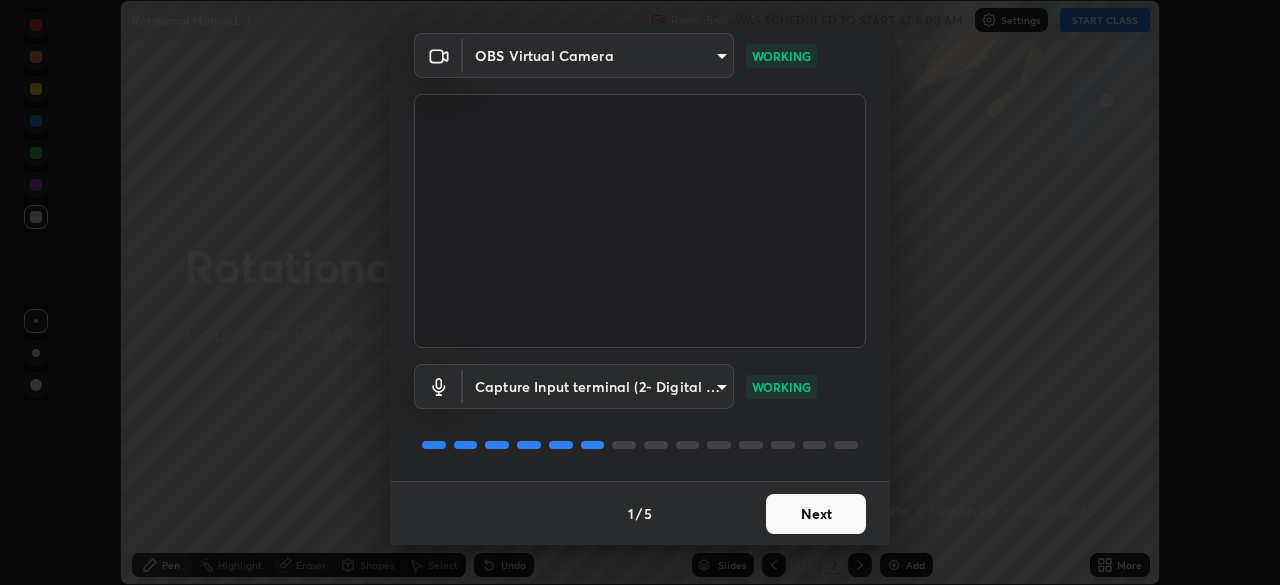 click on "Next" at bounding box center (816, 514) 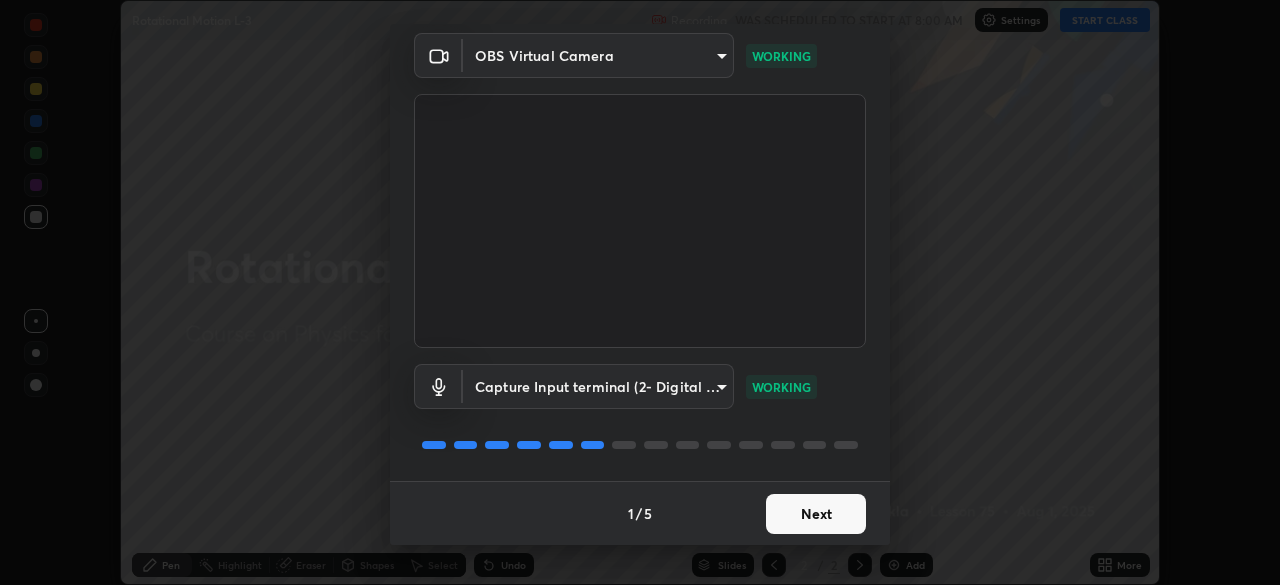 scroll, scrollTop: 0, scrollLeft: 0, axis: both 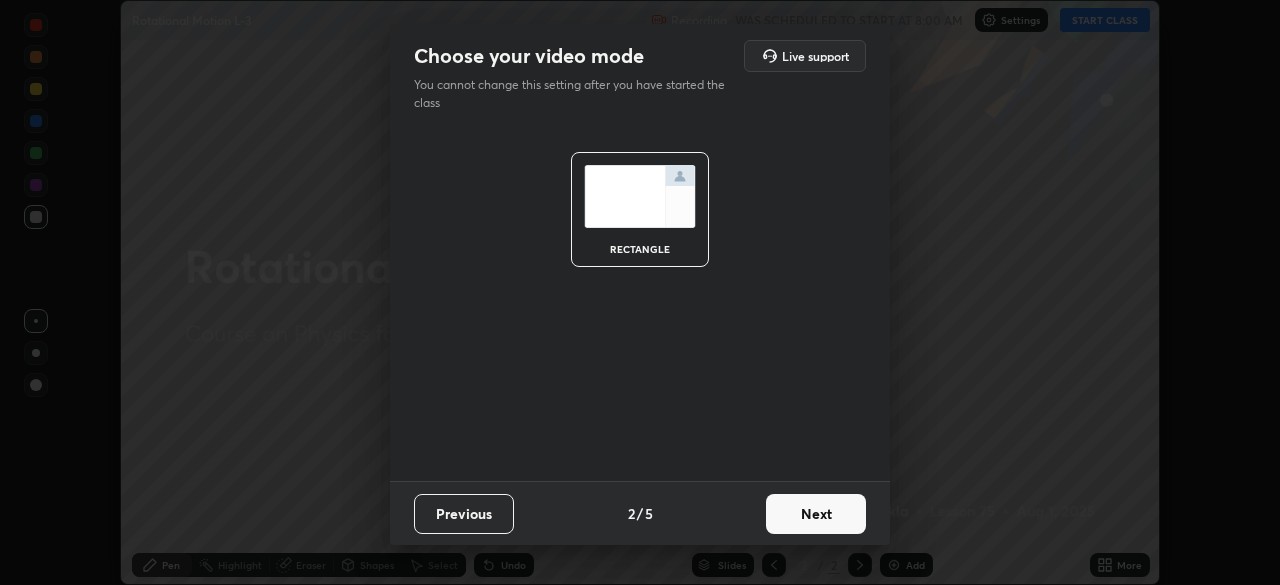 click on "Next" at bounding box center [816, 514] 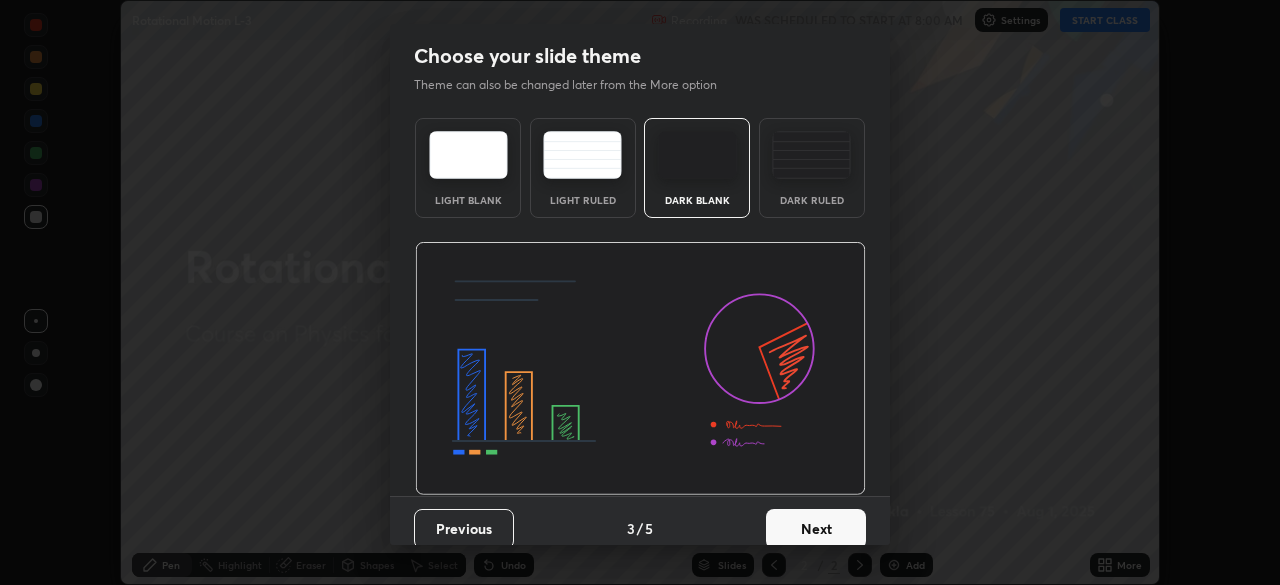scroll, scrollTop: 15, scrollLeft: 0, axis: vertical 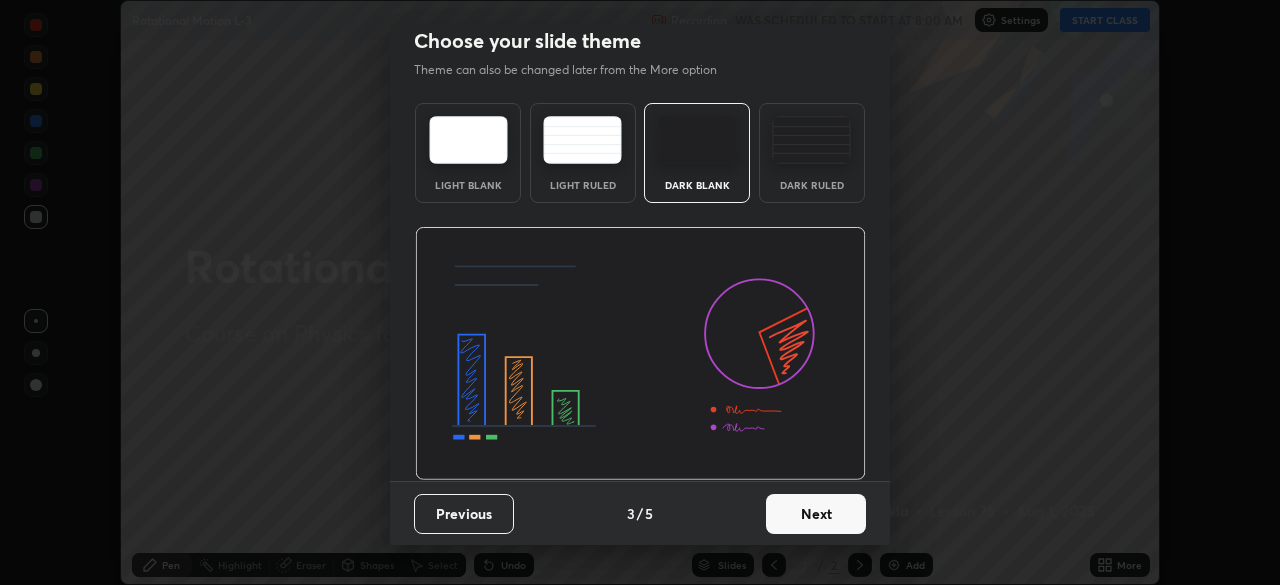 click on "Next" at bounding box center [816, 514] 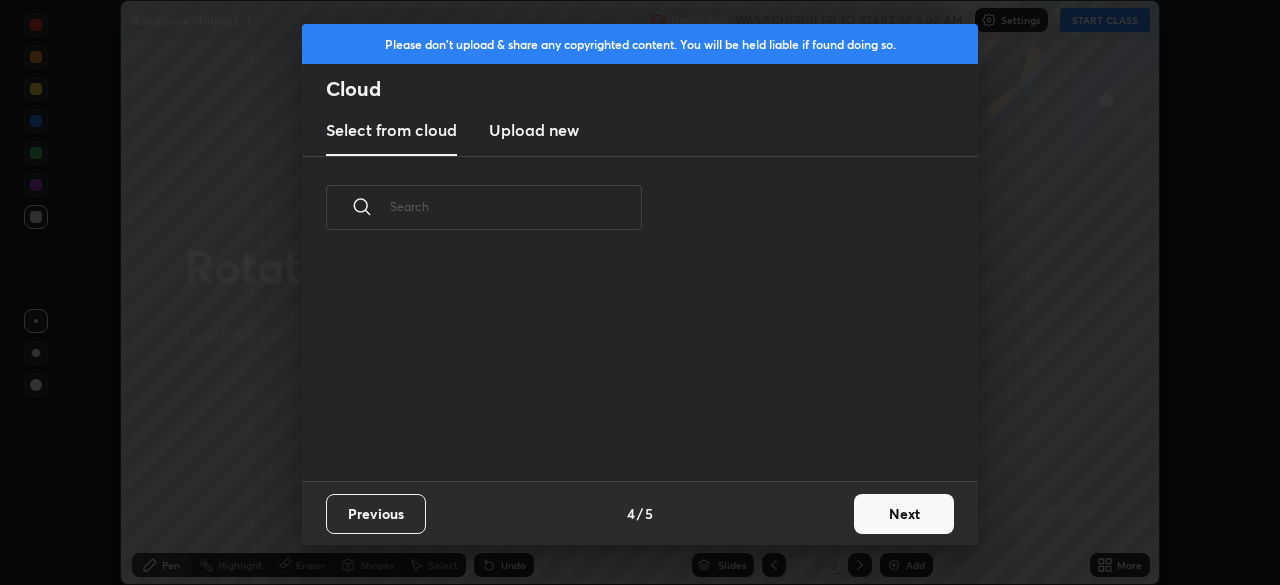 scroll, scrollTop: 222, scrollLeft: 642, axis: both 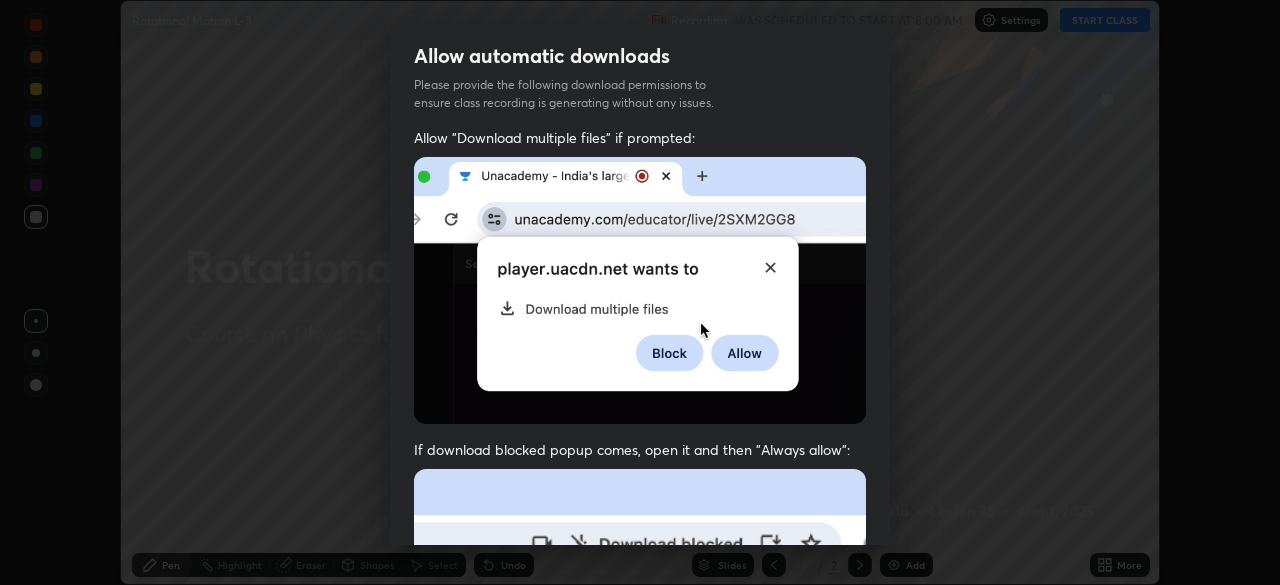 click on "Allow automatic downloads Please provide the following download permissions to ensure class recording is generating without any issues. Allow "Download multiple files" if prompted: If download blocked popup comes, open it and then "Always allow": I agree that if I don't provide required permissions, class recording will not be generated Previous 5 / 5 Done" at bounding box center [640, 292] 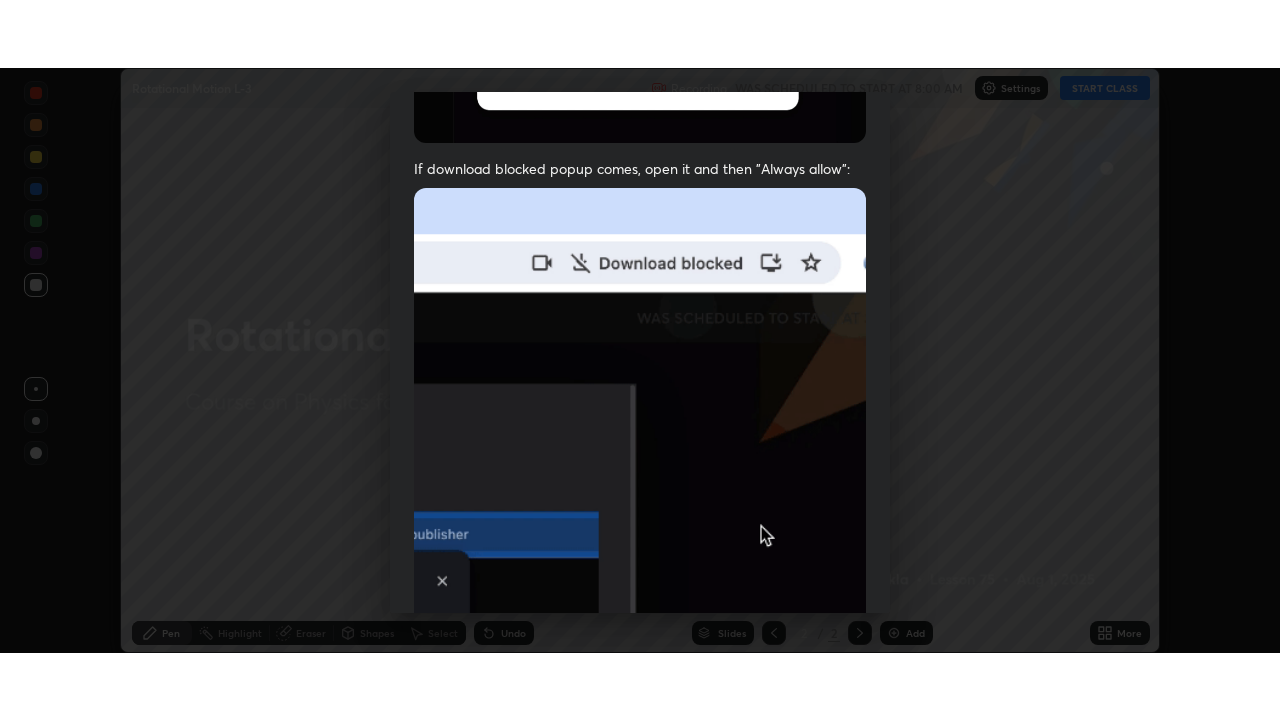scroll, scrollTop: 479, scrollLeft: 0, axis: vertical 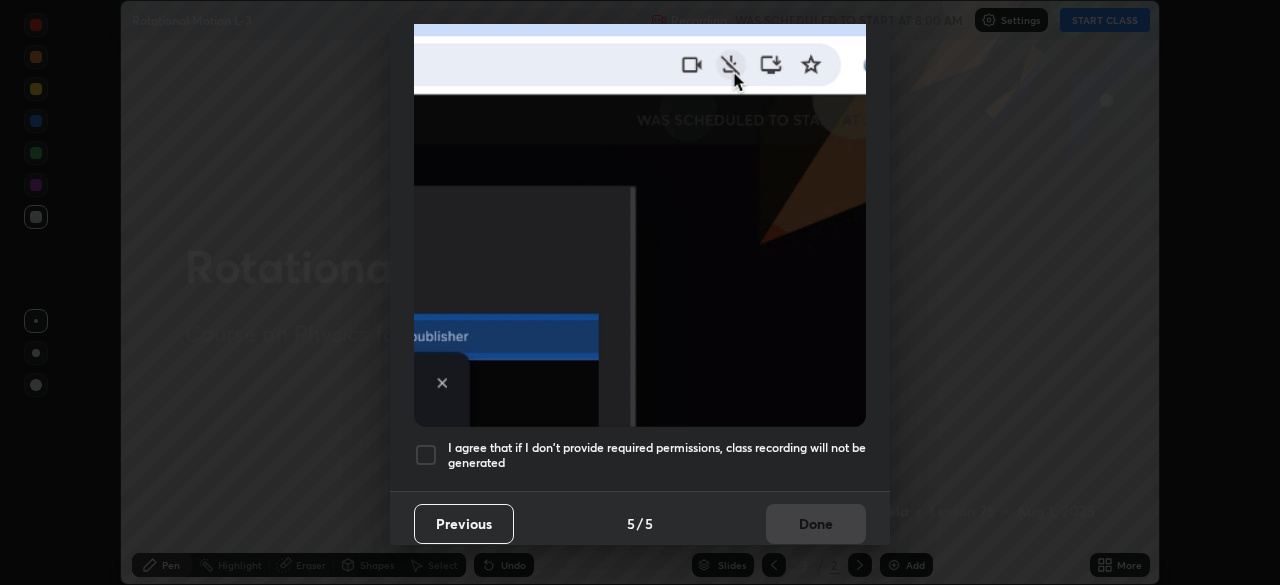 click at bounding box center [426, 455] 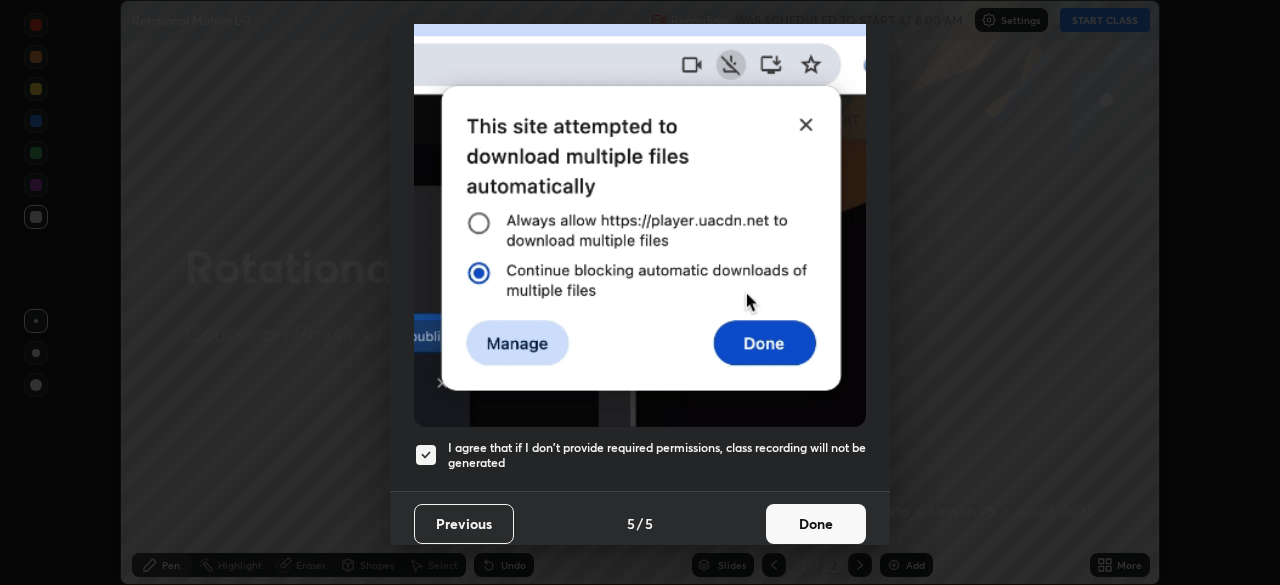 click on "Done" at bounding box center [816, 524] 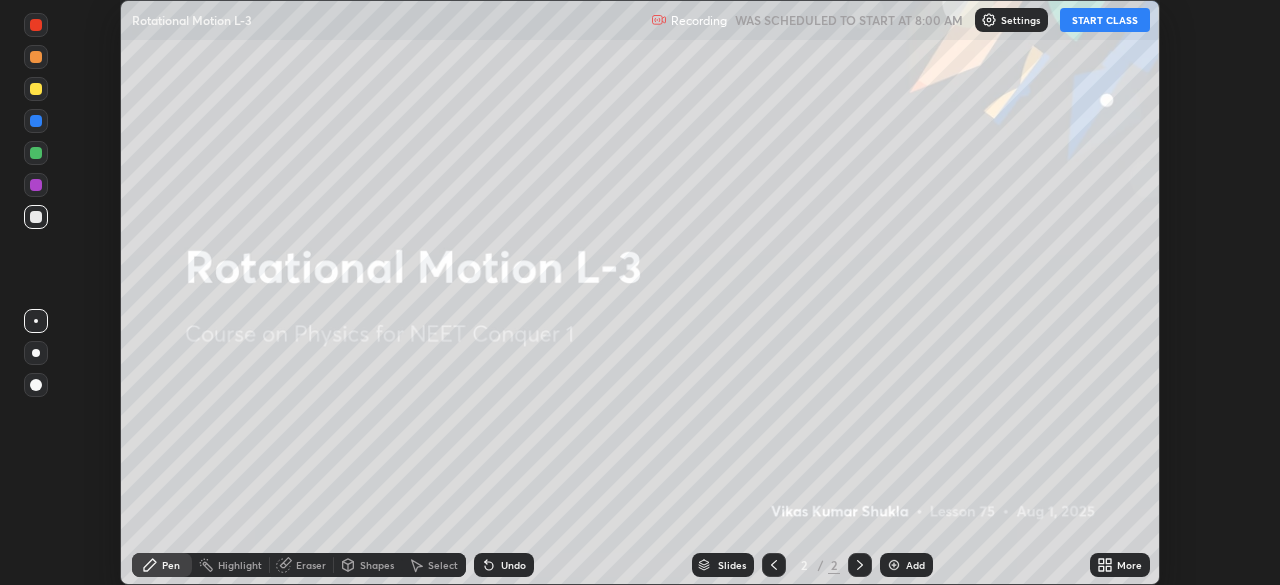 click 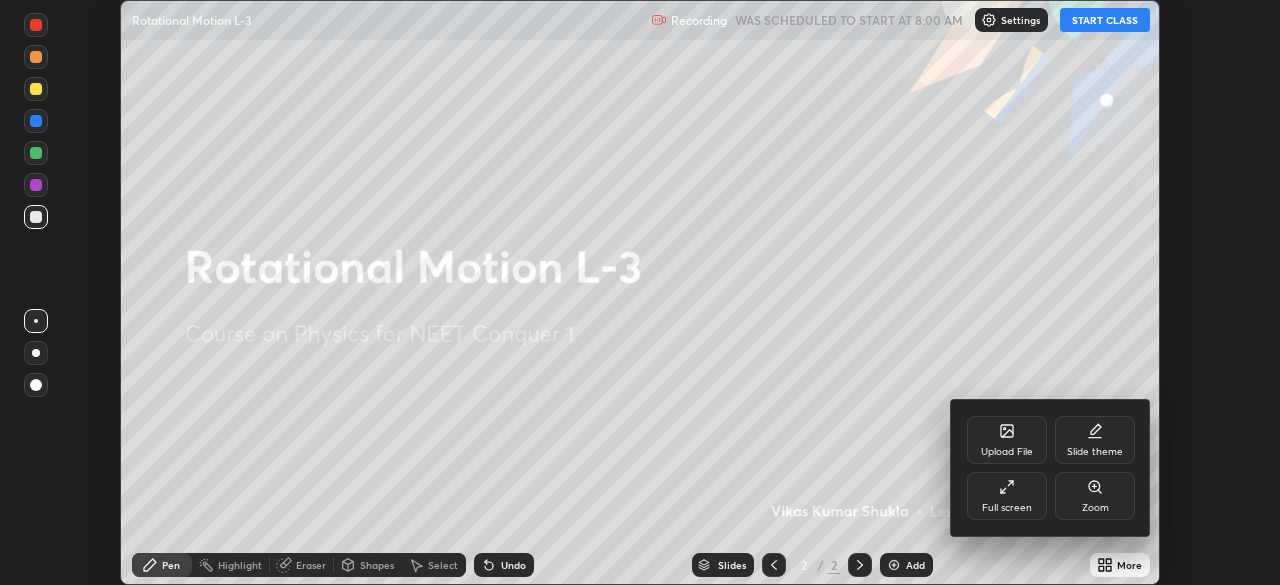 click on "Full screen" at bounding box center (1007, 496) 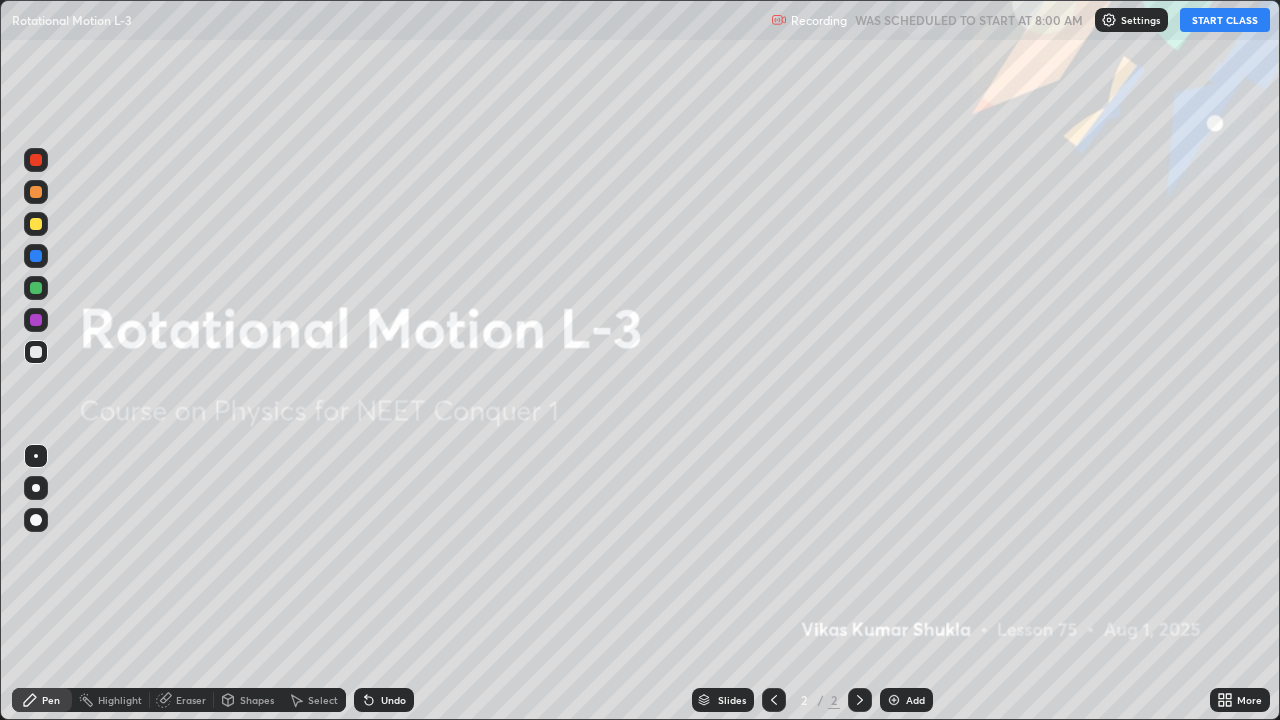 scroll, scrollTop: 99280, scrollLeft: 98720, axis: both 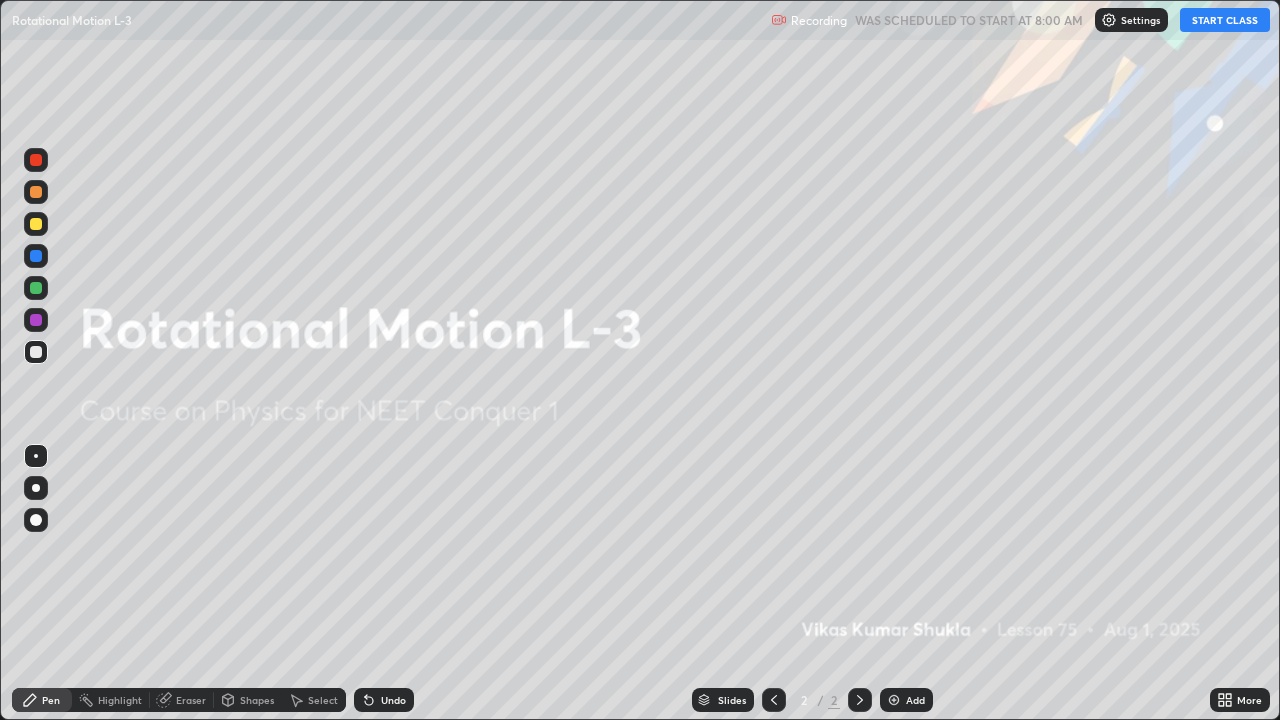 click at bounding box center [894, 700] 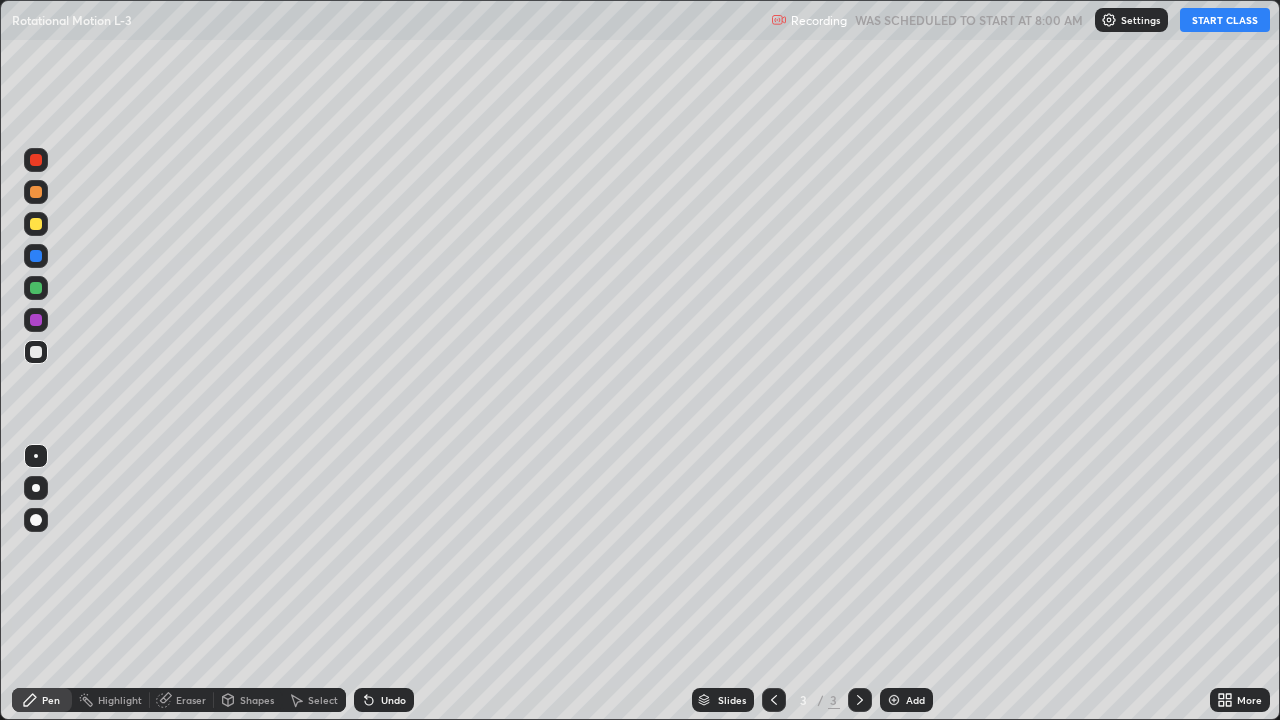 click on "START CLASS" at bounding box center (1225, 20) 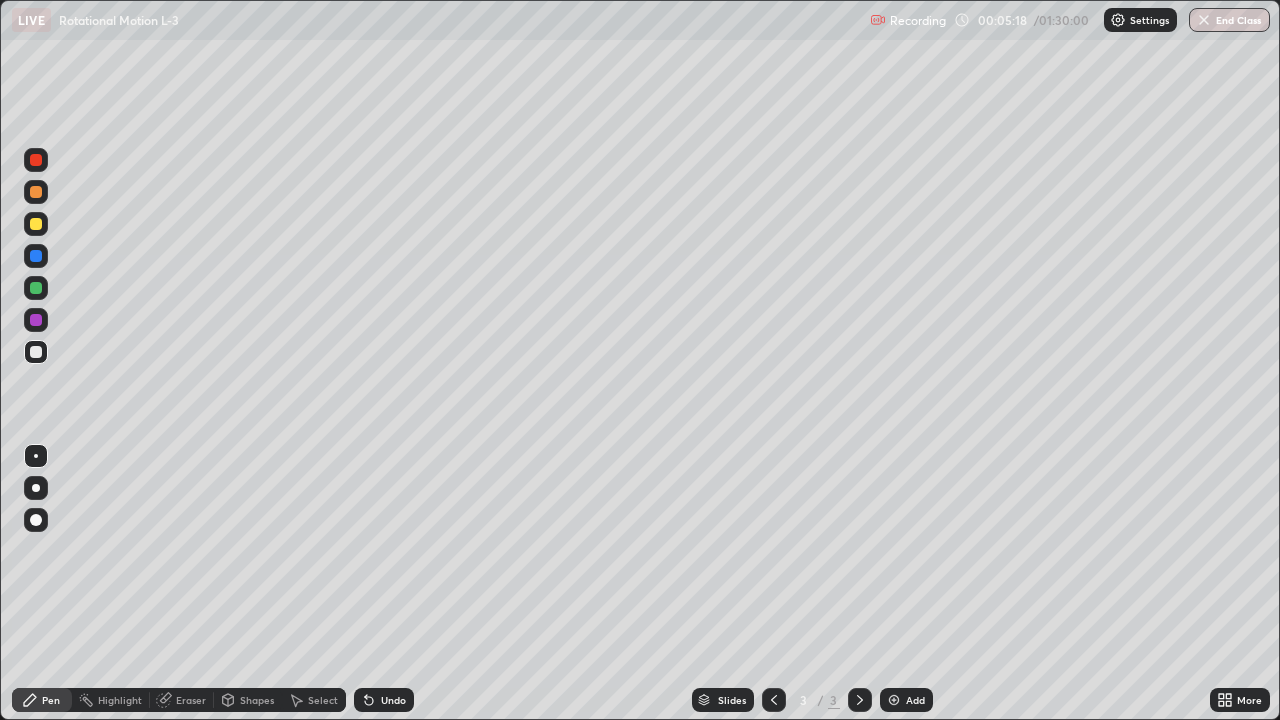 click on "Eraser" at bounding box center (182, 700) 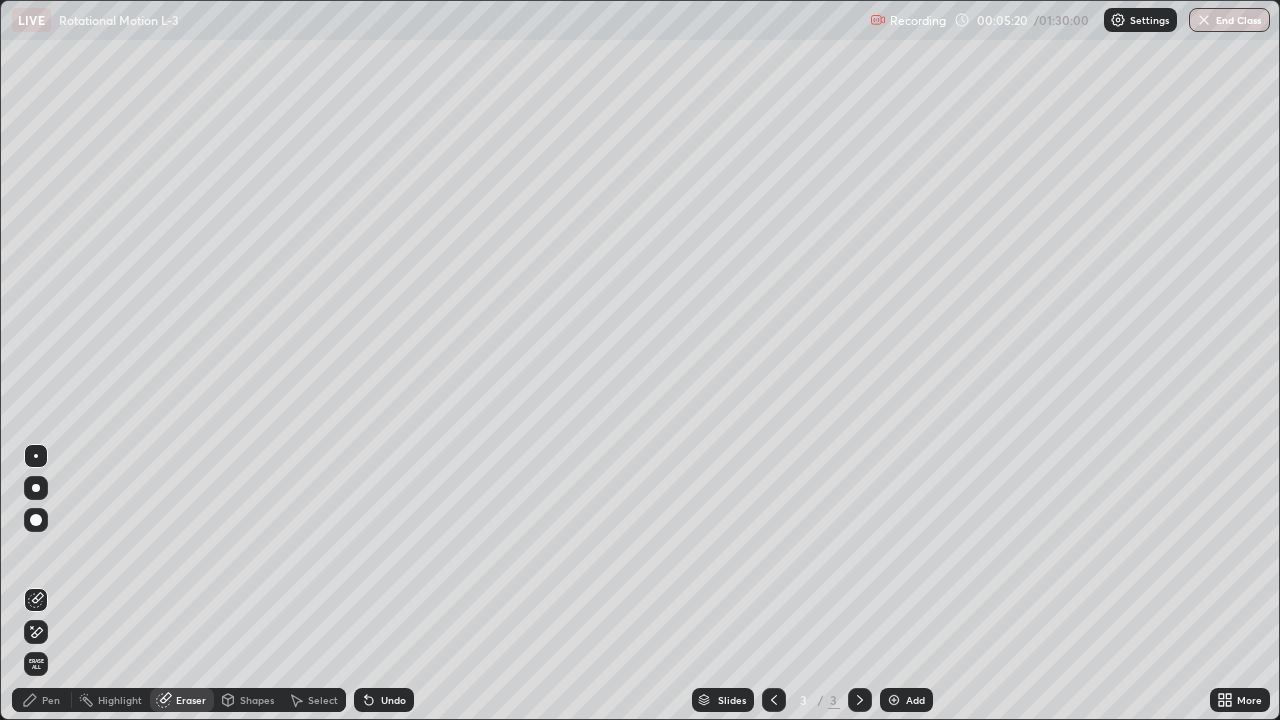 click on "Pen" at bounding box center [42, 700] 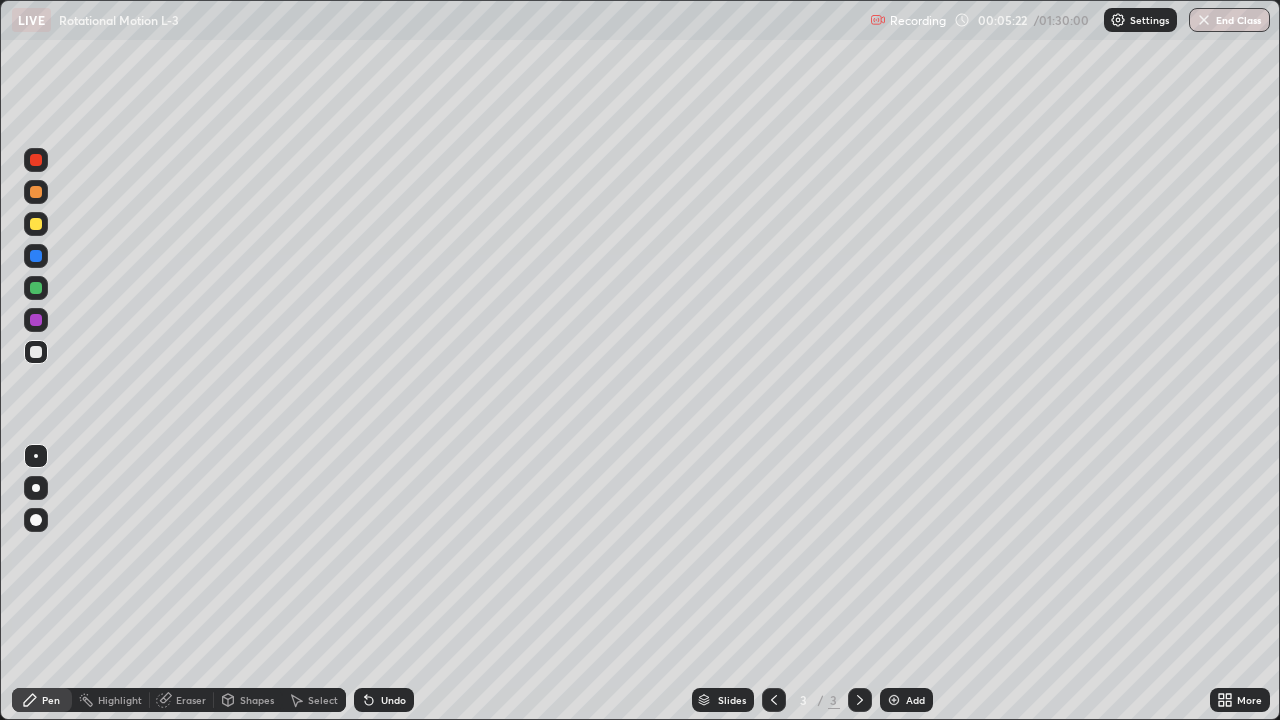 click at bounding box center [36, 160] 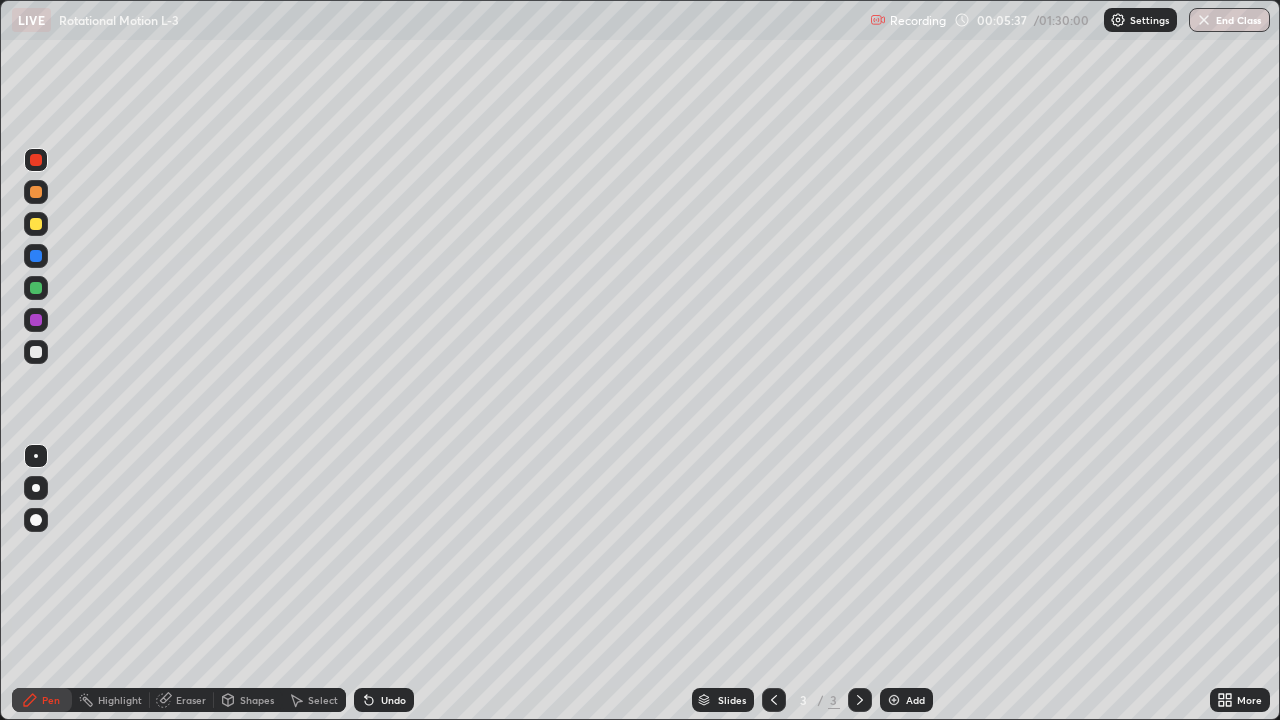 click at bounding box center (36, 224) 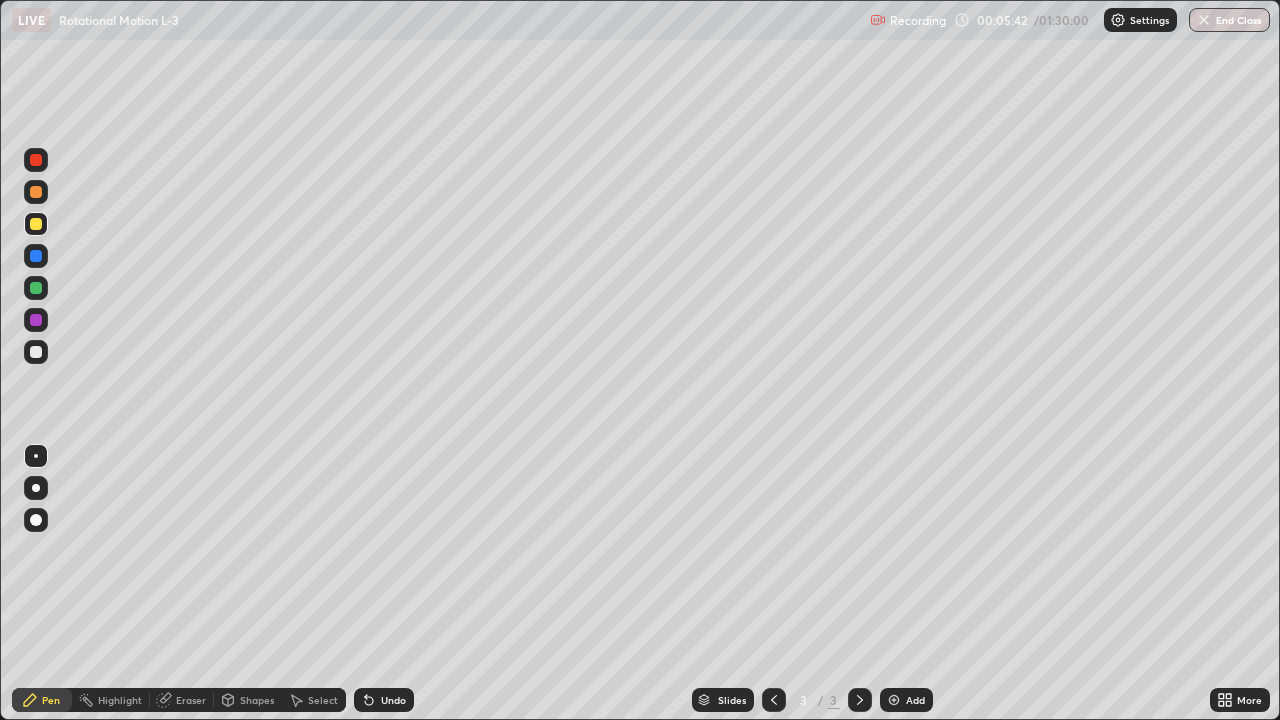 click on "Shapes" at bounding box center [248, 700] 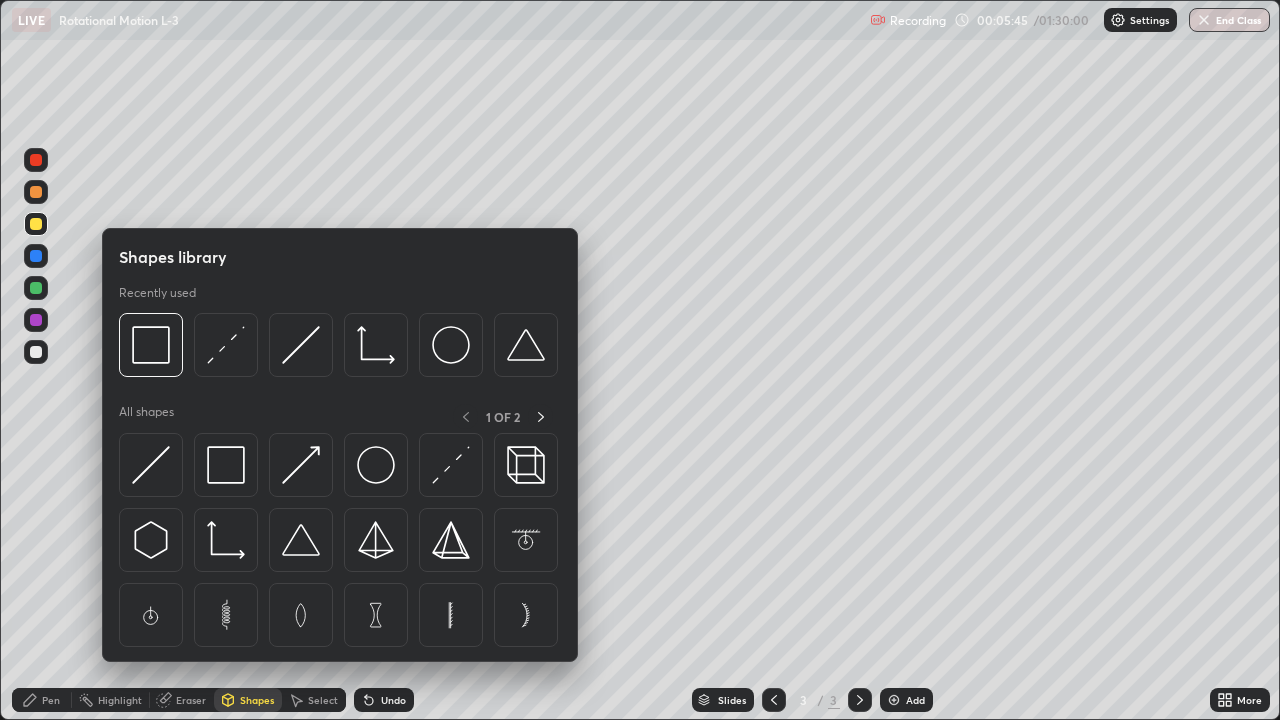 click at bounding box center (376, 465) 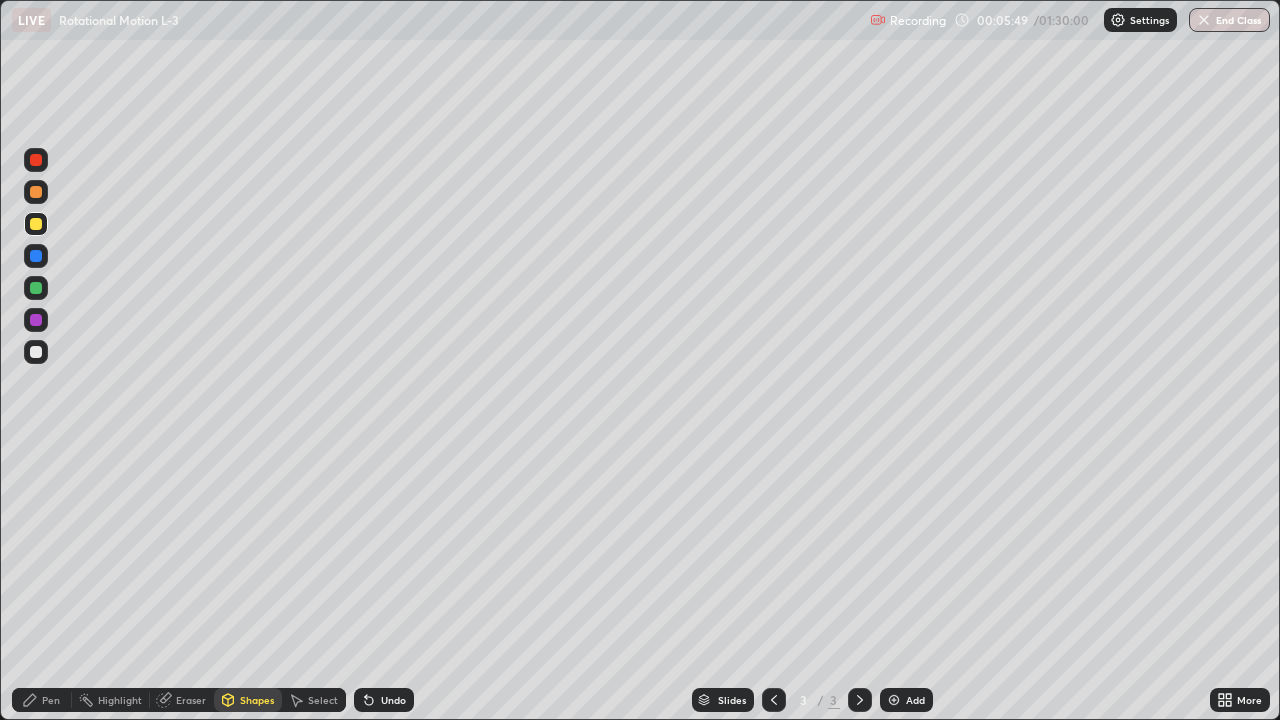 click at bounding box center (36, 160) 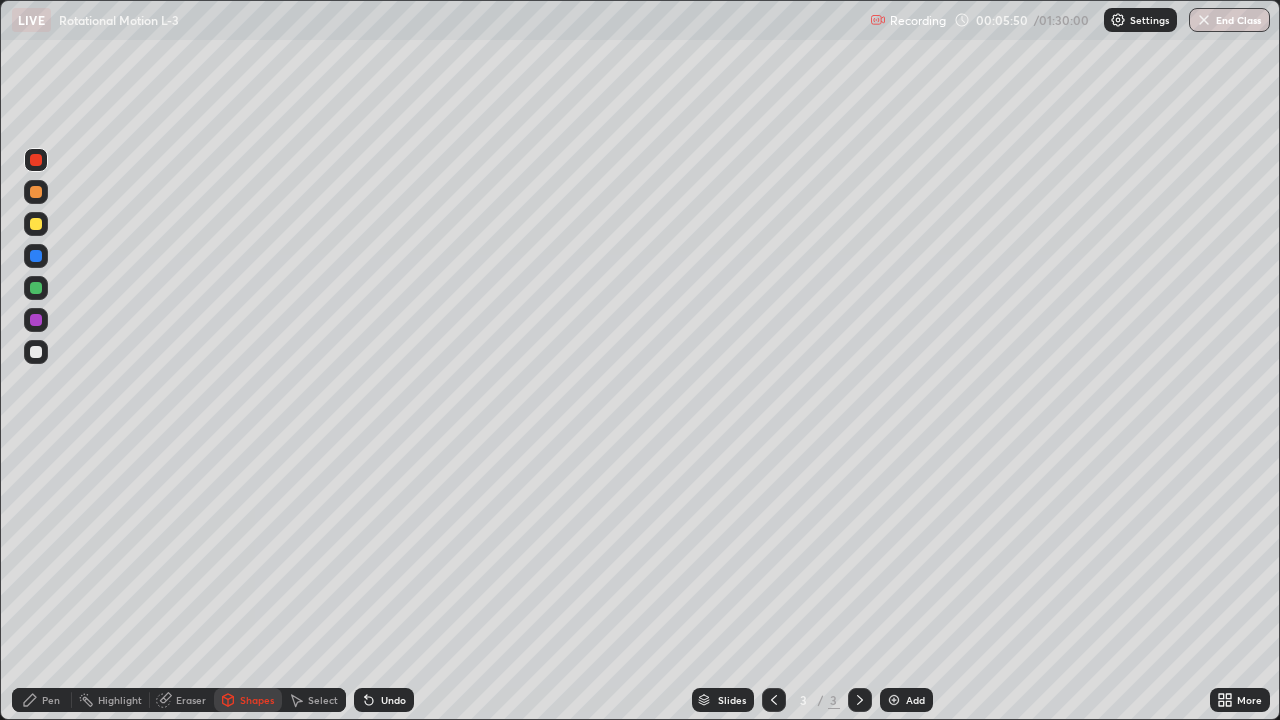 click at bounding box center (36, 288) 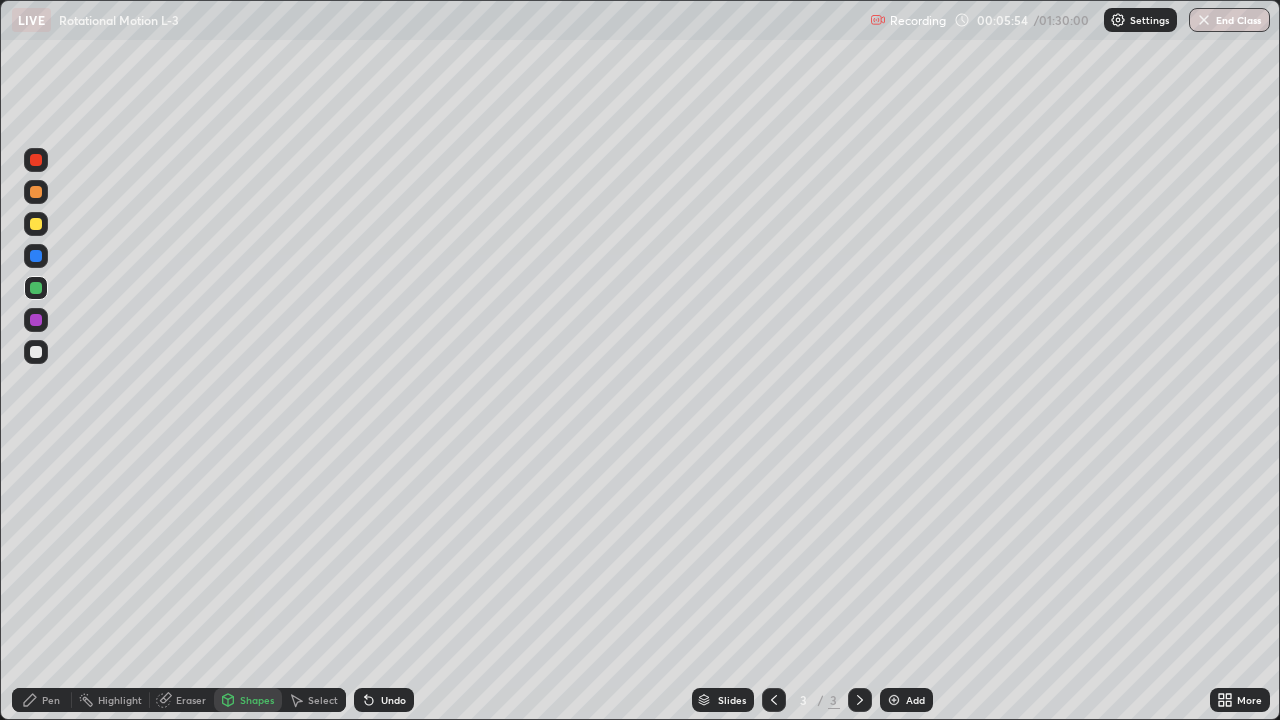 click on "Eraser" at bounding box center [191, 700] 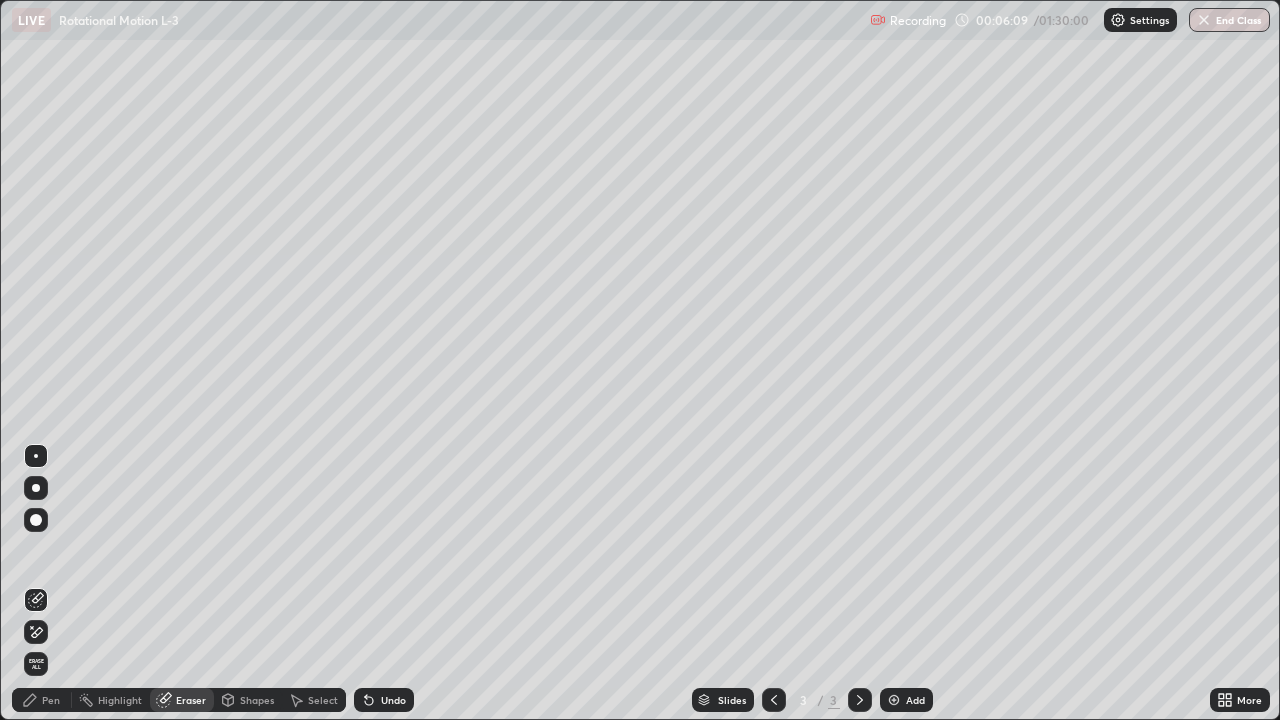 click on "Pen" at bounding box center (51, 700) 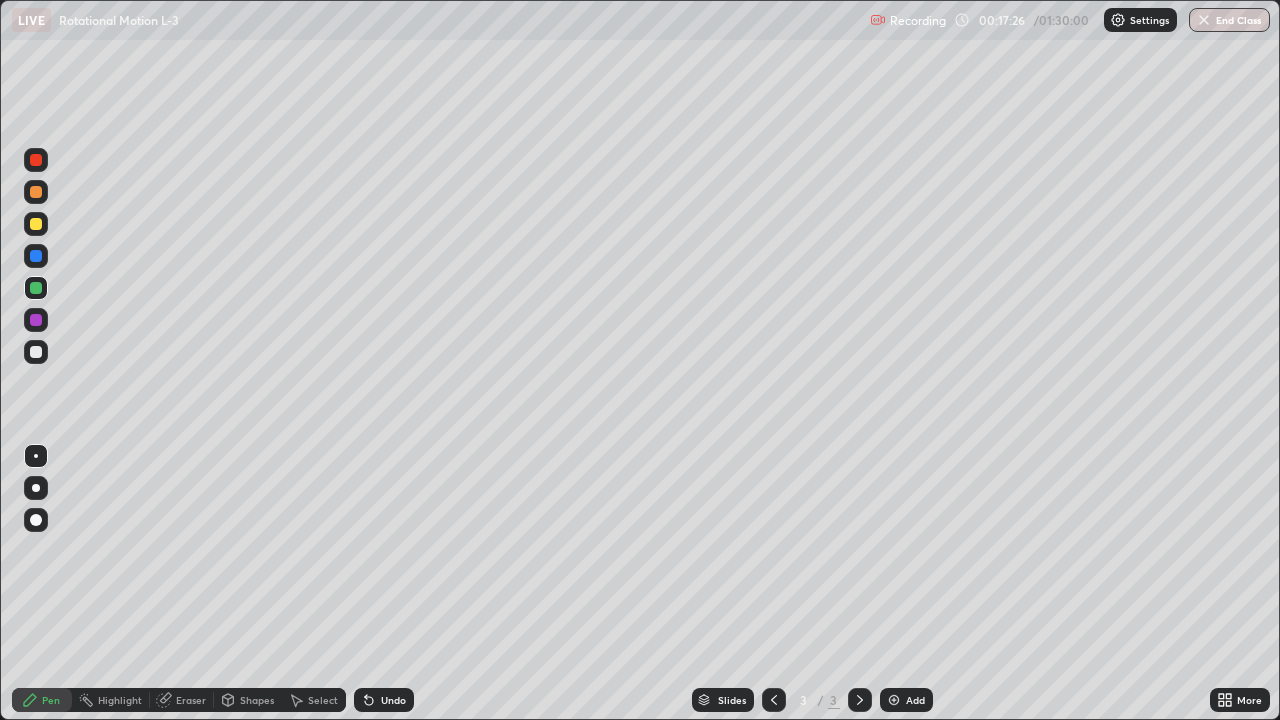 click at bounding box center (36, 224) 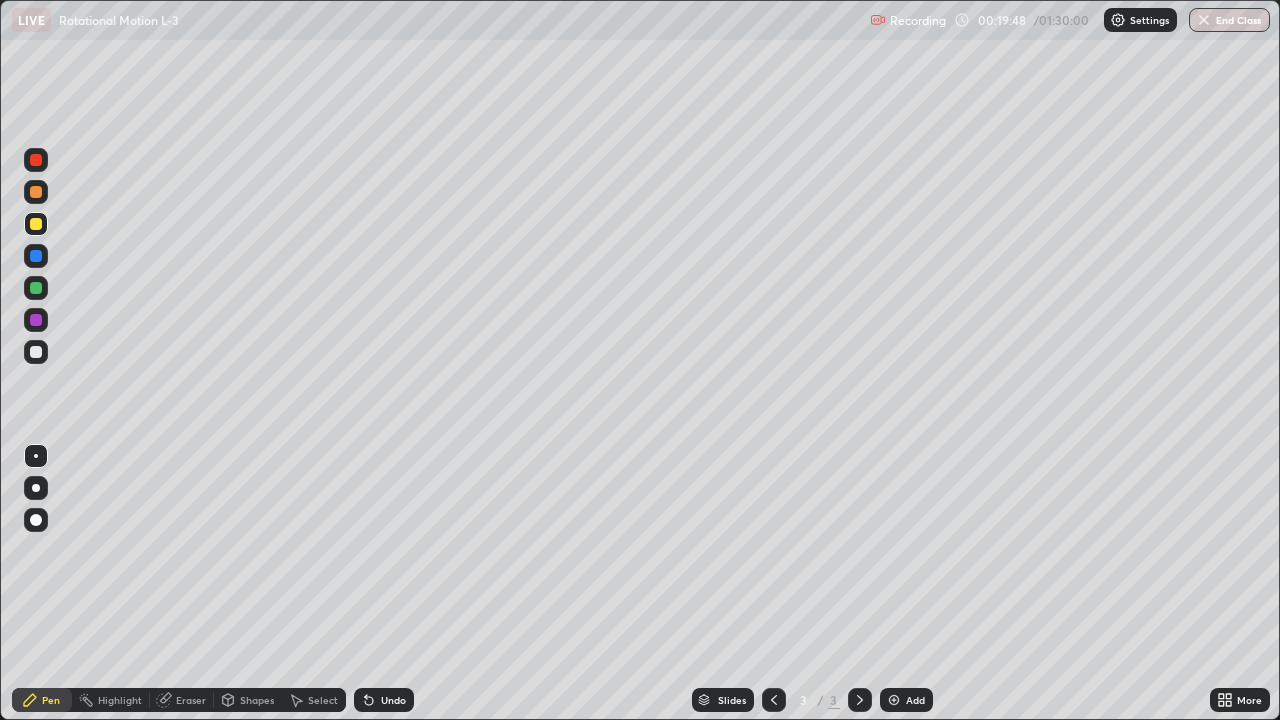 click at bounding box center [36, 352] 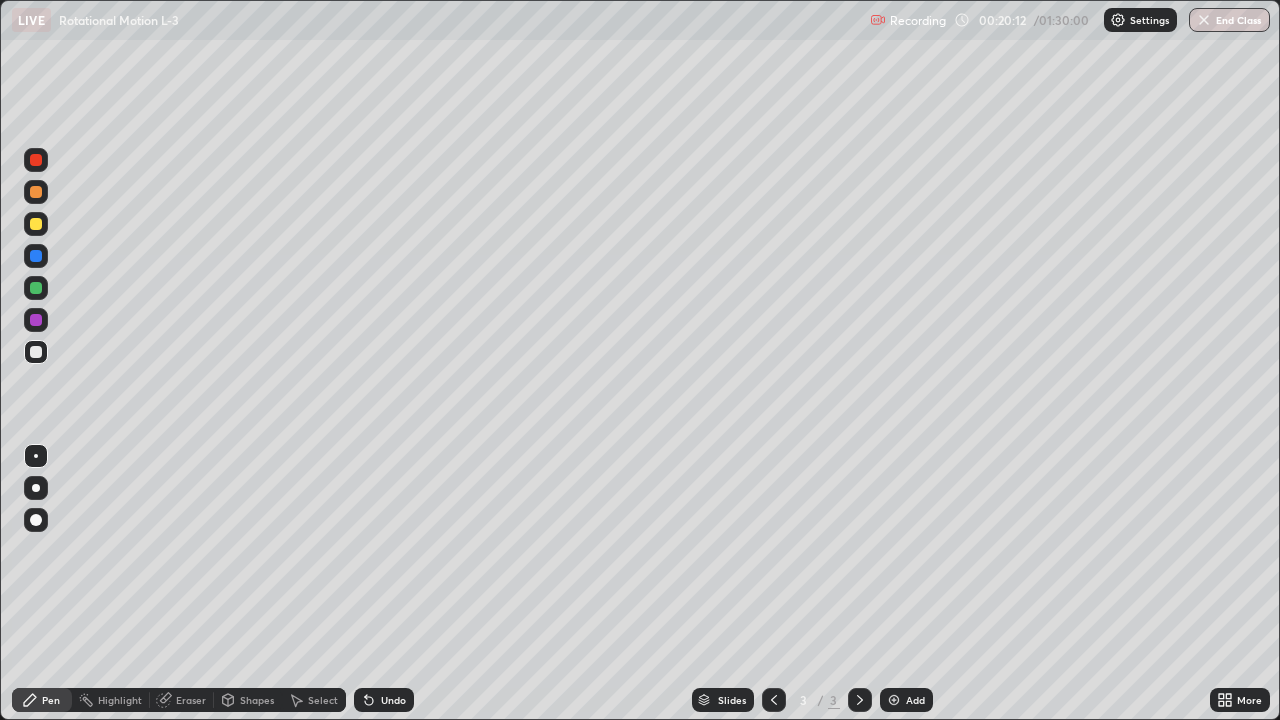 click at bounding box center (36, 320) 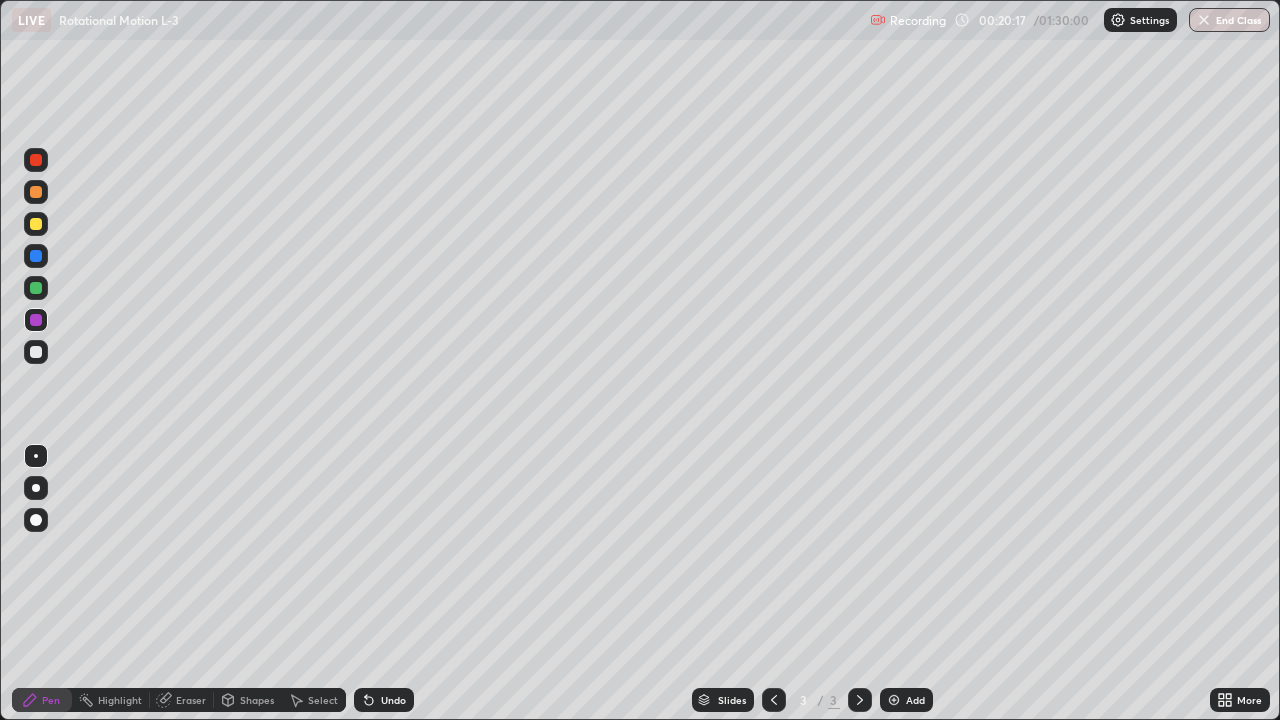click on "Undo" at bounding box center (393, 700) 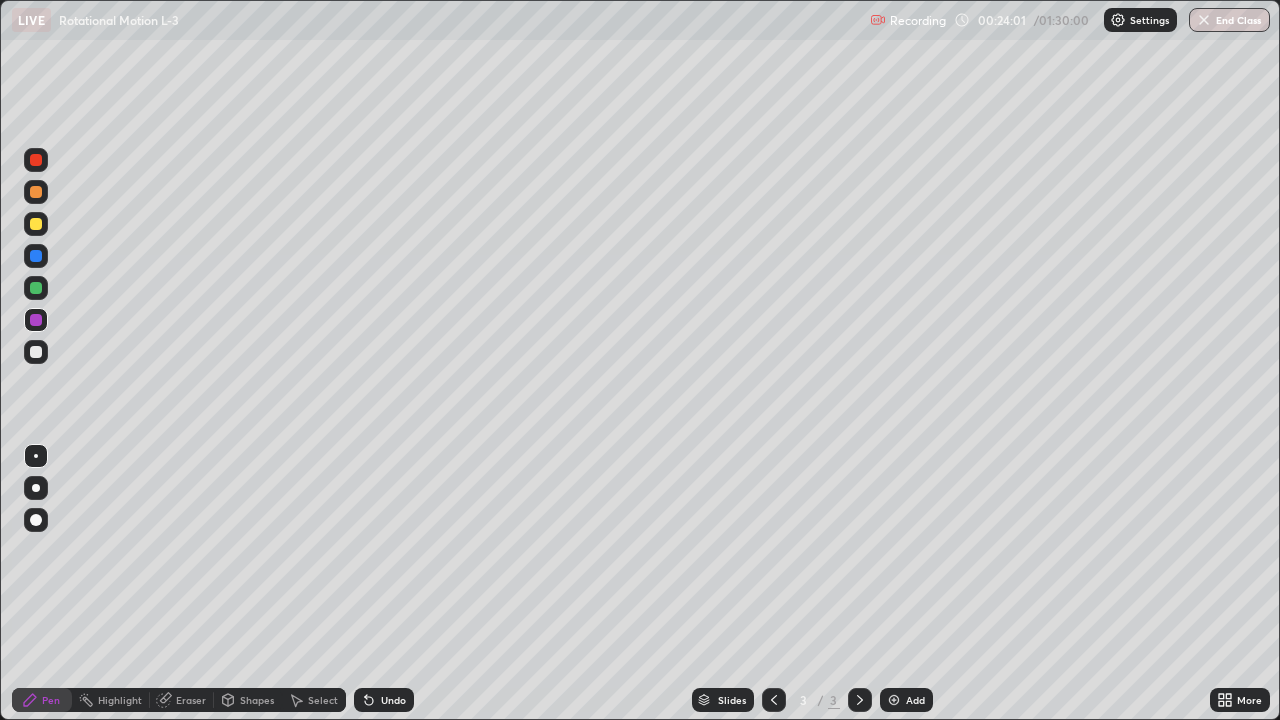 click at bounding box center (36, 352) 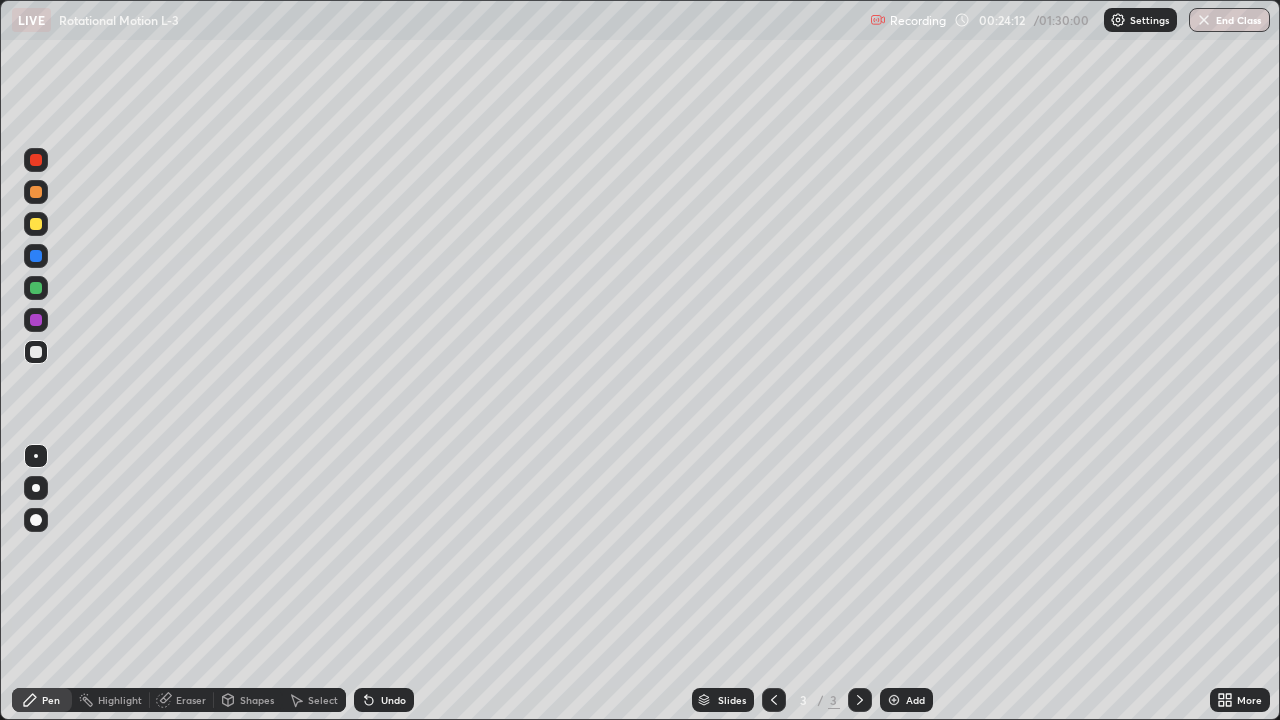 click on "Undo" at bounding box center [384, 700] 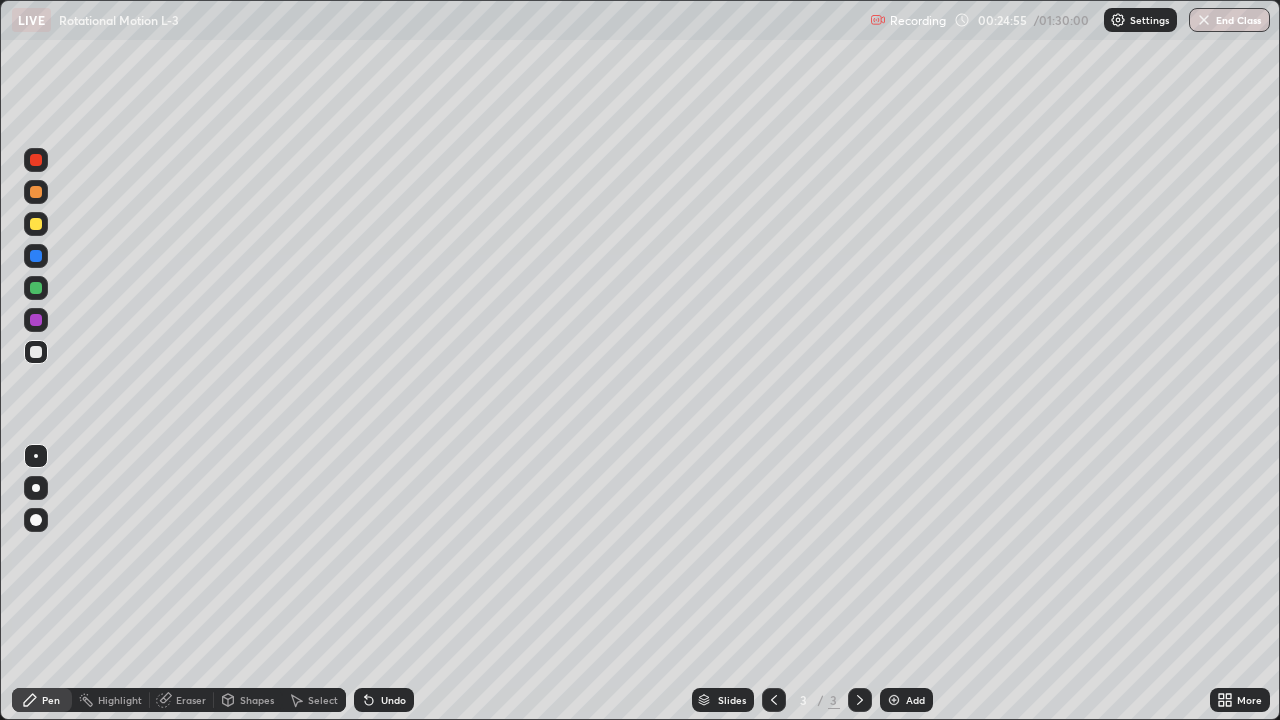 click on "Shapes" at bounding box center [257, 700] 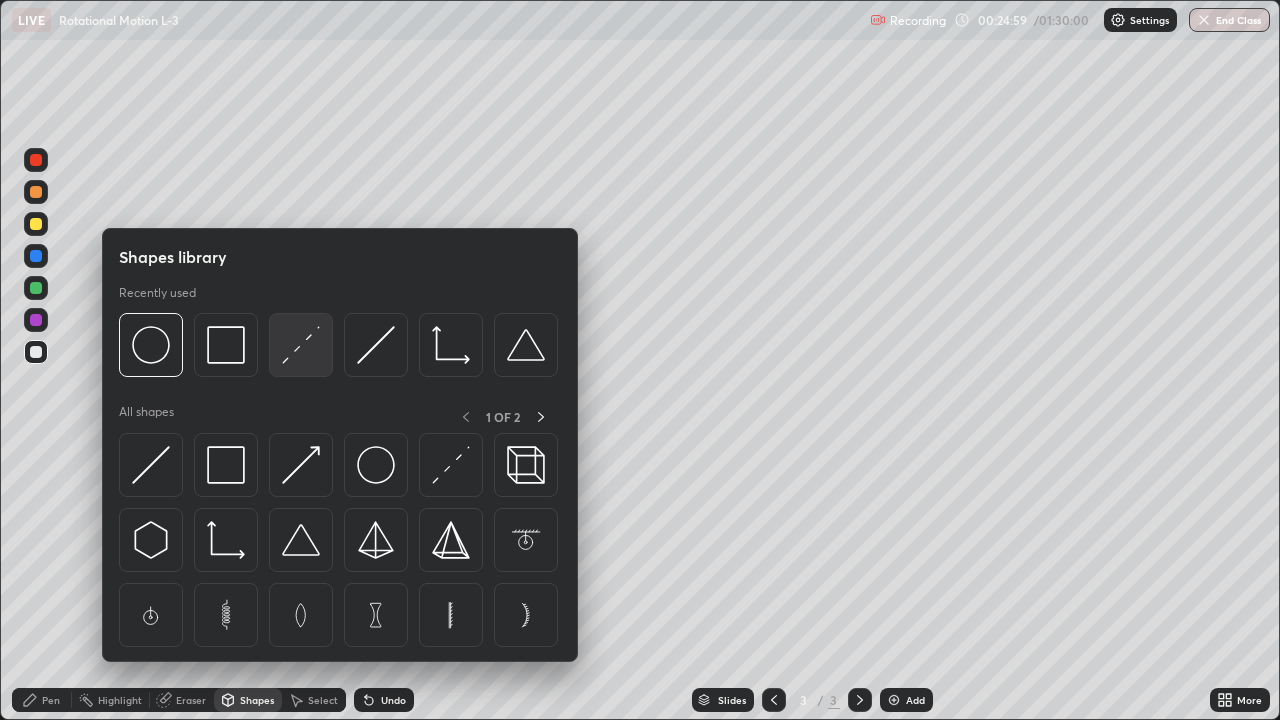 click at bounding box center (301, 345) 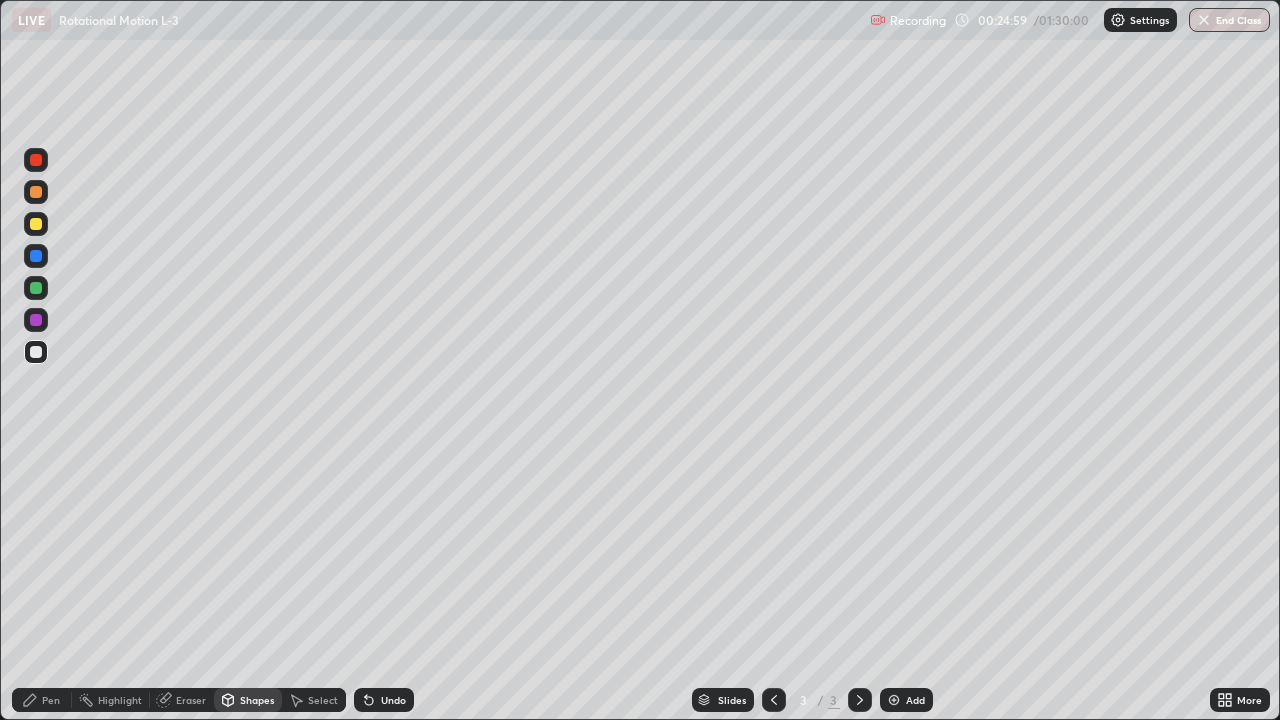 click at bounding box center (36, 320) 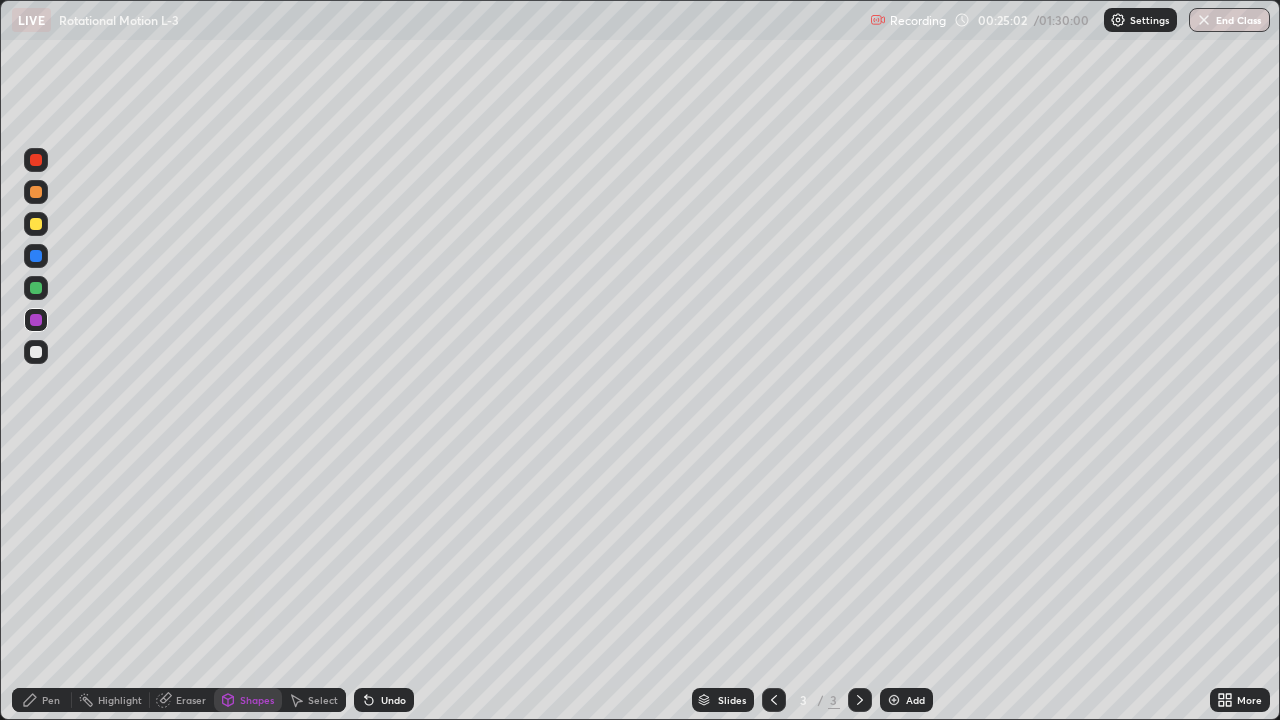 click at bounding box center [36, 160] 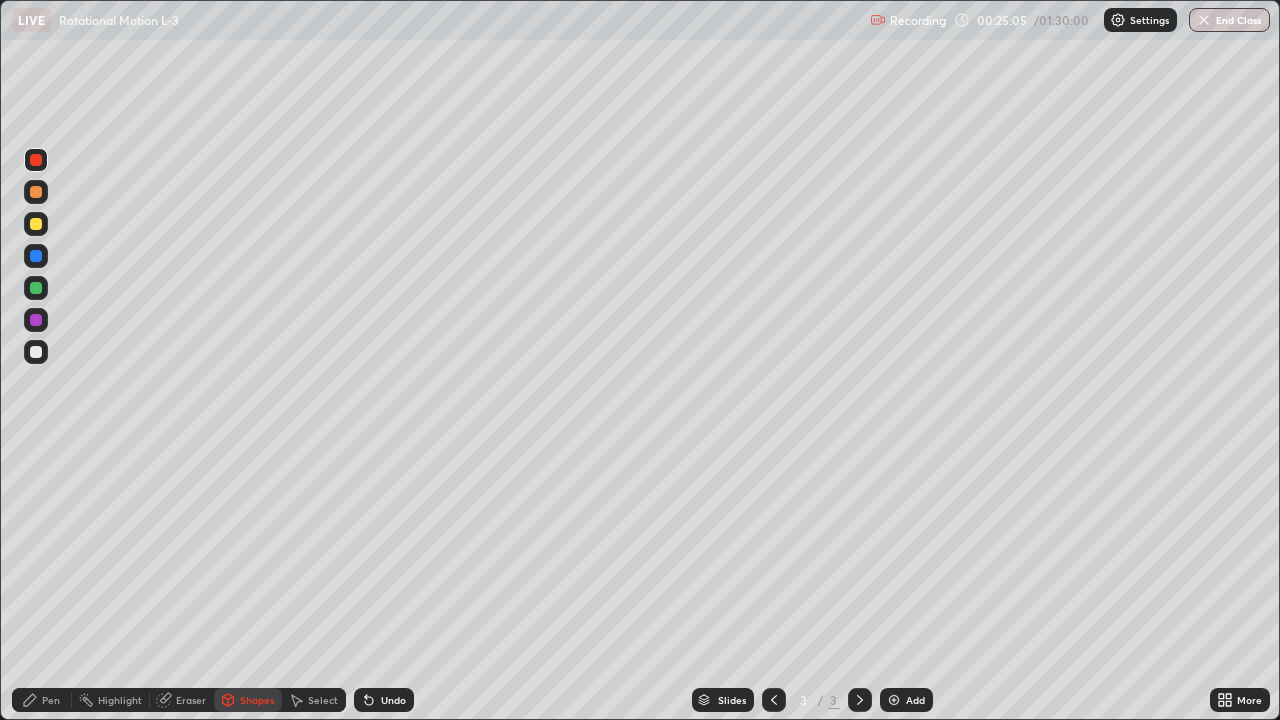 click on "Undo" at bounding box center [393, 700] 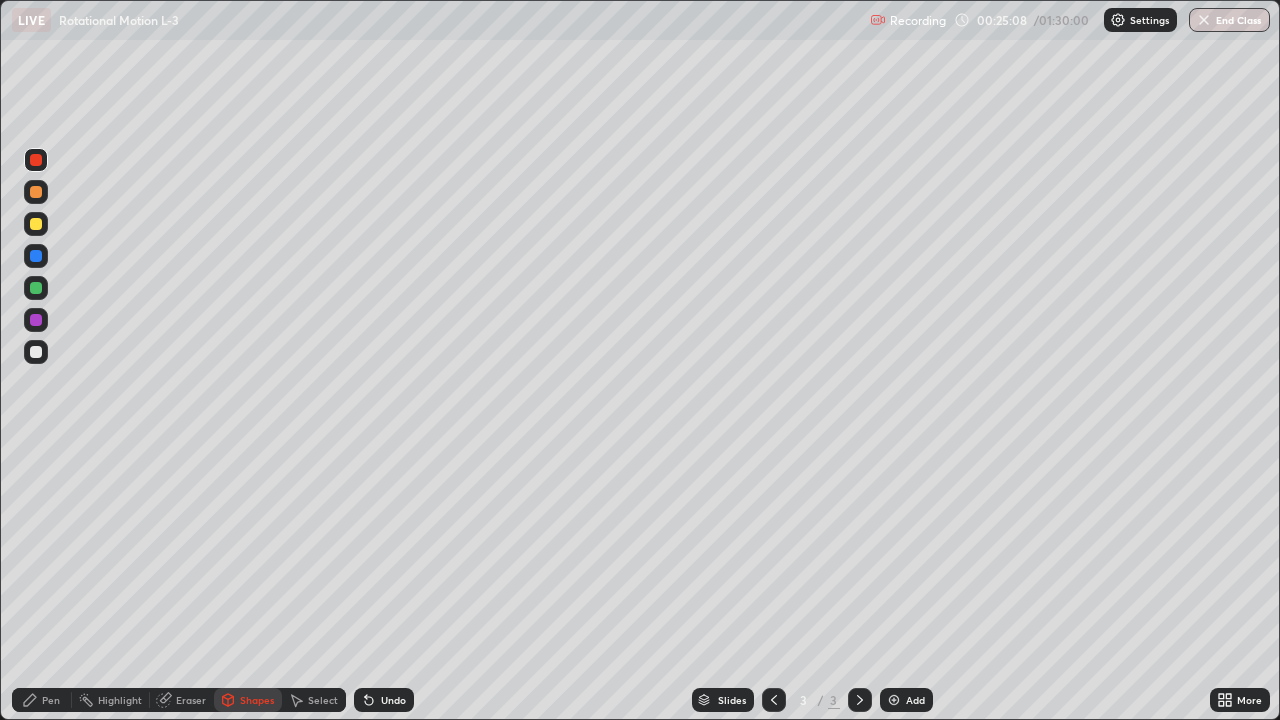 click on "Undo" at bounding box center [393, 700] 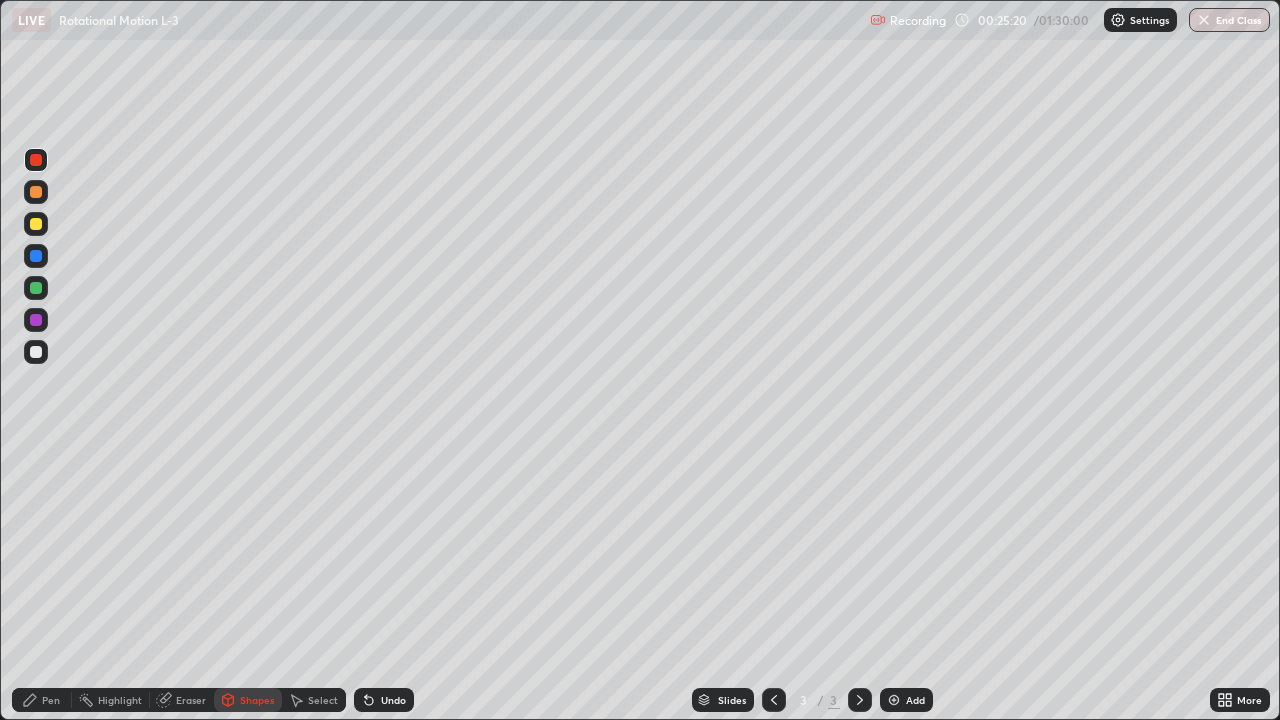 click on "Pen" at bounding box center [51, 700] 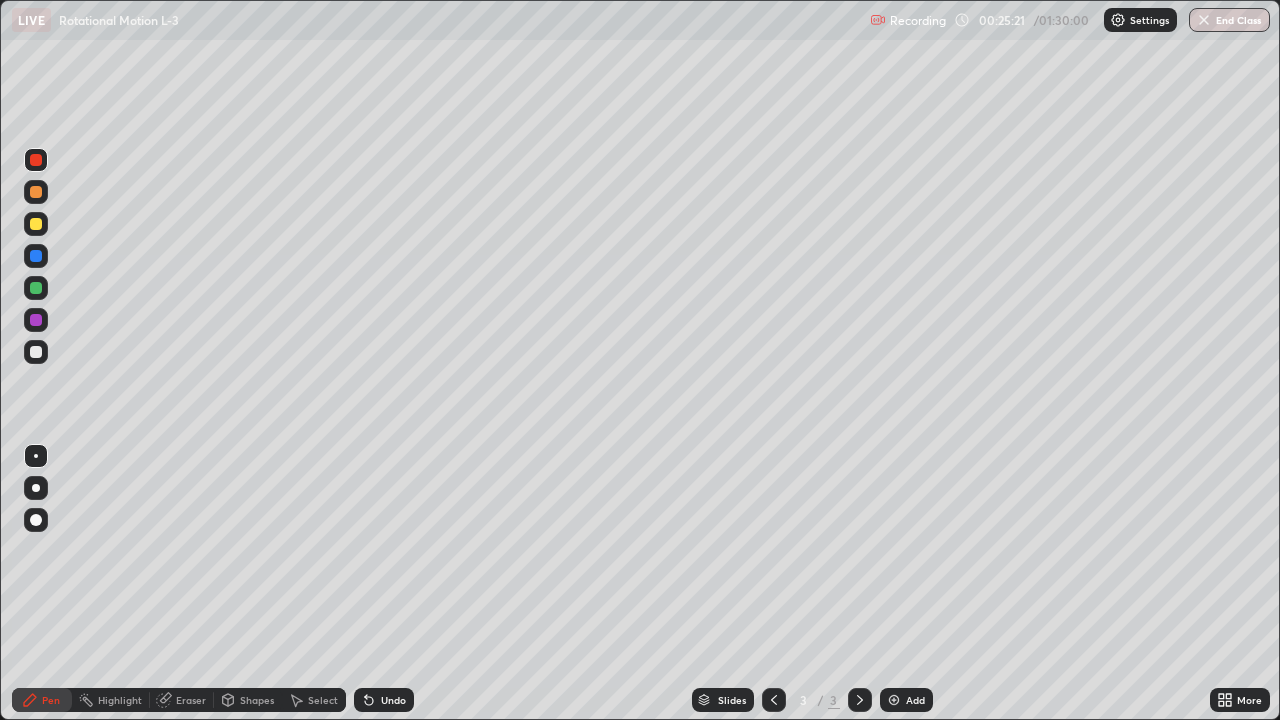 click at bounding box center [36, 352] 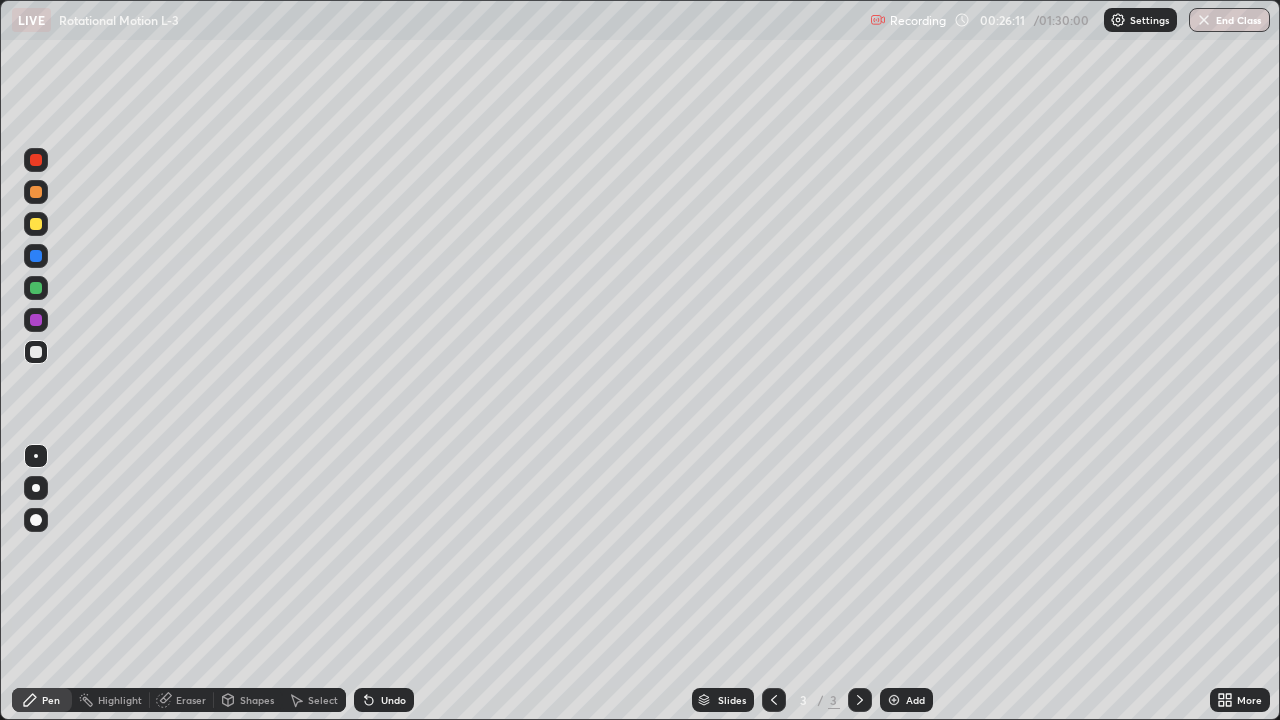 click at bounding box center [36, 320] 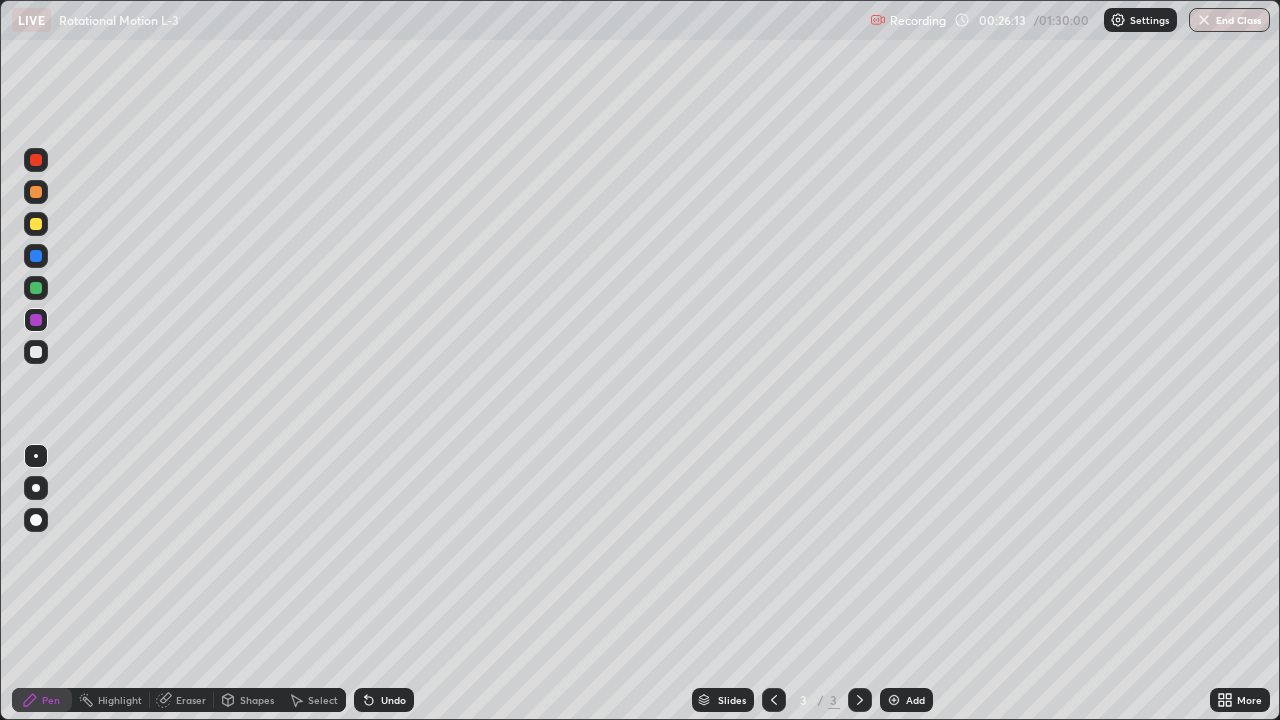 click at bounding box center [36, 224] 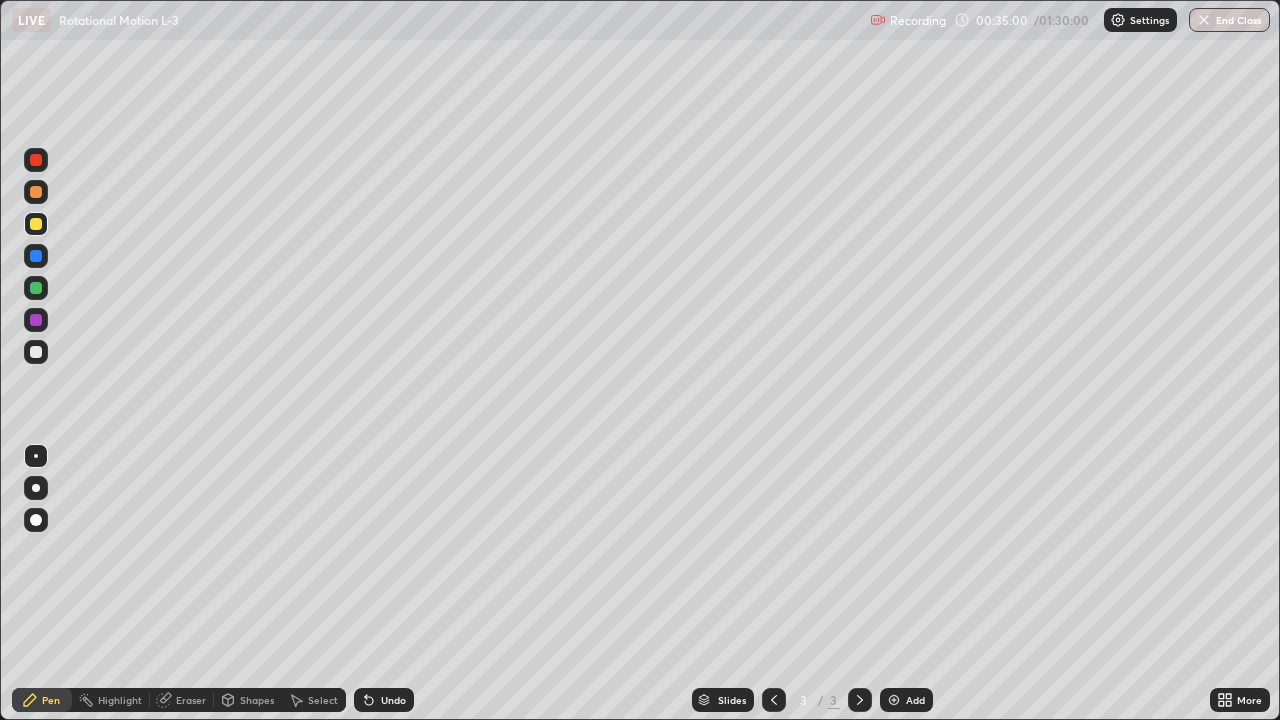 click on "Add" at bounding box center (915, 700) 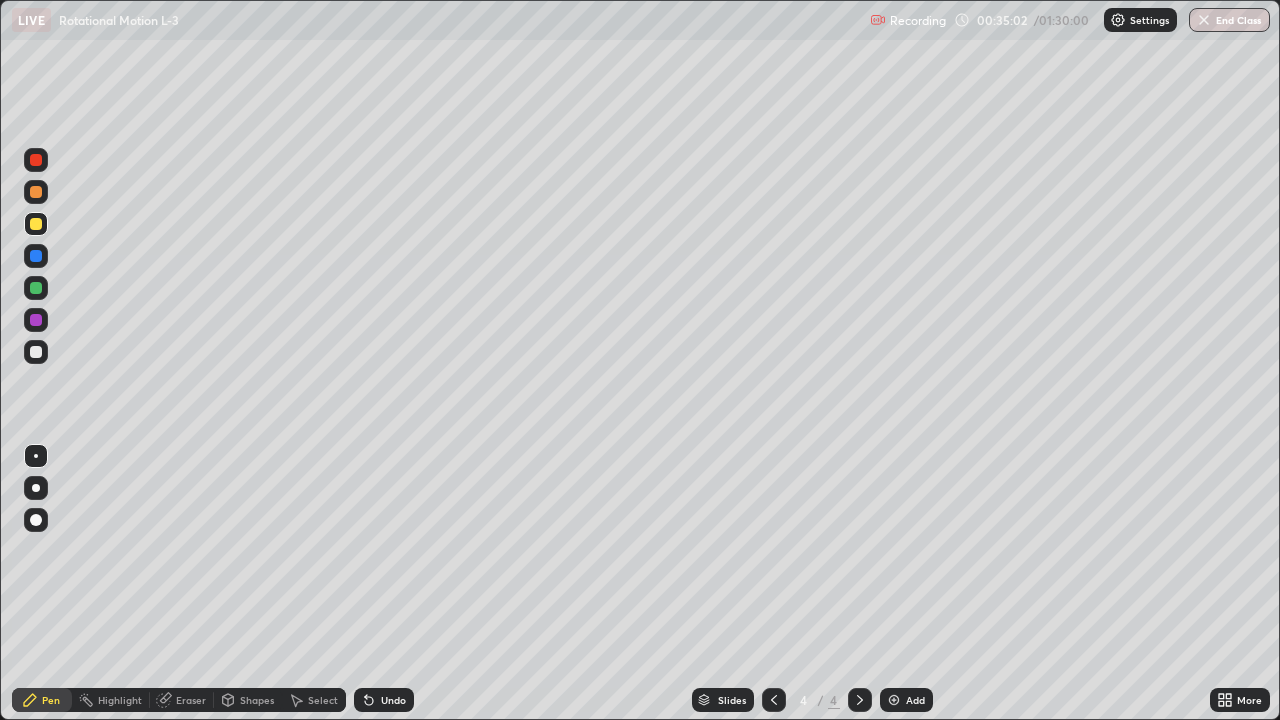 click on "Shapes" at bounding box center [257, 700] 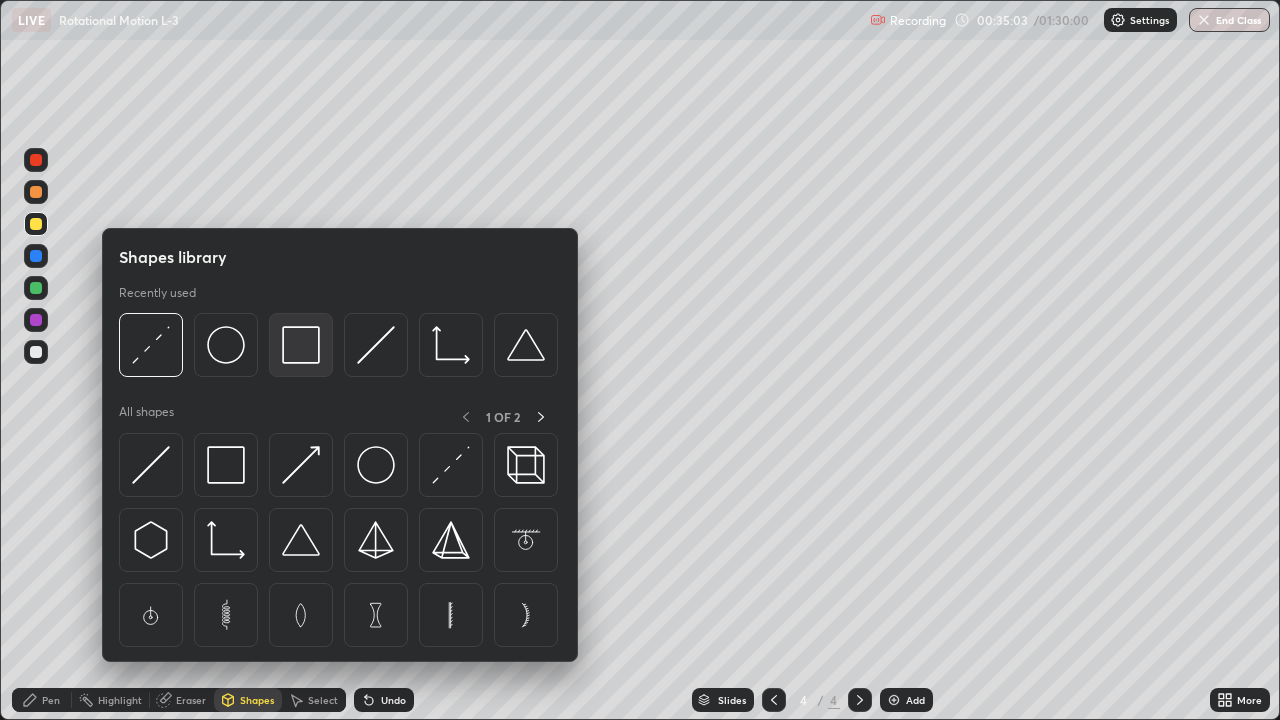 click at bounding box center (301, 345) 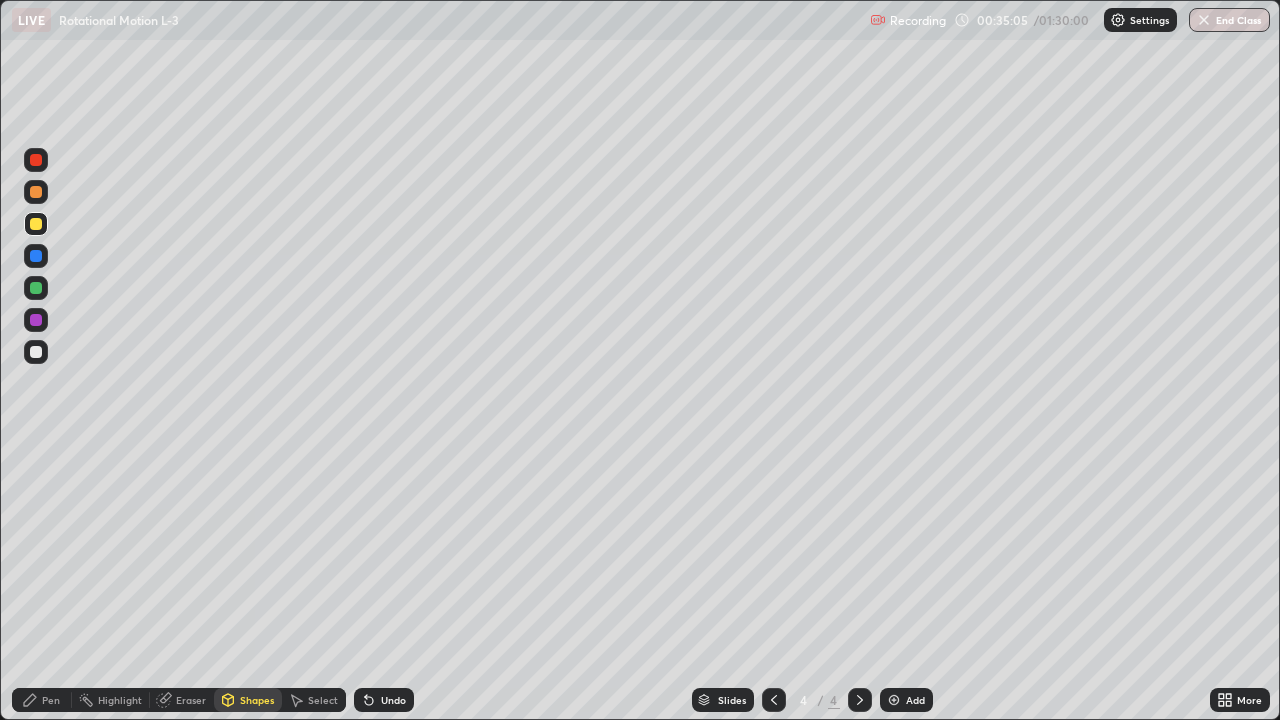 click at bounding box center [36, 192] 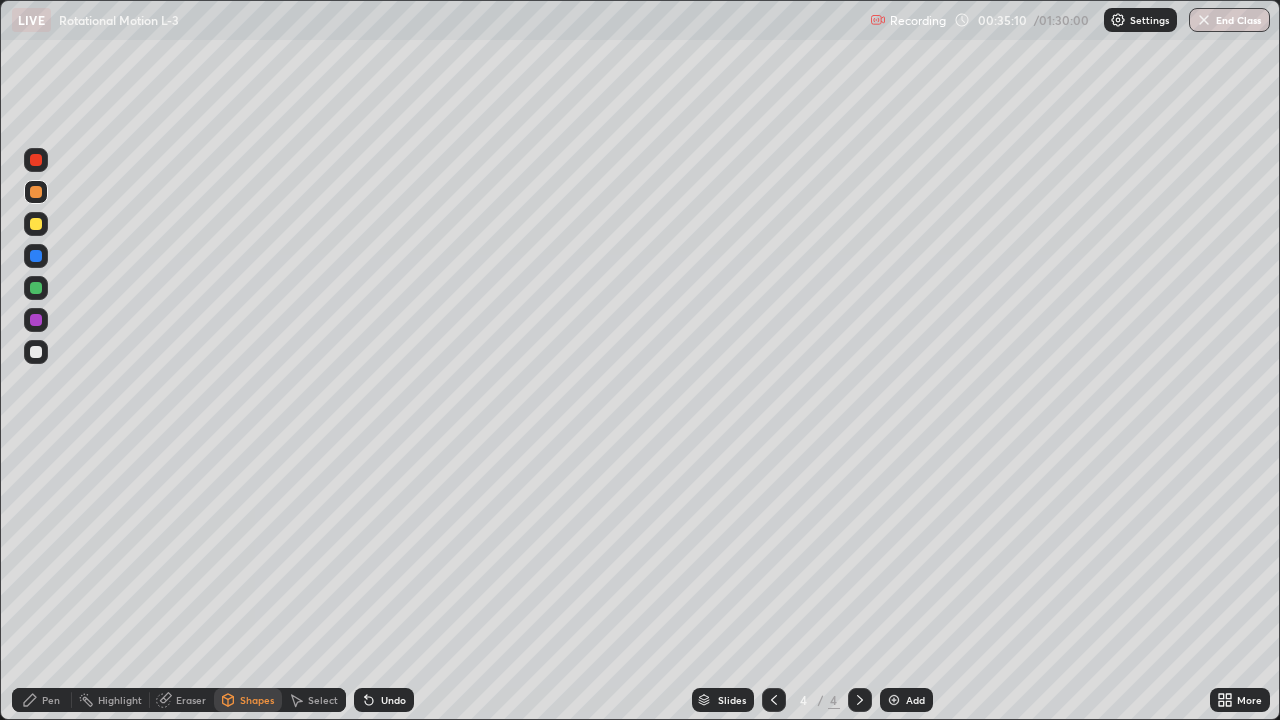 click on "Pen" at bounding box center [42, 700] 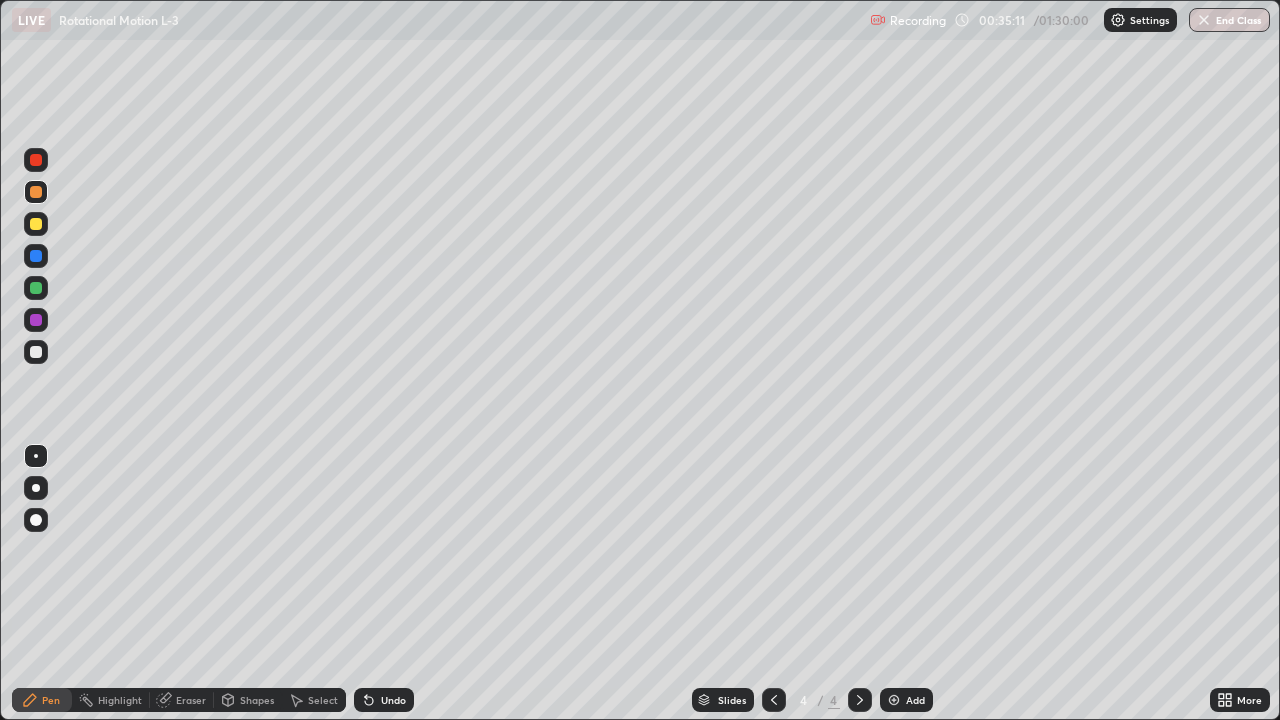 click at bounding box center (36, 352) 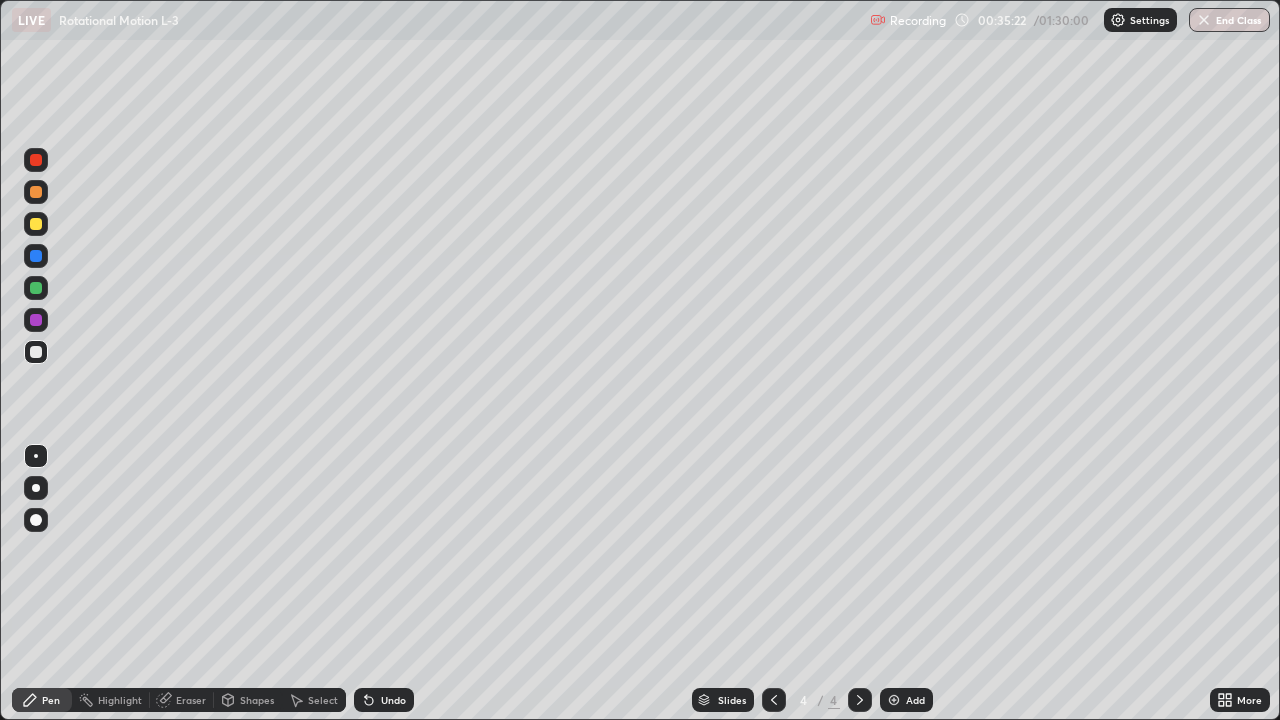 click at bounding box center [36, 160] 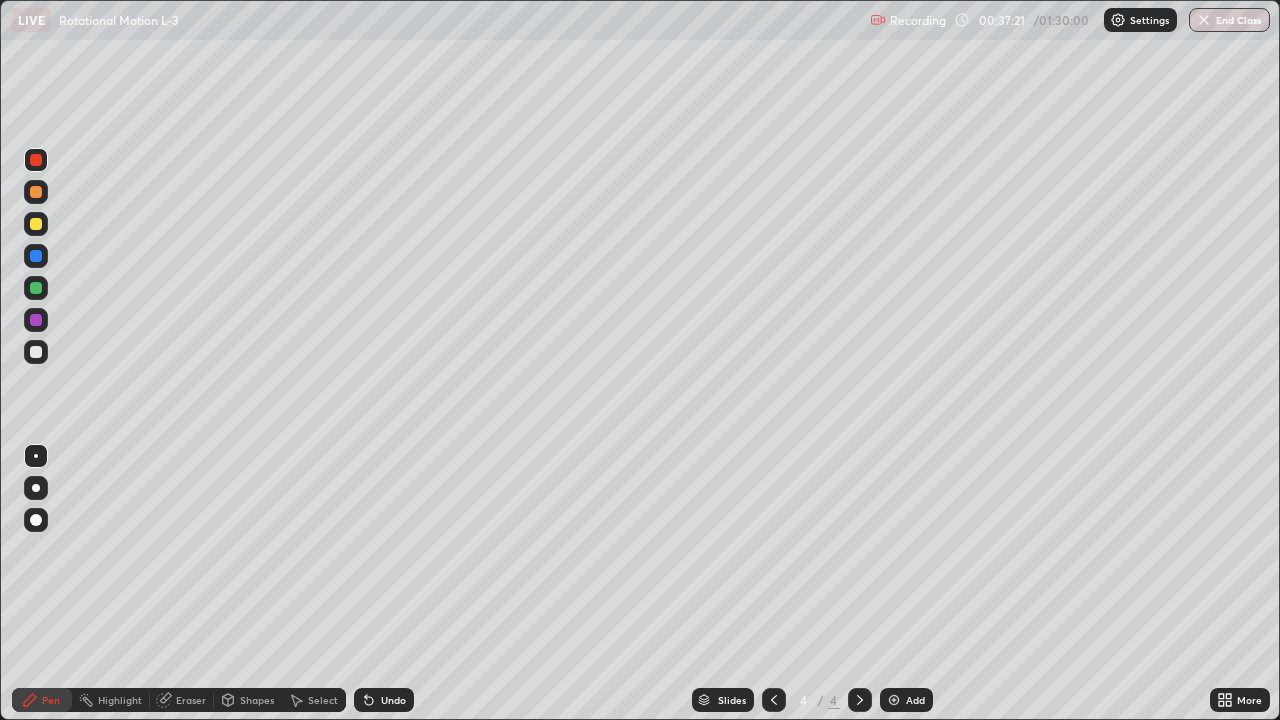 click at bounding box center [36, 288] 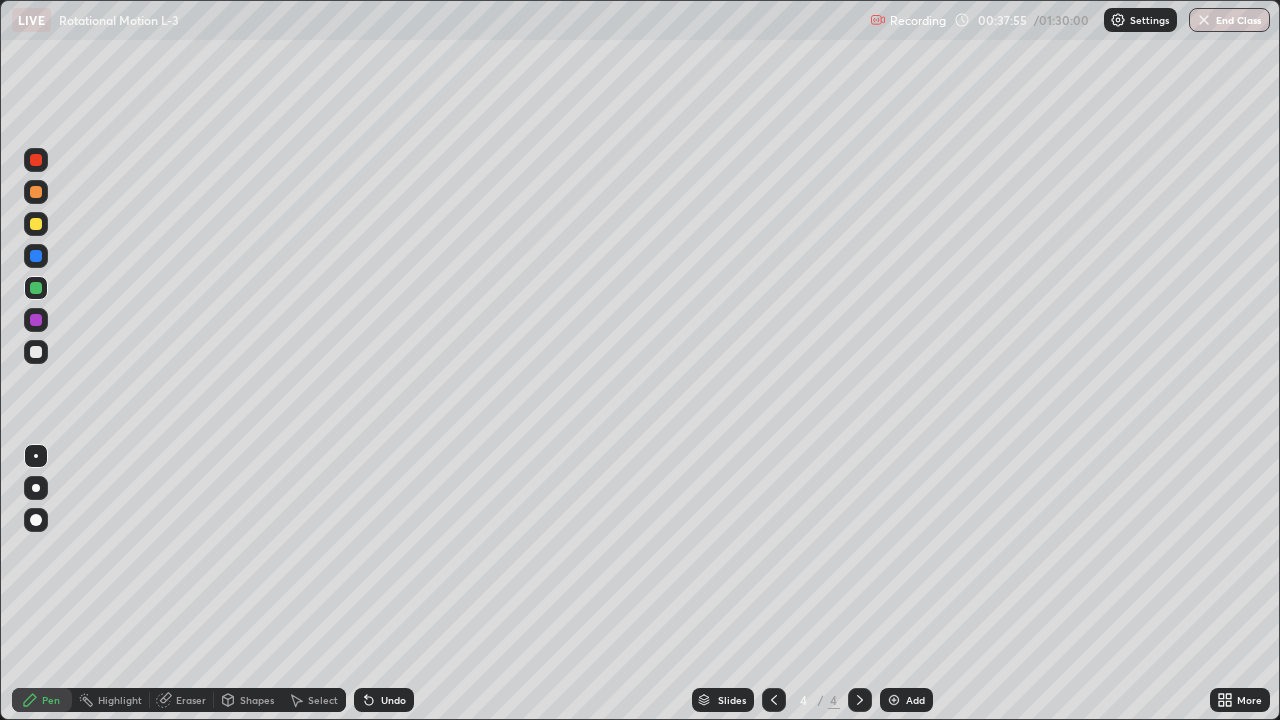 click at bounding box center (36, 352) 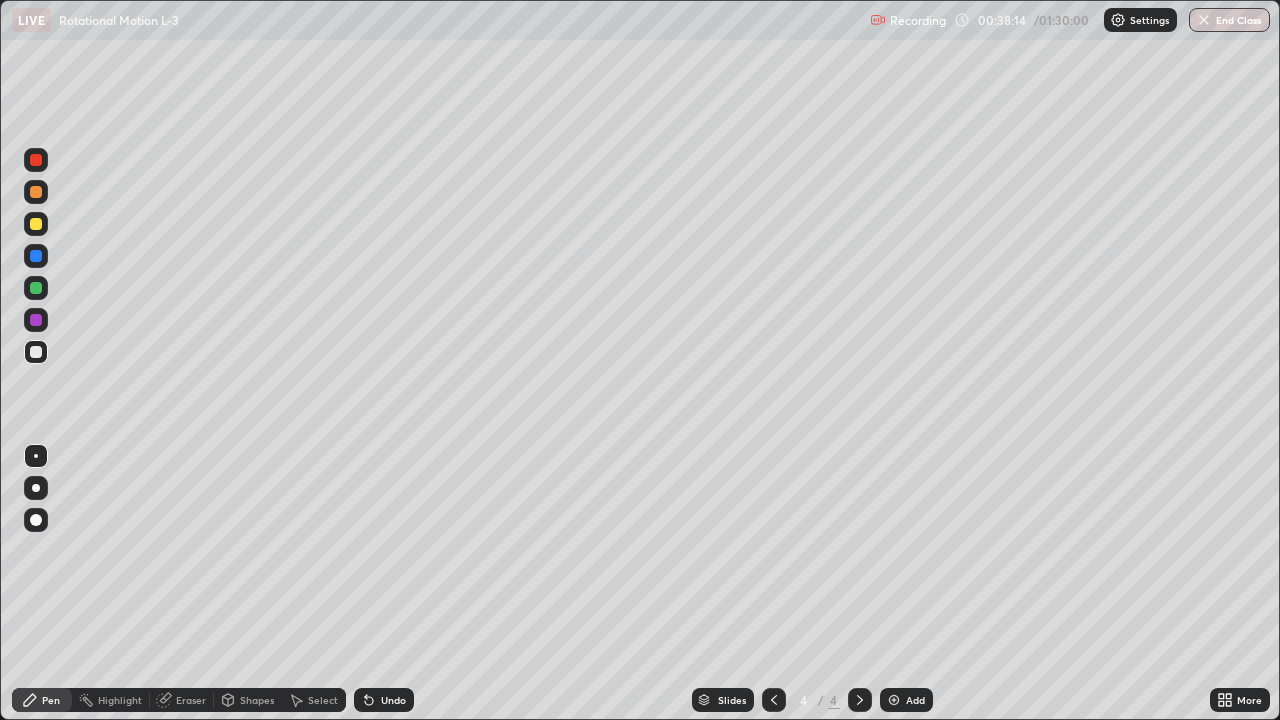 click on "Undo" at bounding box center (393, 700) 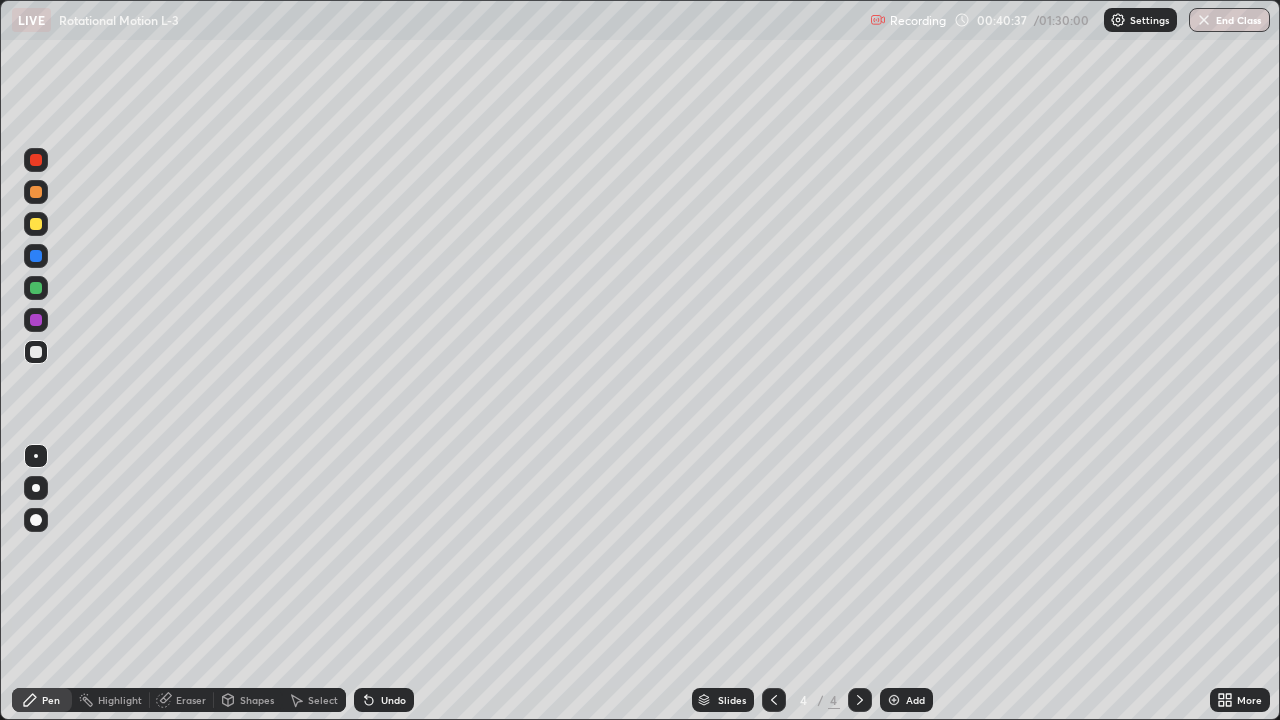 click on "Select" at bounding box center (323, 700) 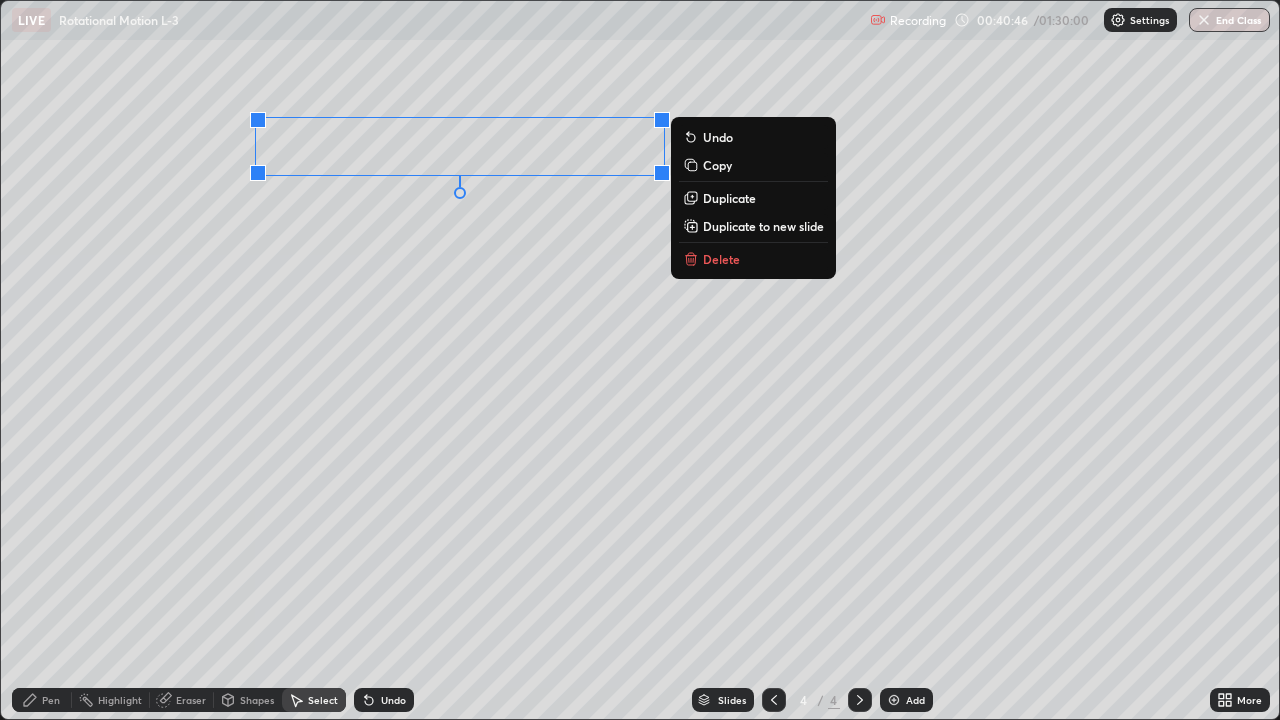 click on "Duplicate to new slide" at bounding box center (763, 226) 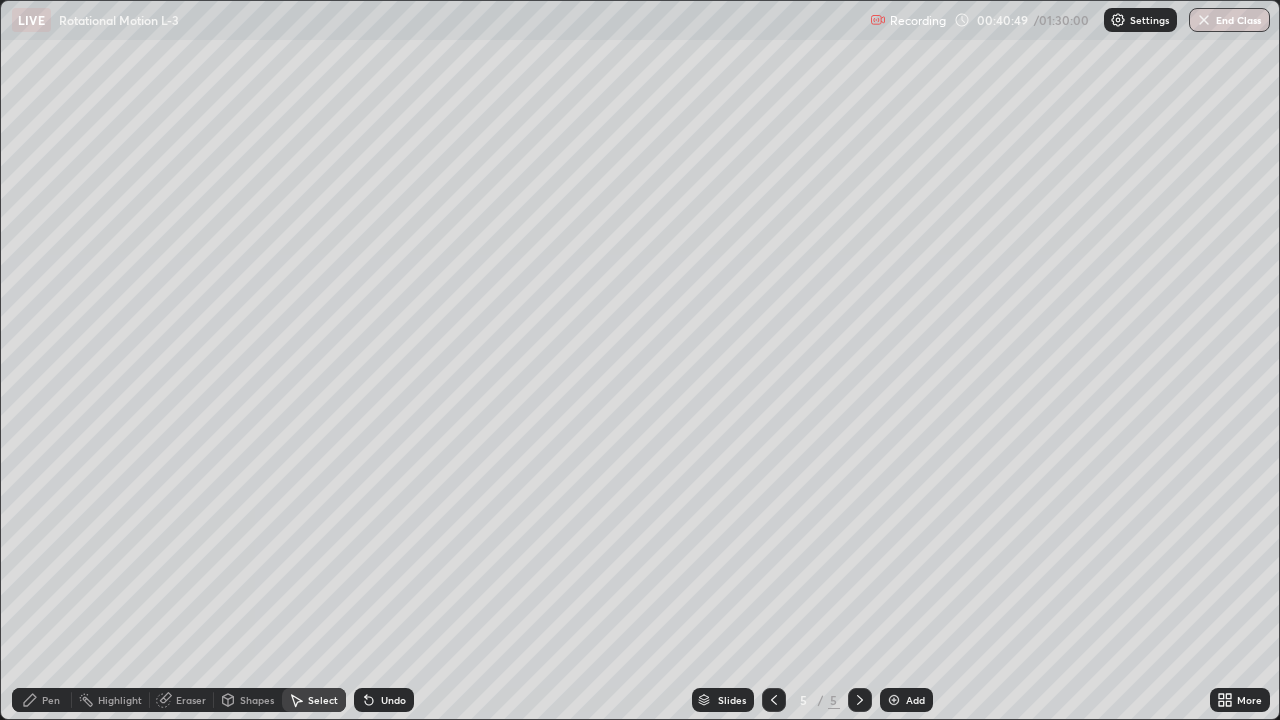 click on "Pen" at bounding box center (42, 700) 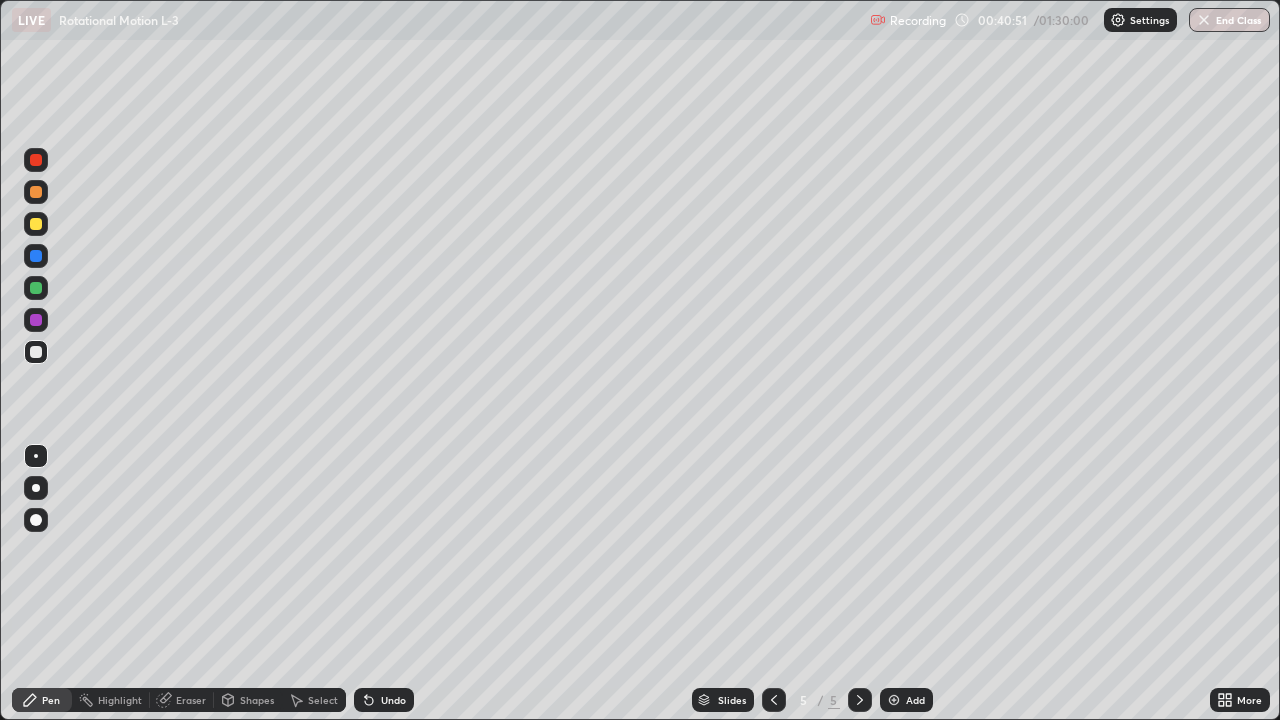click at bounding box center [36, 160] 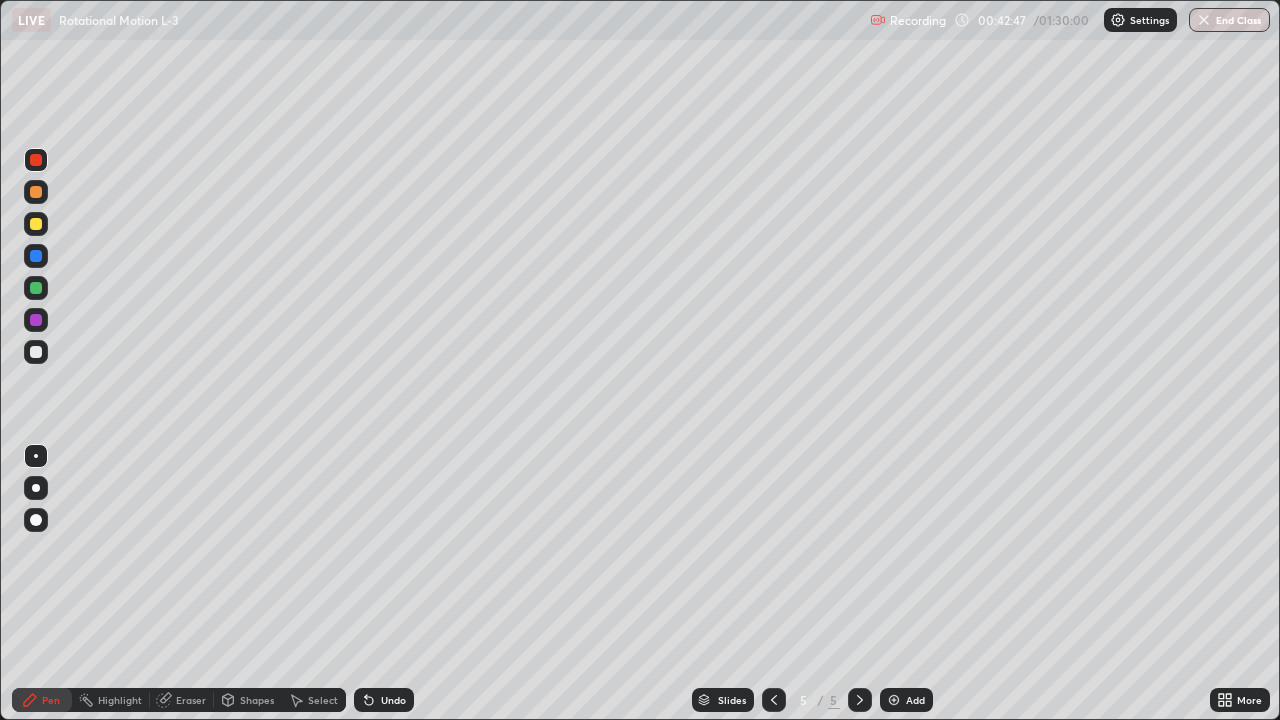 click at bounding box center [36, 224] 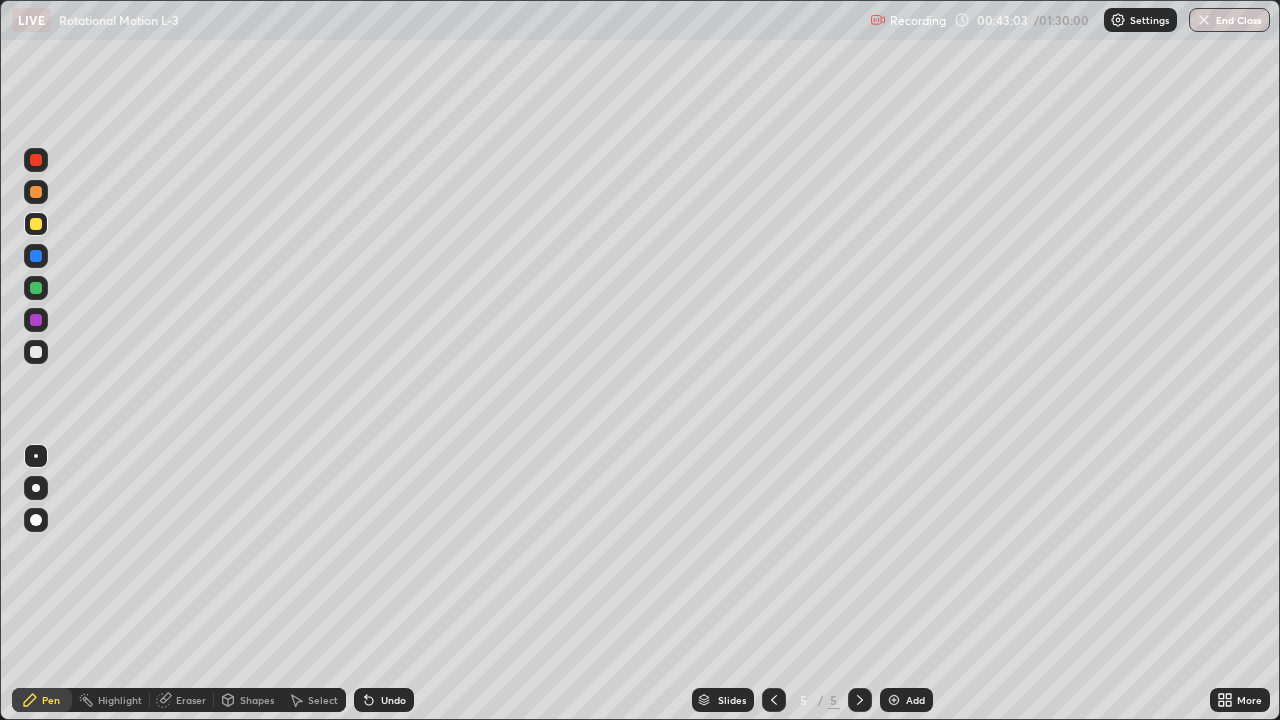 click on "Undo" at bounding box center [384, 700] 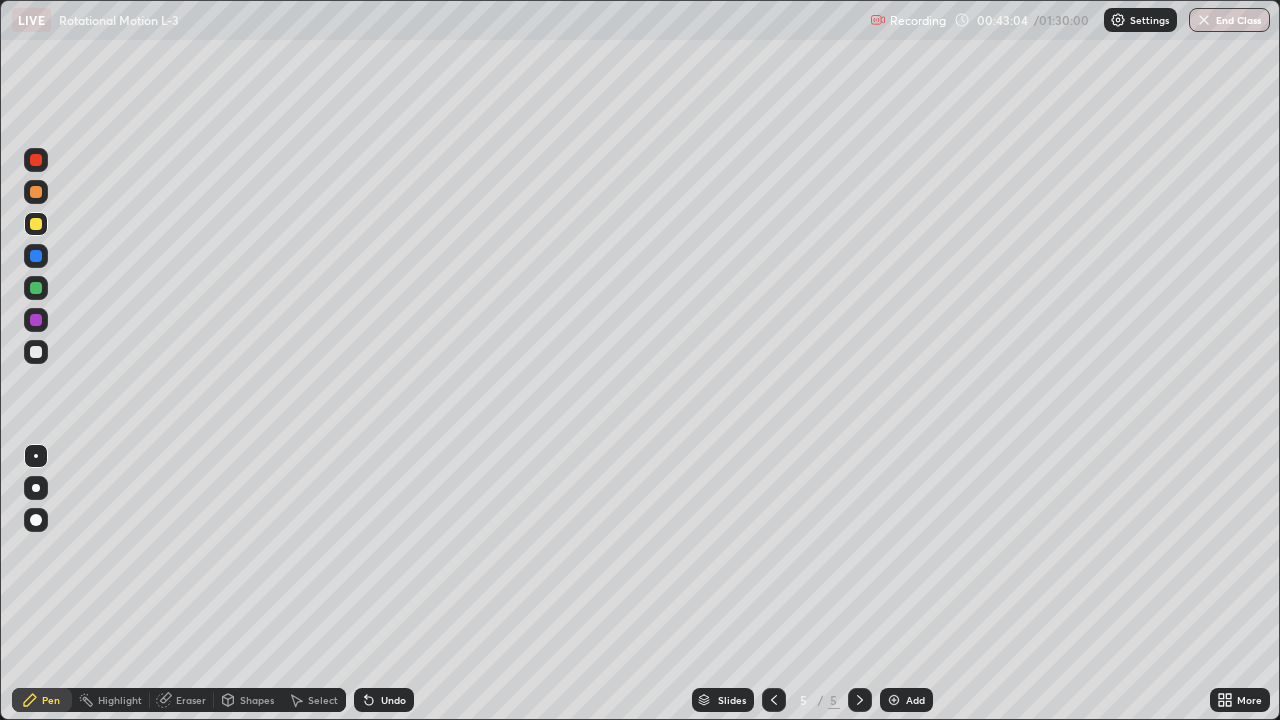 click on "Undo" at bounding box center [384, 700] 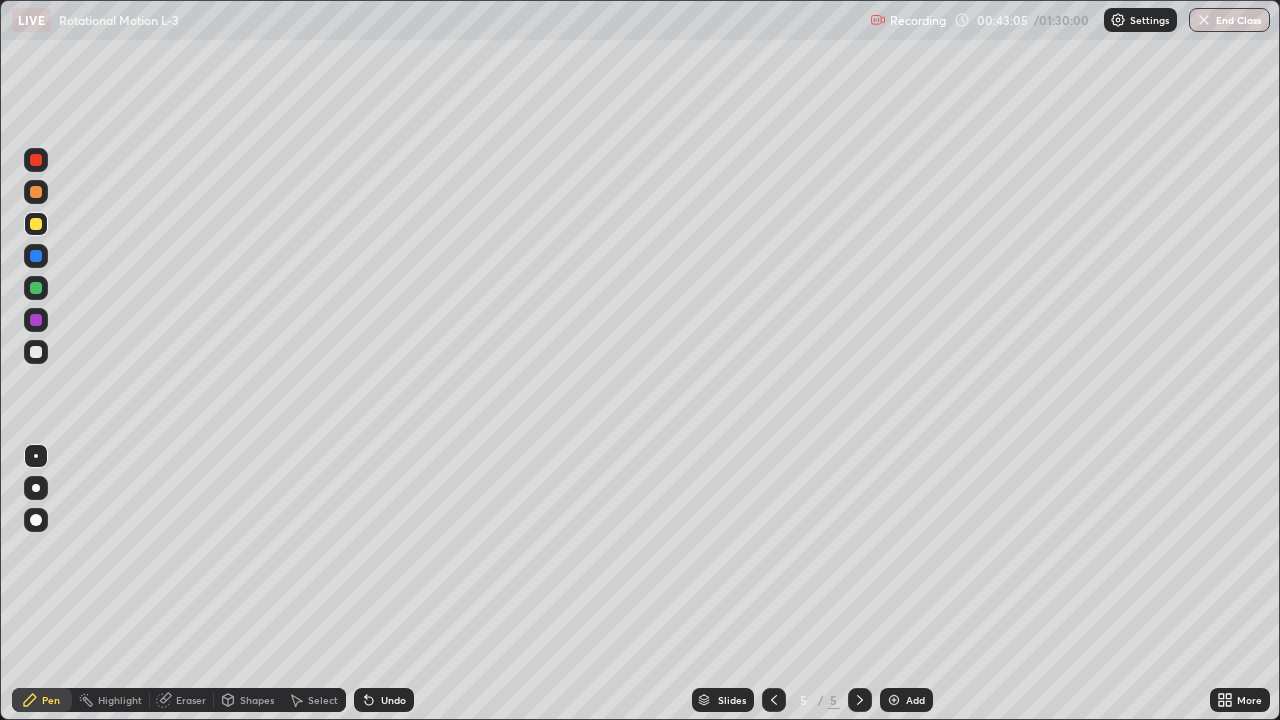 click on "Undo" at bounding box center [384, 700] 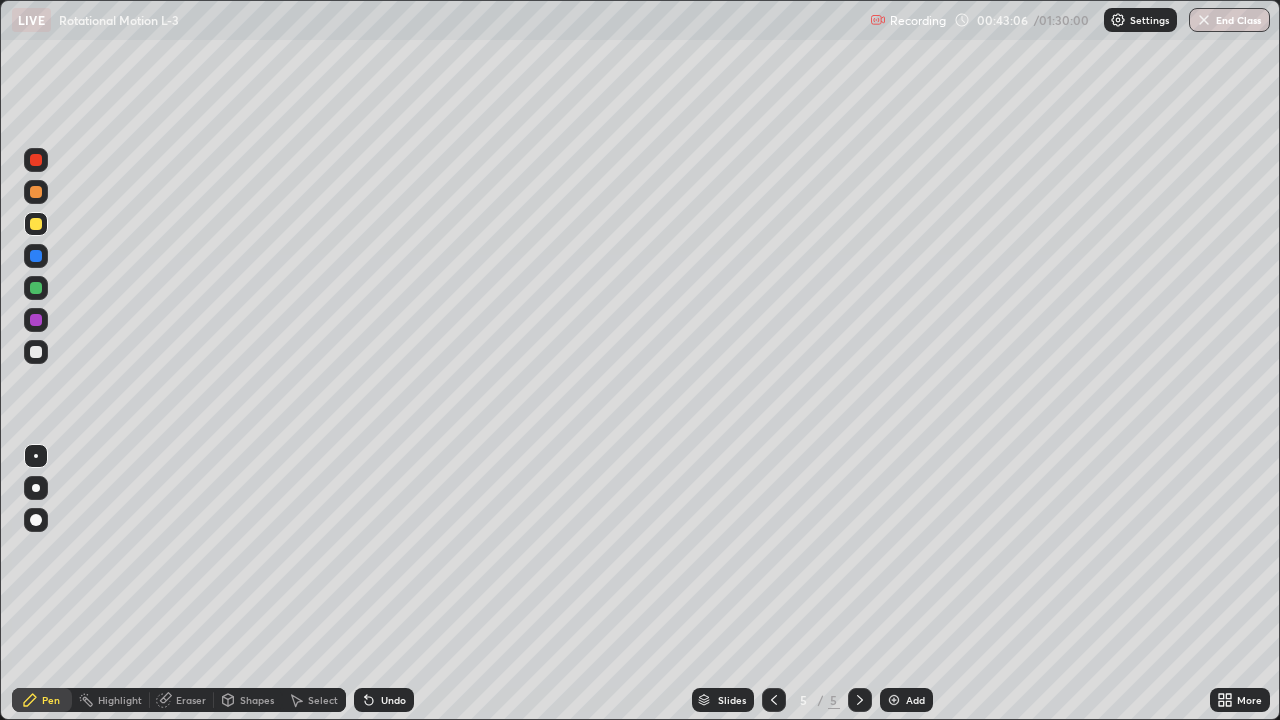 click on "Undo" at bounding box center [384, 700] 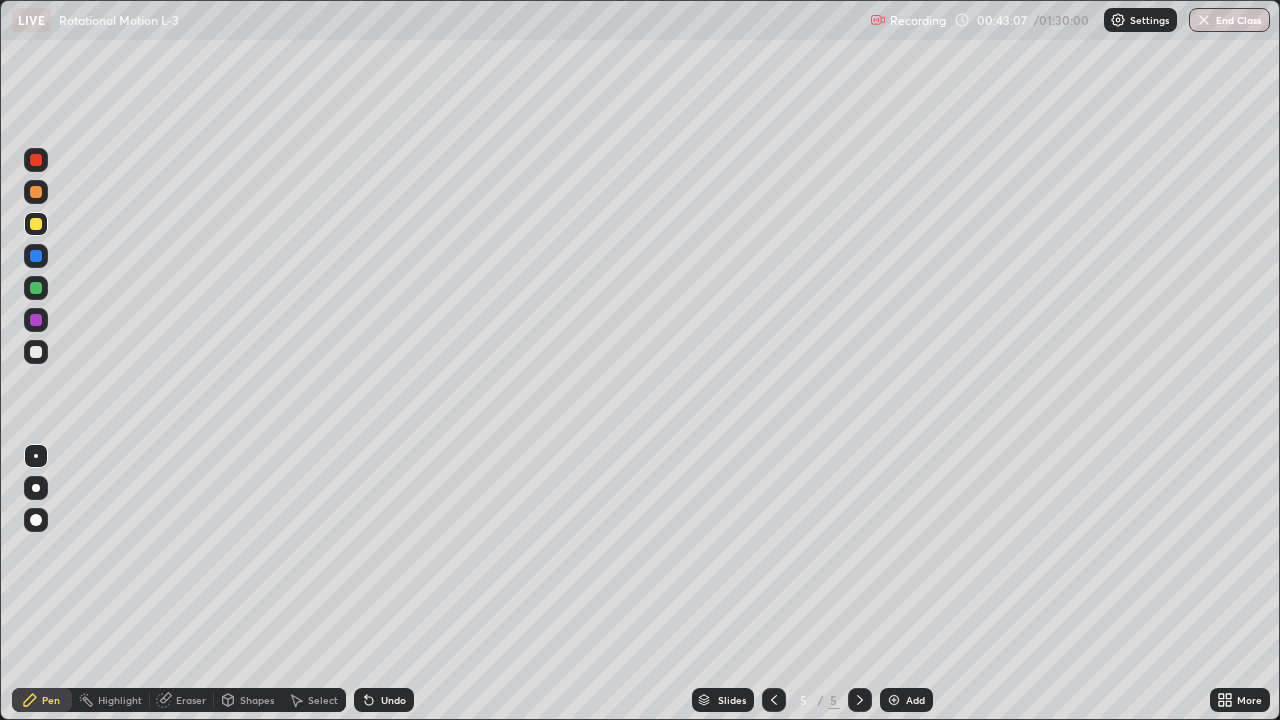 click on "Undo" at bounding box center [384, 700] 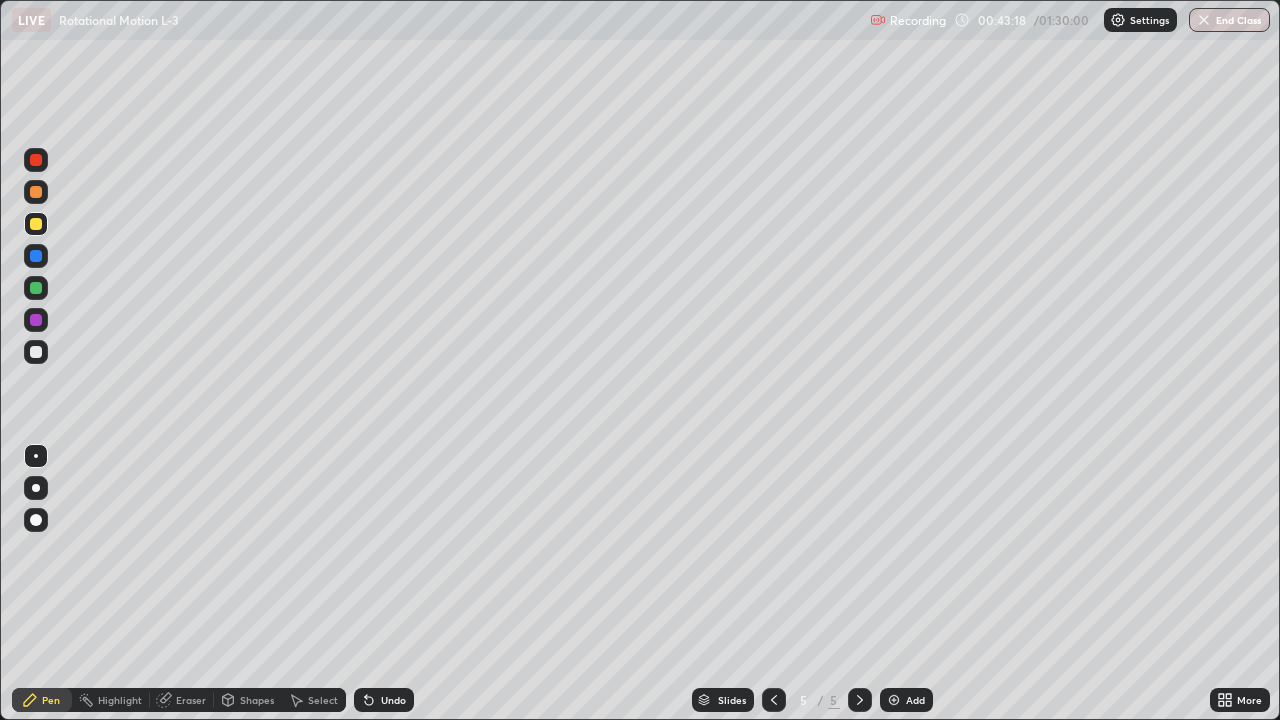 click at bounding box center (36, 160) 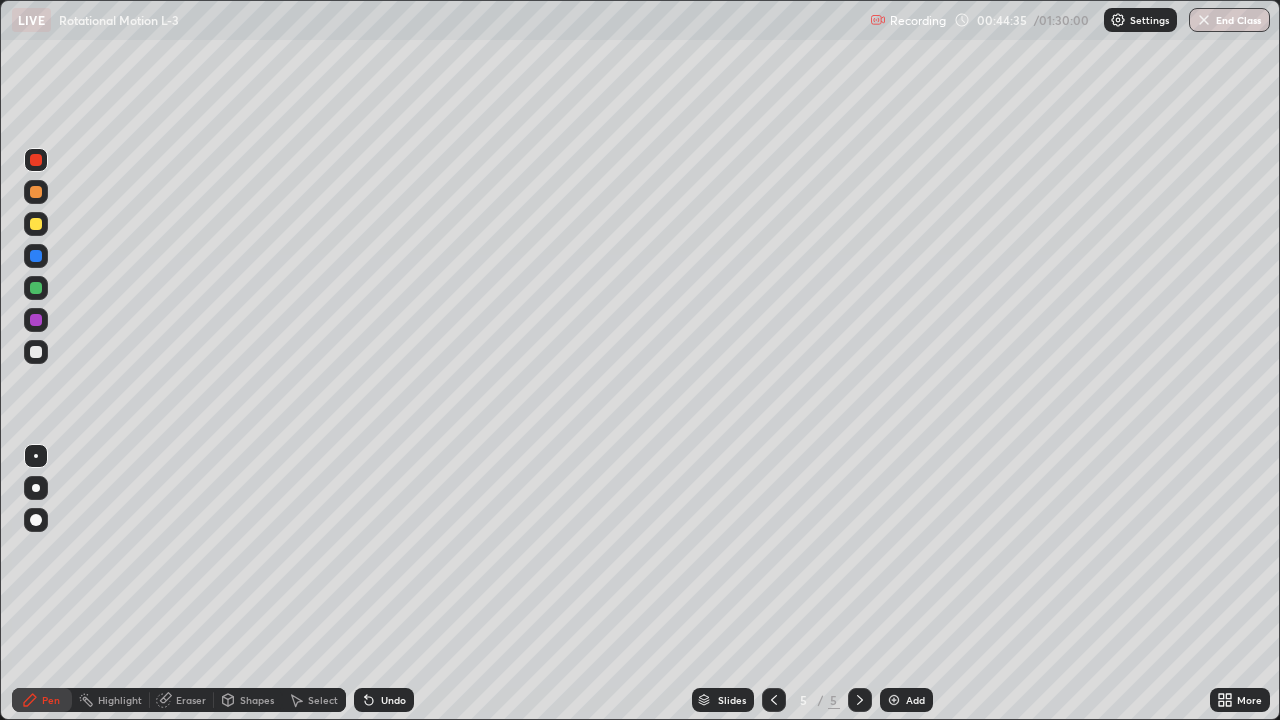 click 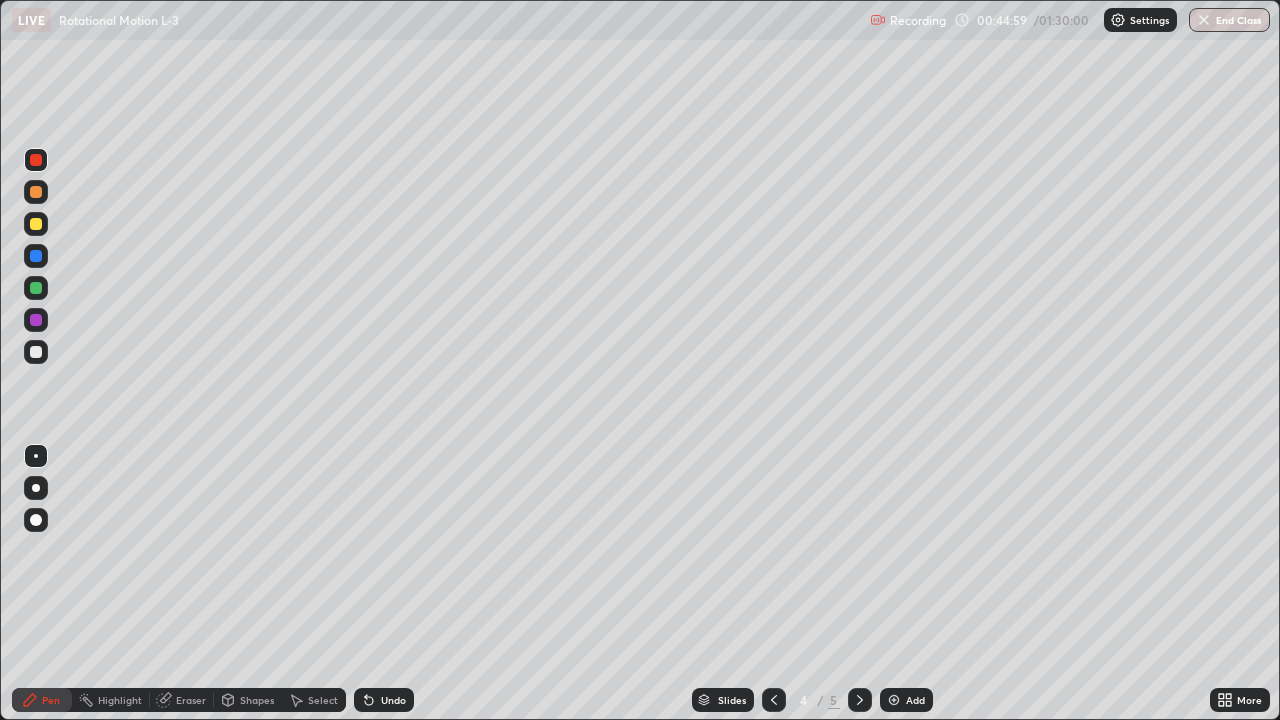 click on "Eraser" at bounding box center [191, 700] 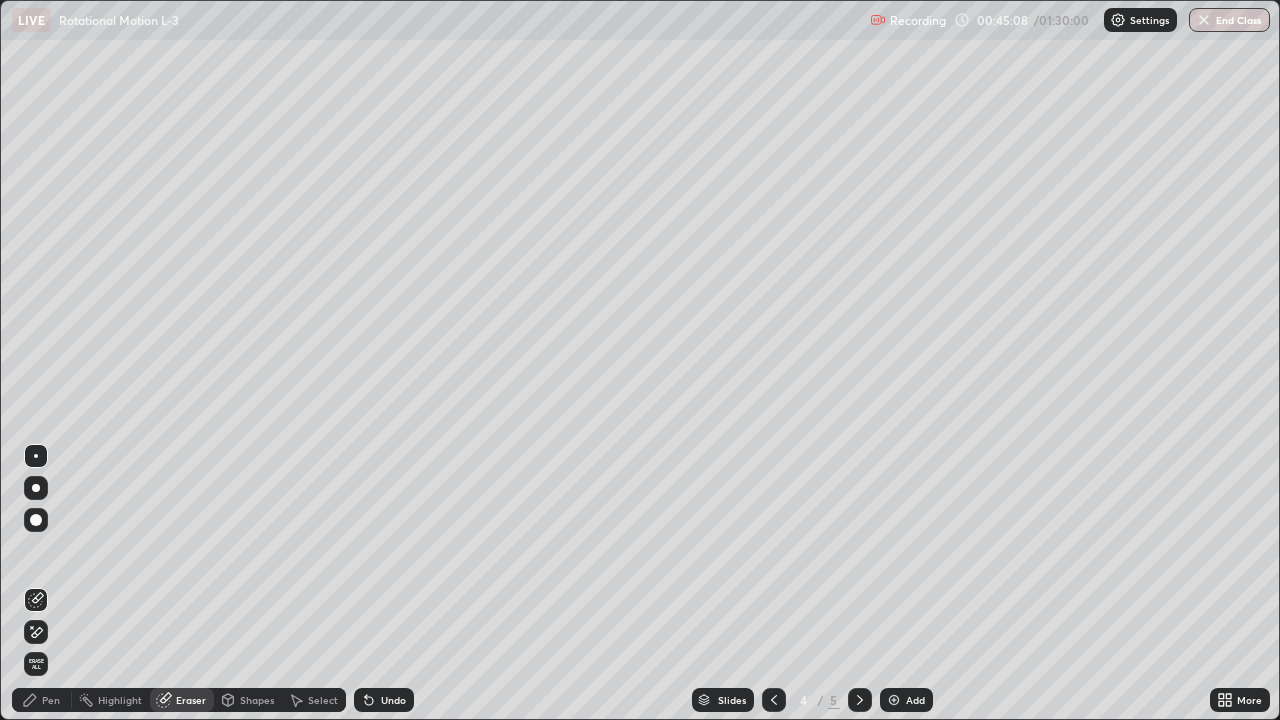 click on "Pen" at bounding box center [42, 700] 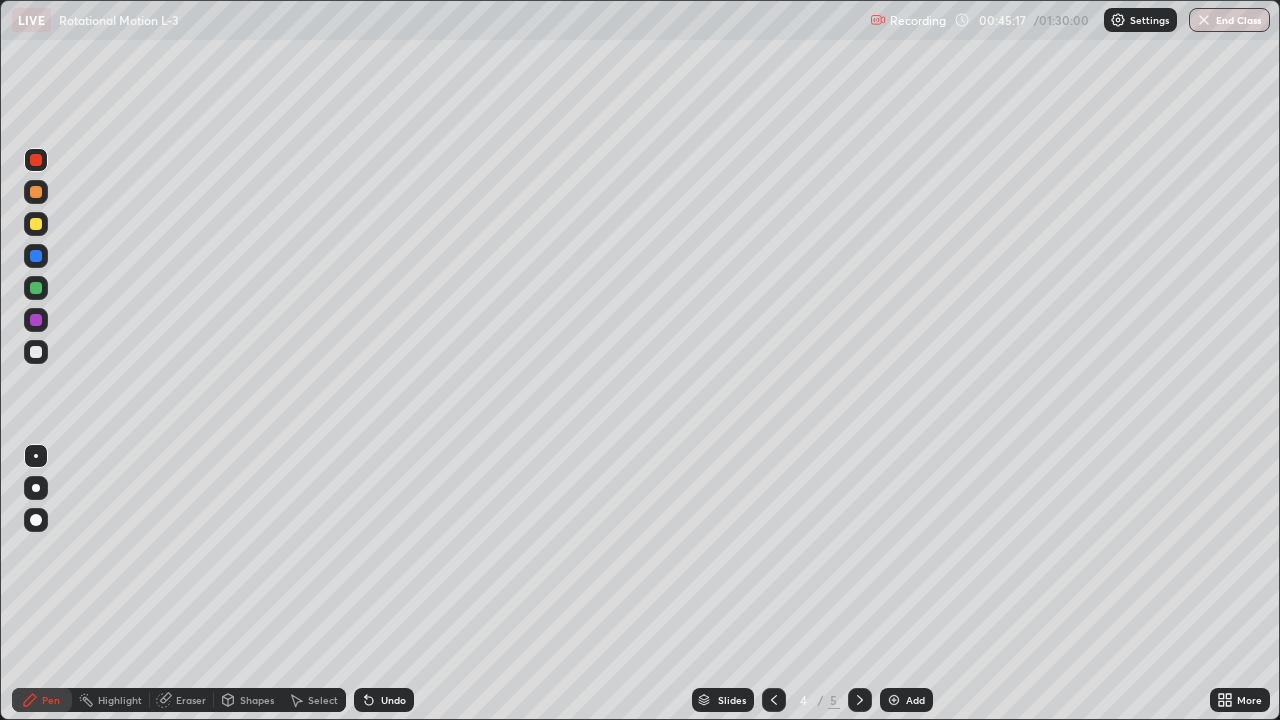 click on "Eraser" at bounding box center (191, 700) 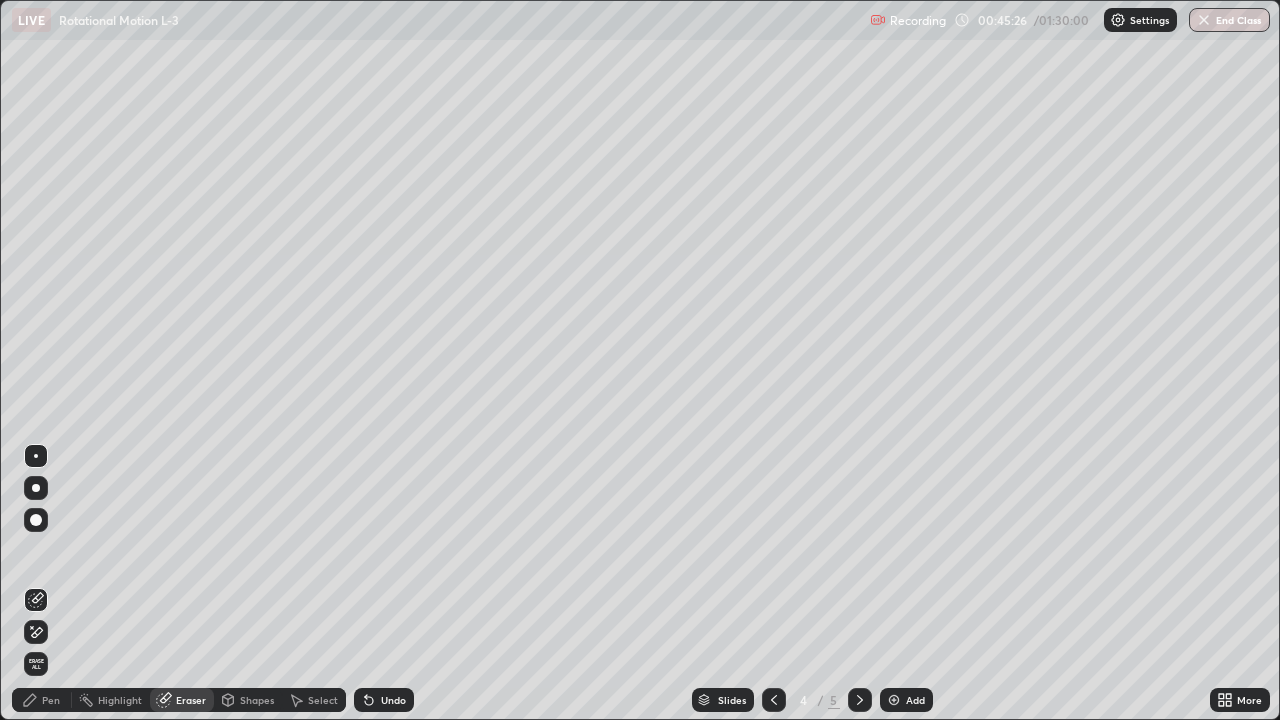click on "Select" at bounding box center [323, 700] 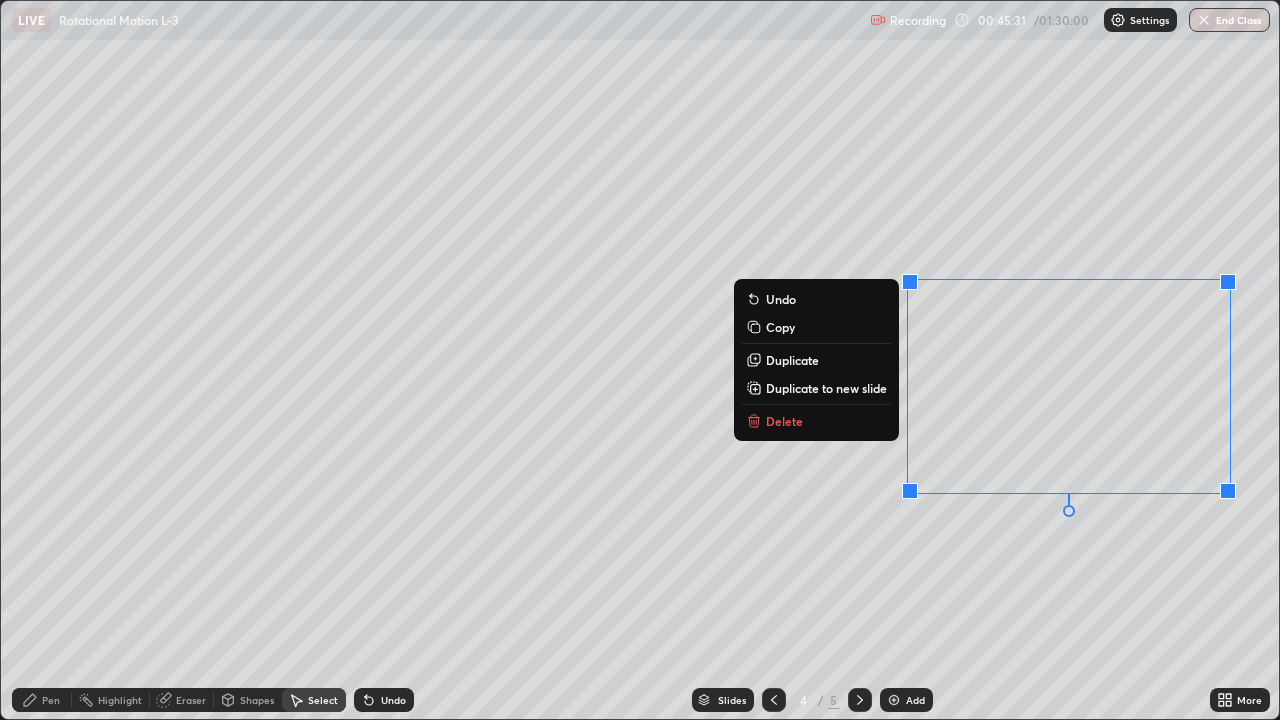 click on "Delete" at bounding box center (816, 421) 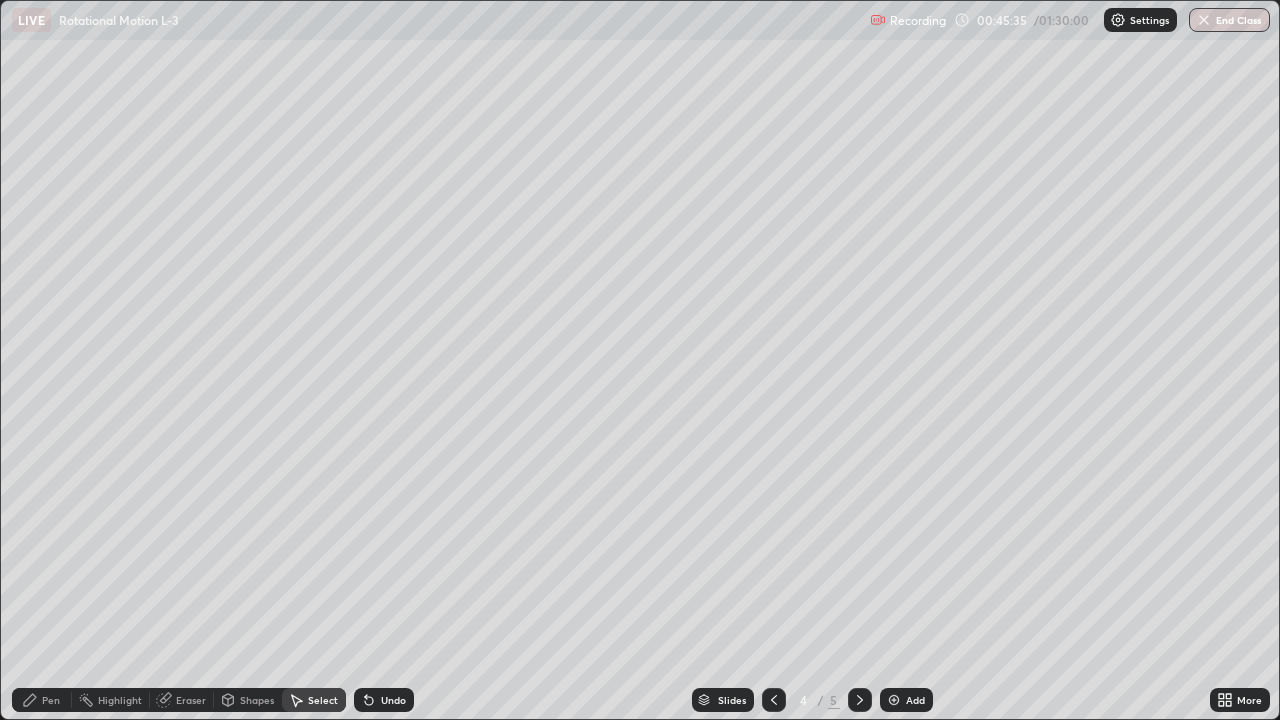 click on "Pen" at bounding box center [42, 700] 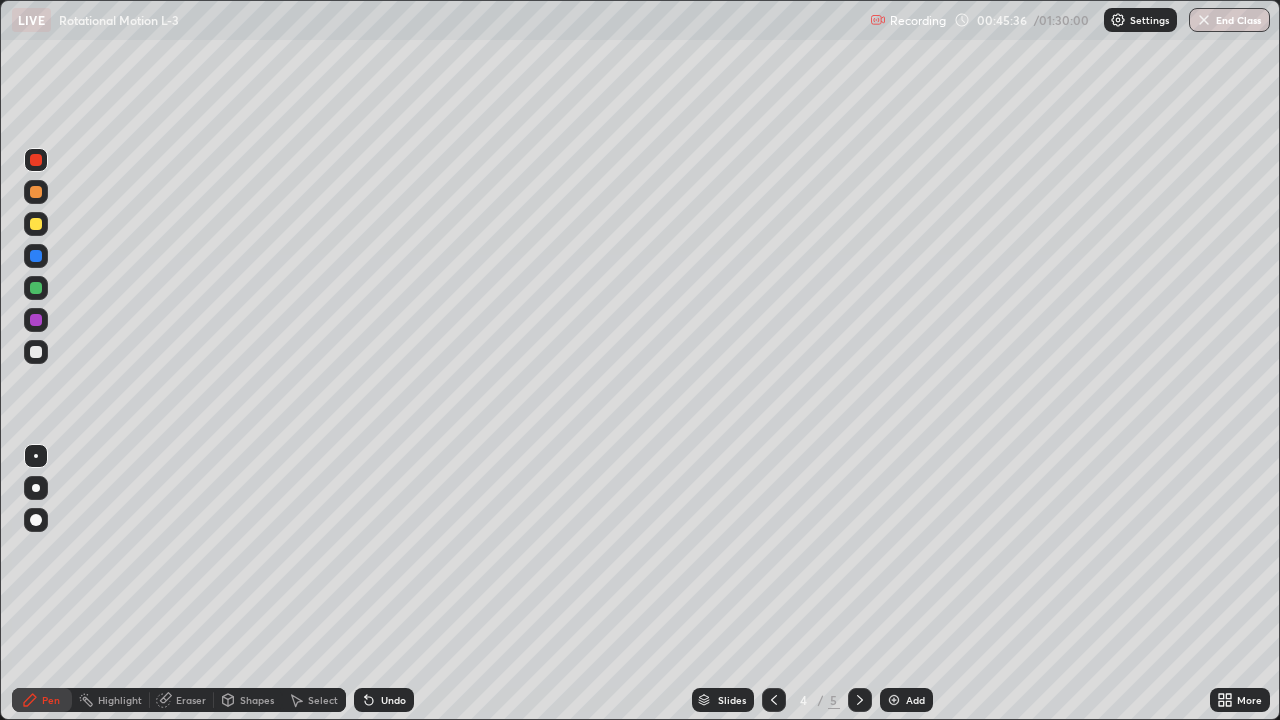 click at bounding box center [36, 352] 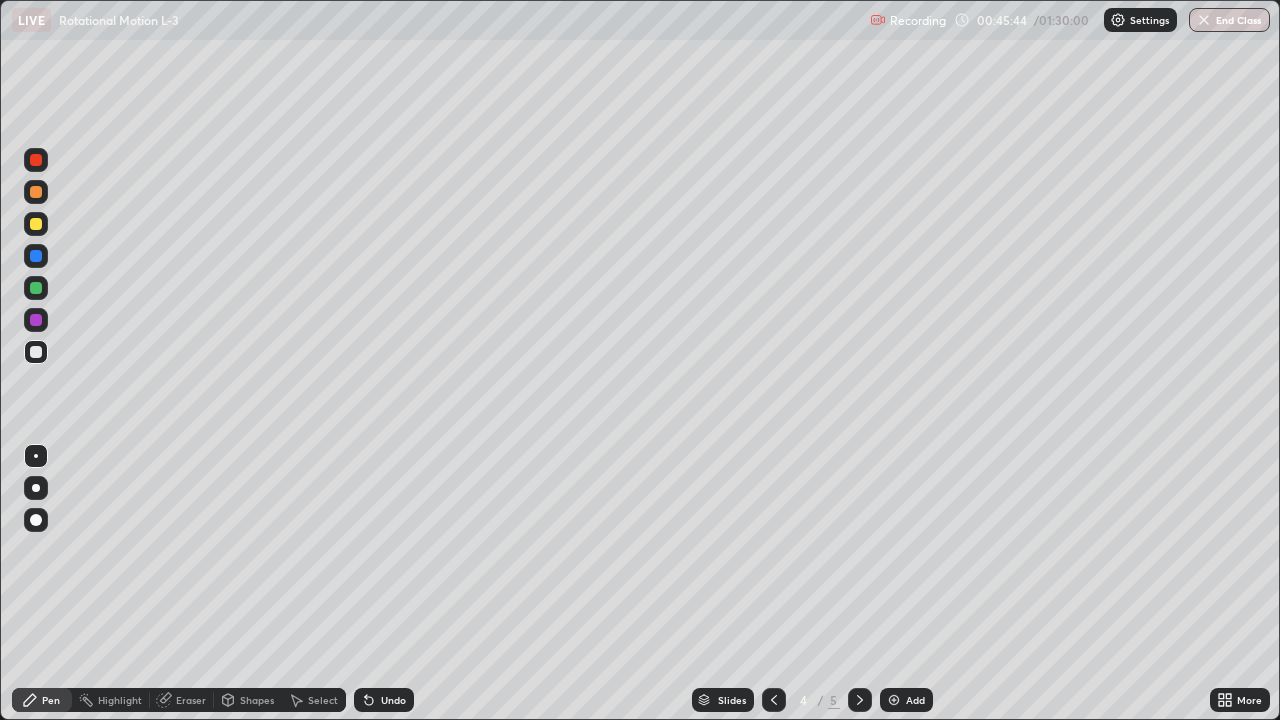 click at bounding box center [36, 160] 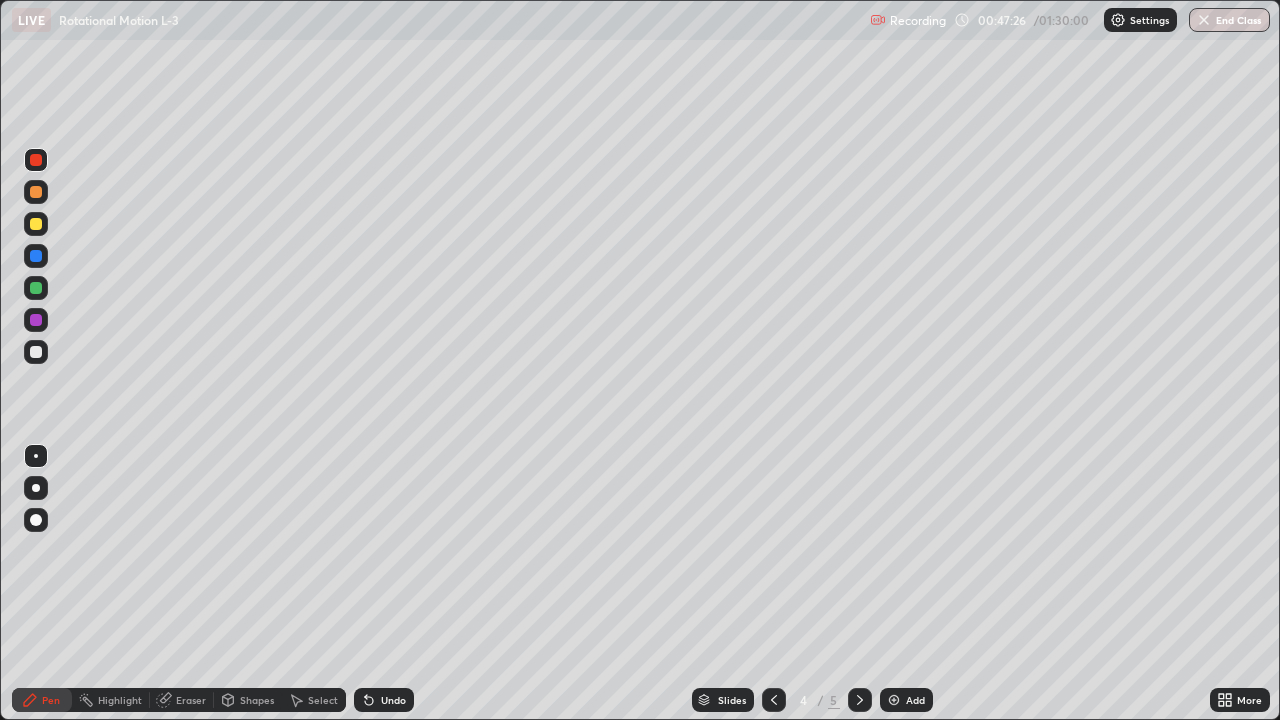 click 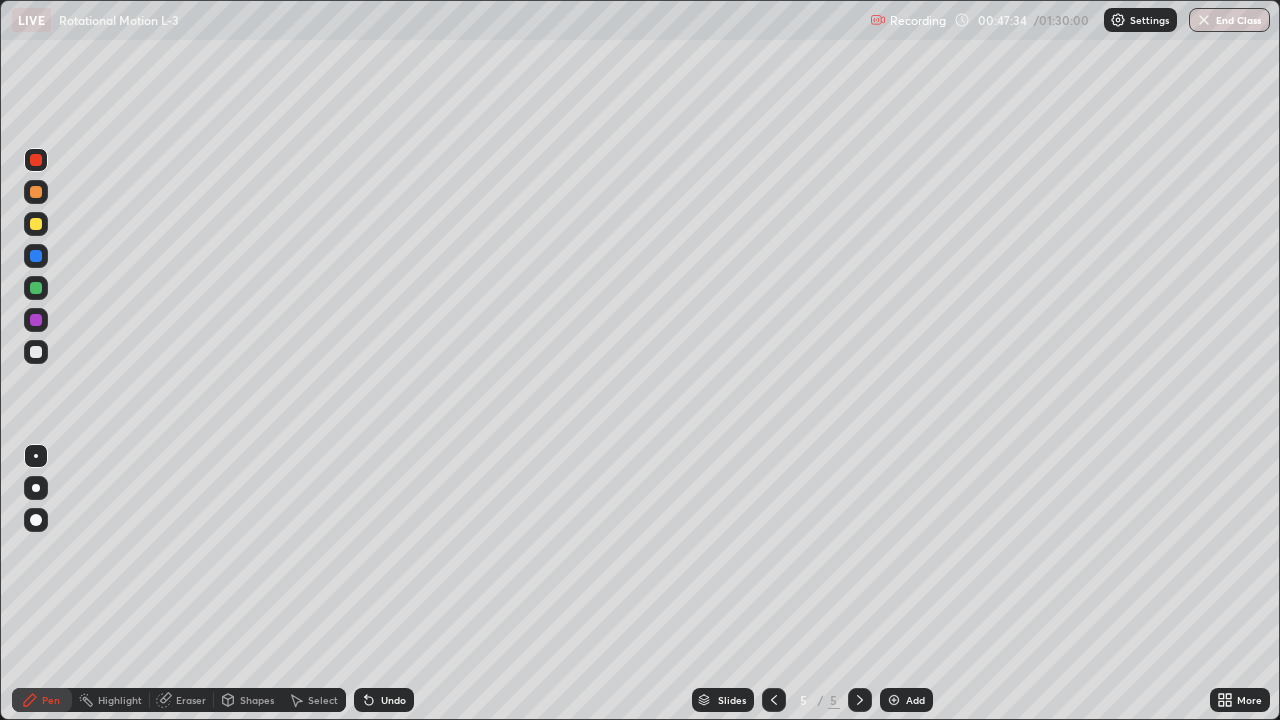 click at bounding box center (36, 352) 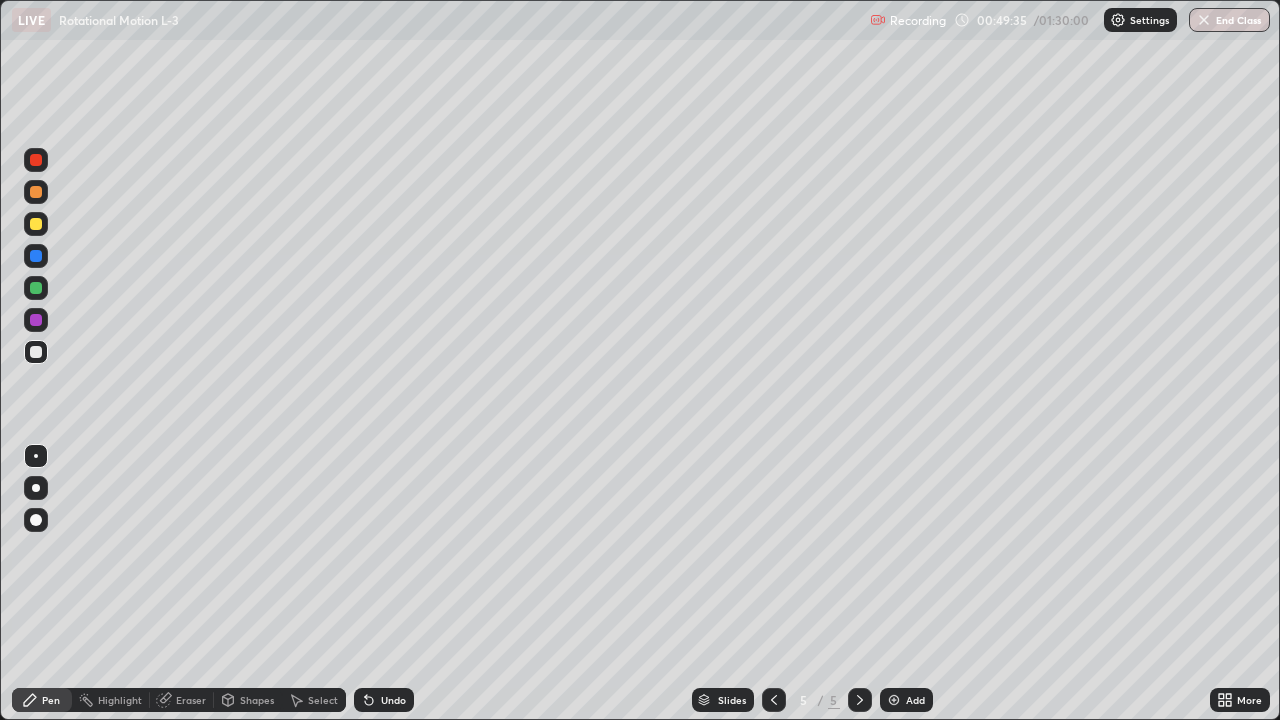 click 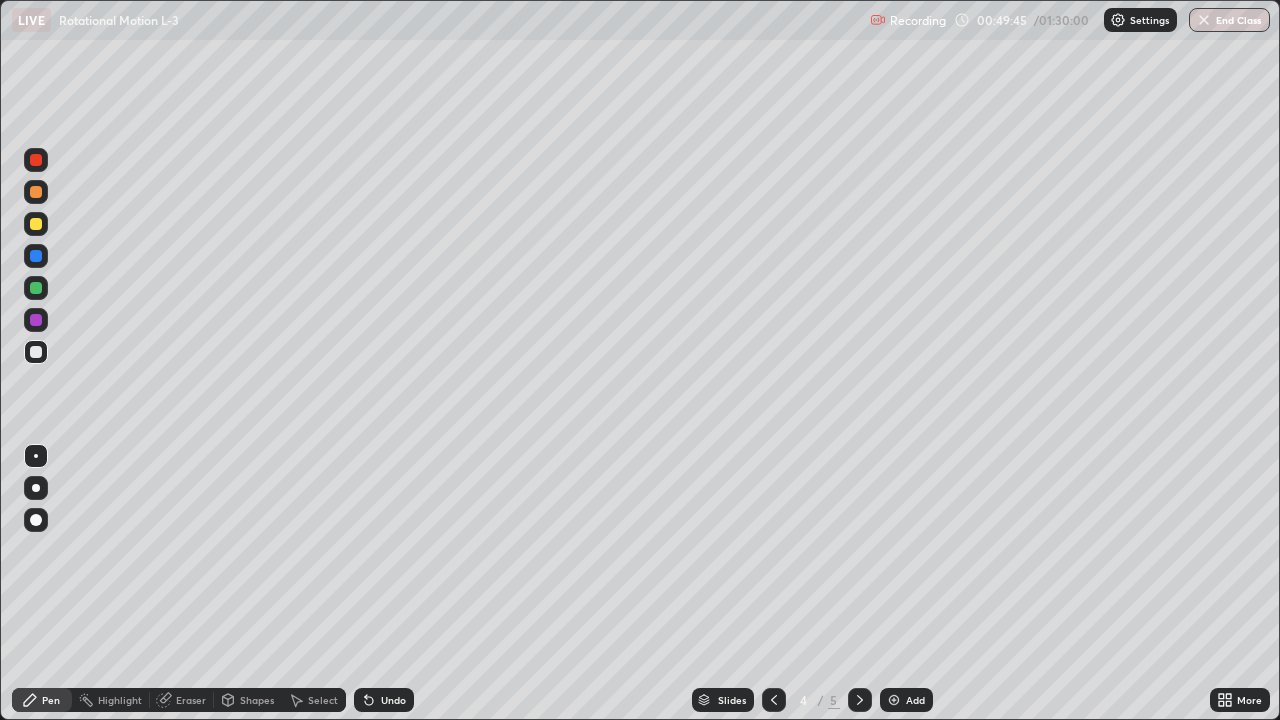 click at bounding box center (860, 700) 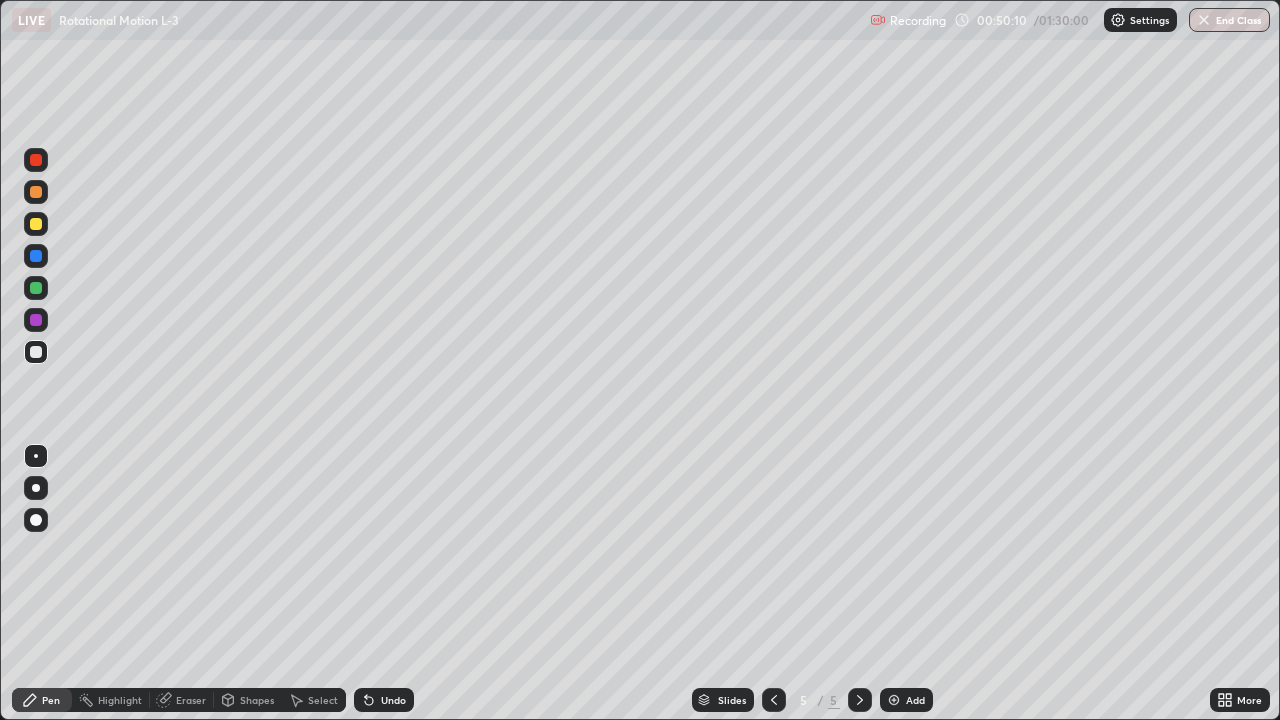 click on "Add" at bounding box center (915, 700) 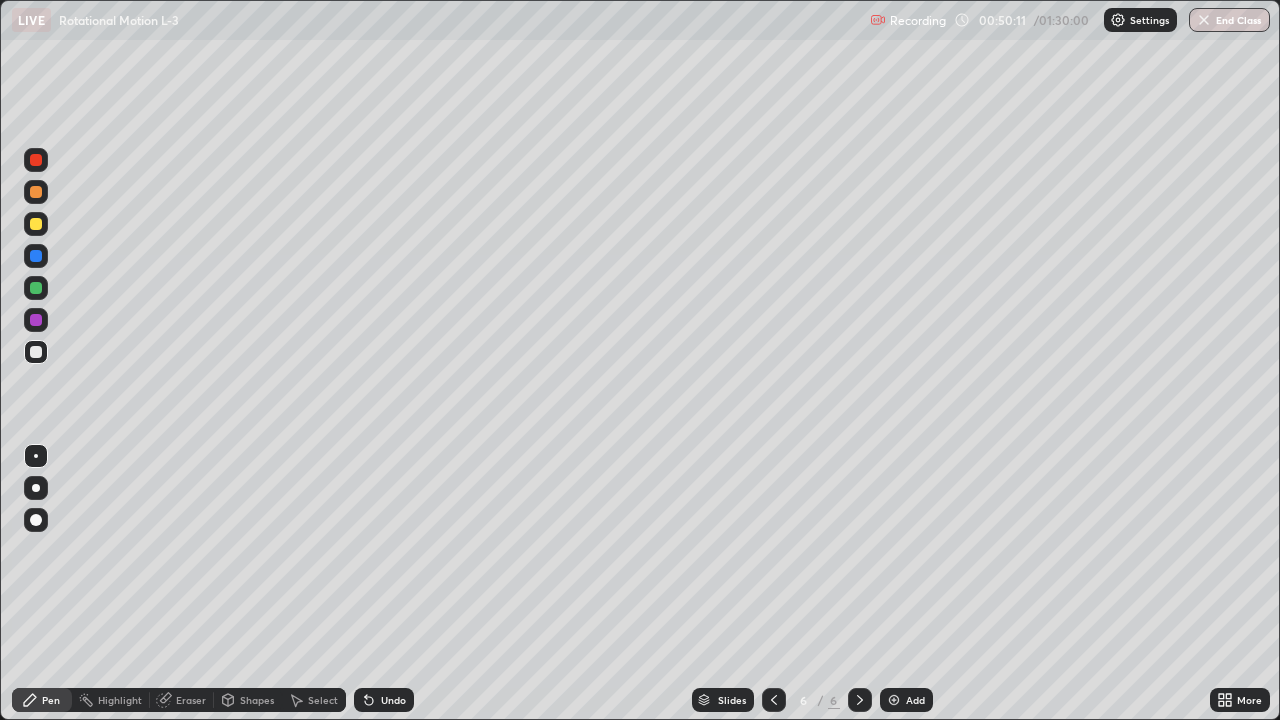 click on "Shapes" at bounding box center (257, 700) 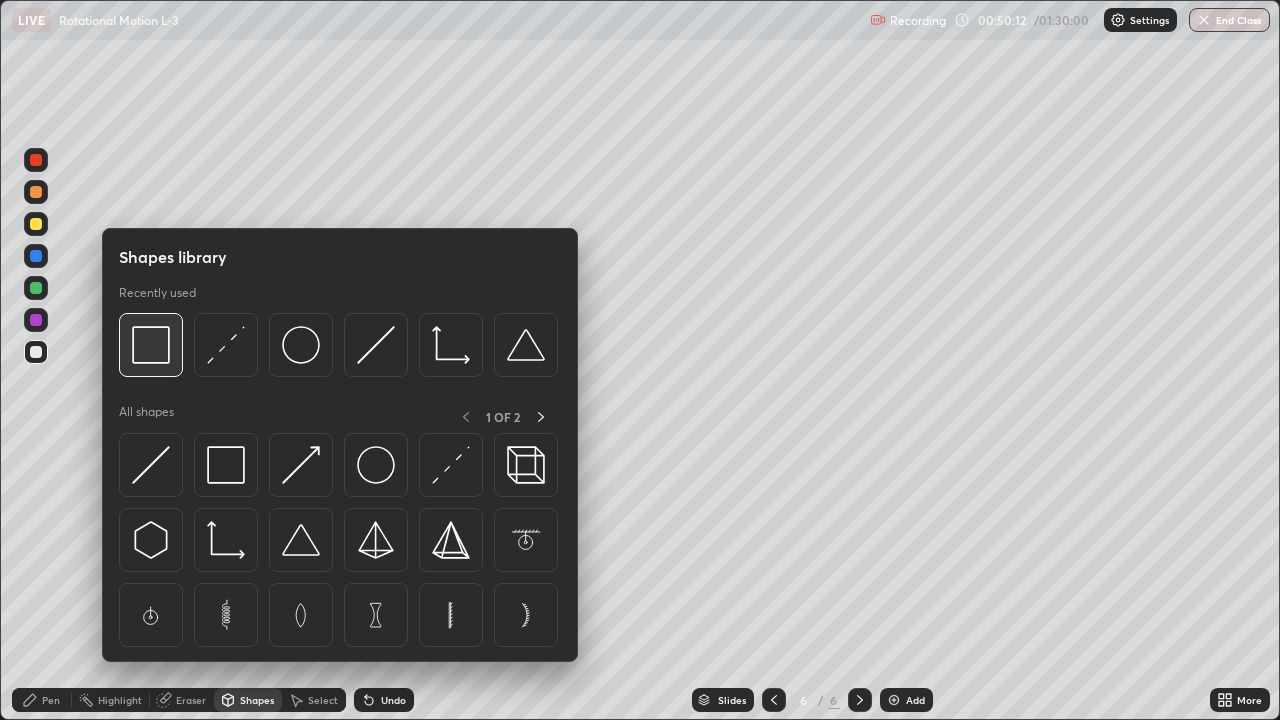 click at bounding box center [151, 345] 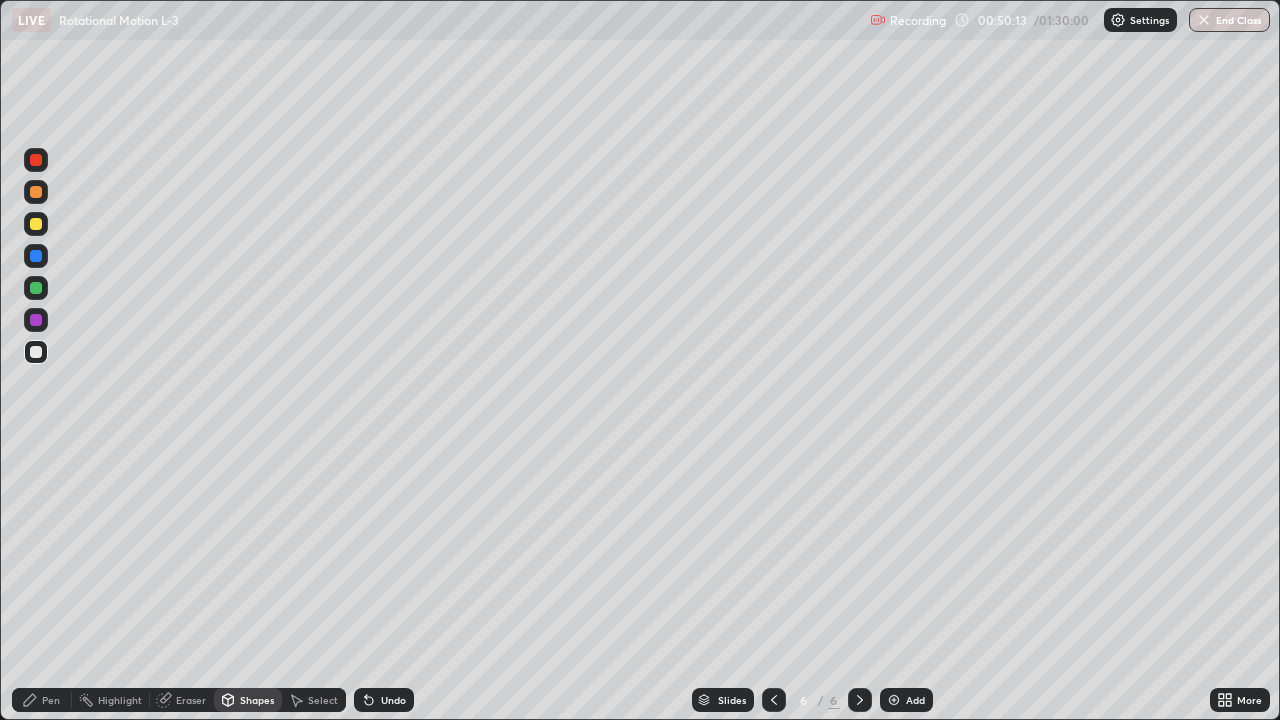 click at bounding box center [36, 192] 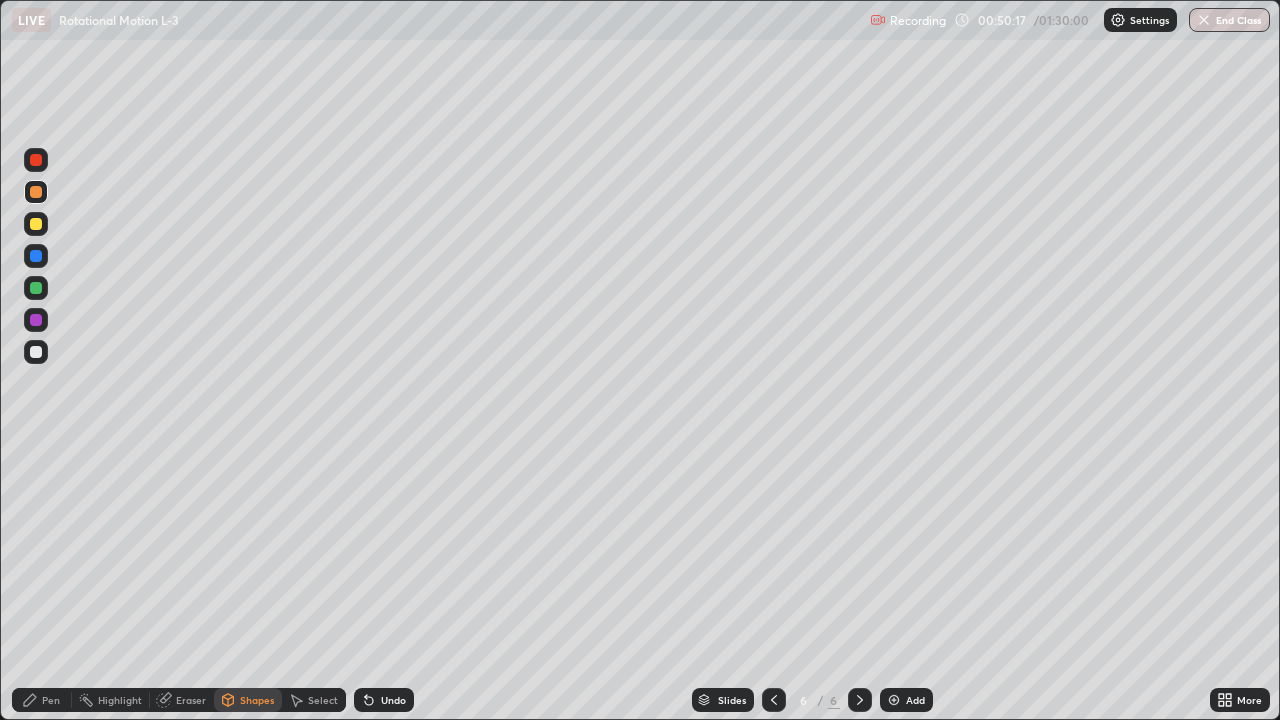 click on "Pen" at bounding box center (42, 700) 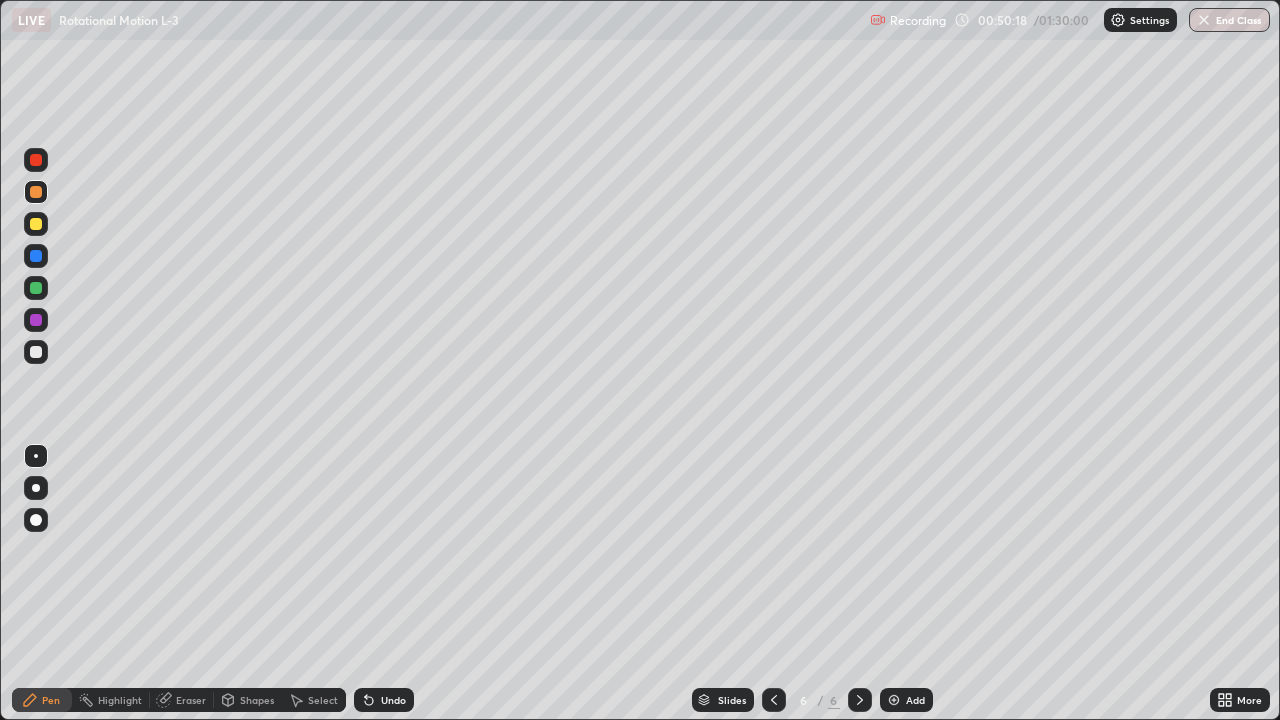 click on "Shapes" at bounding box center (257, 700) 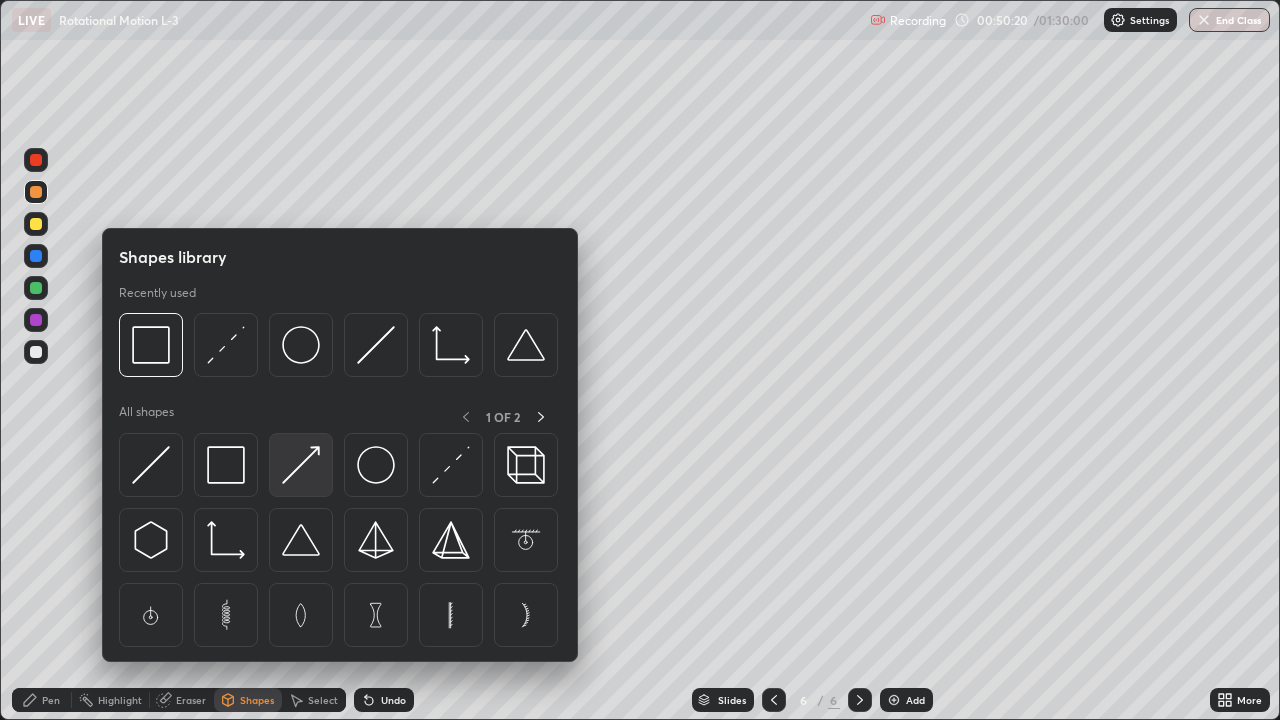 click at bounding box center (301, 465) 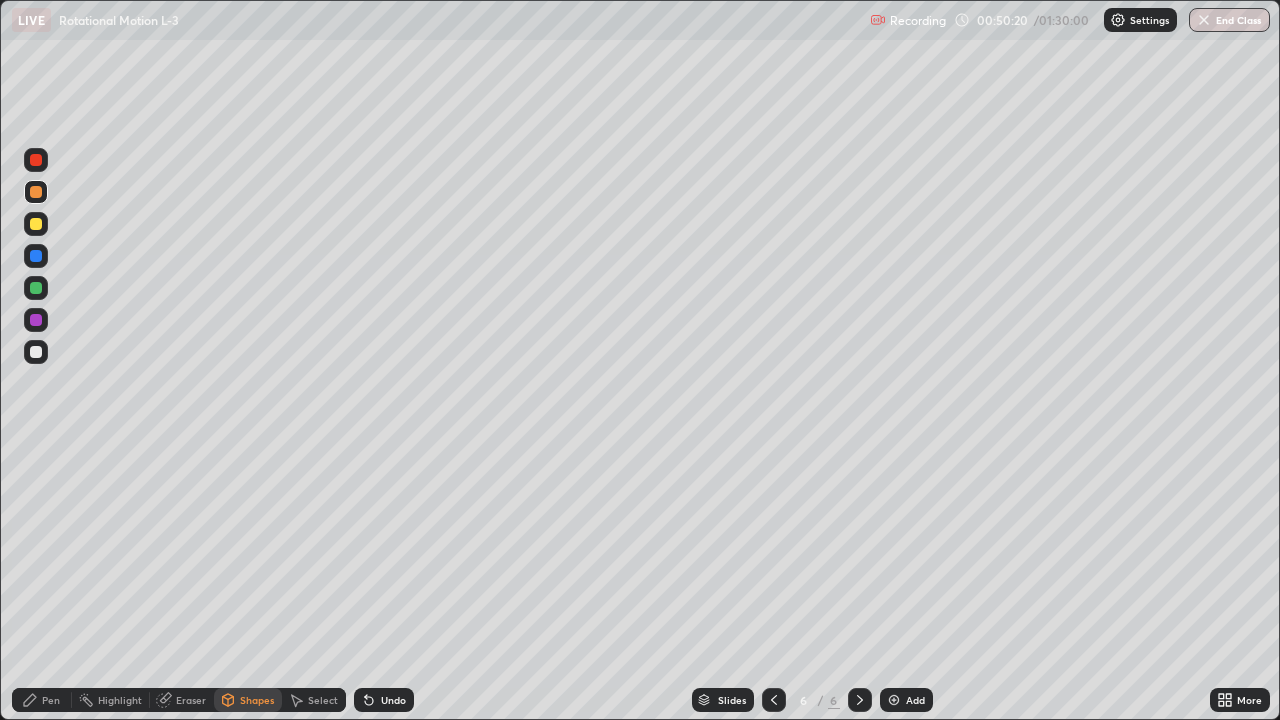 click at bounding box center (36, 288) 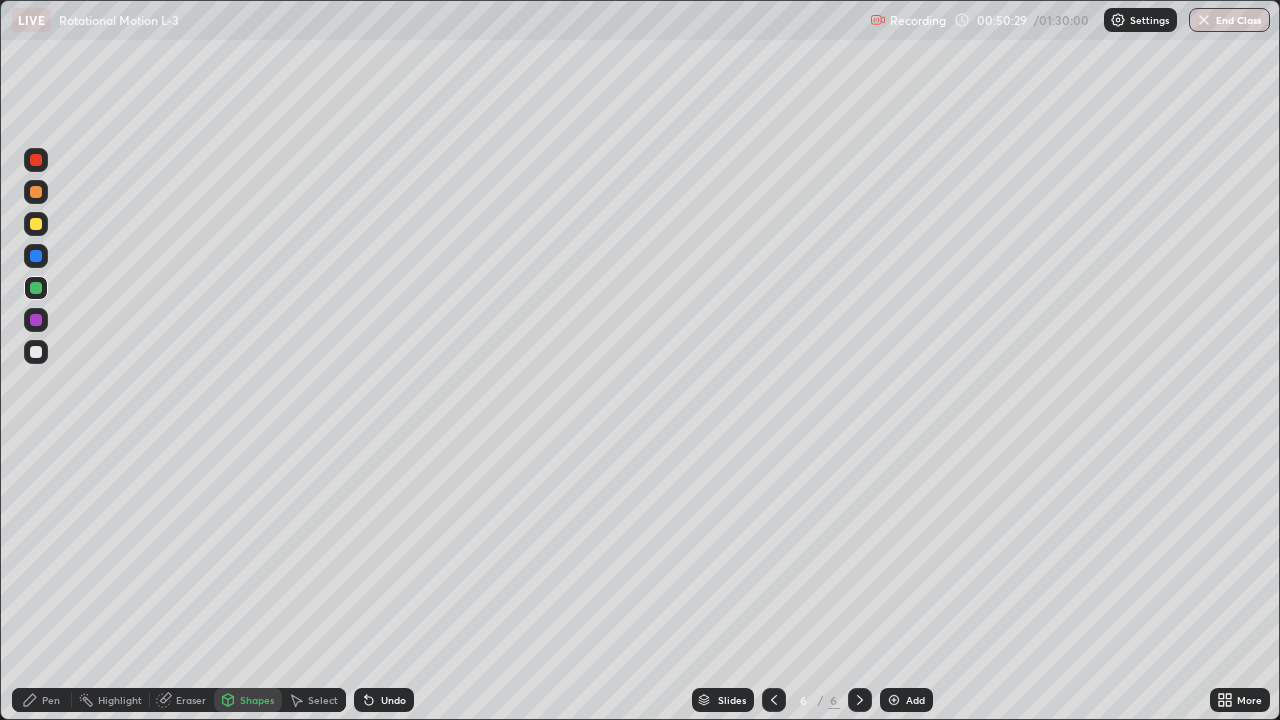 click on "Pen" at bounding box center (51, 700) 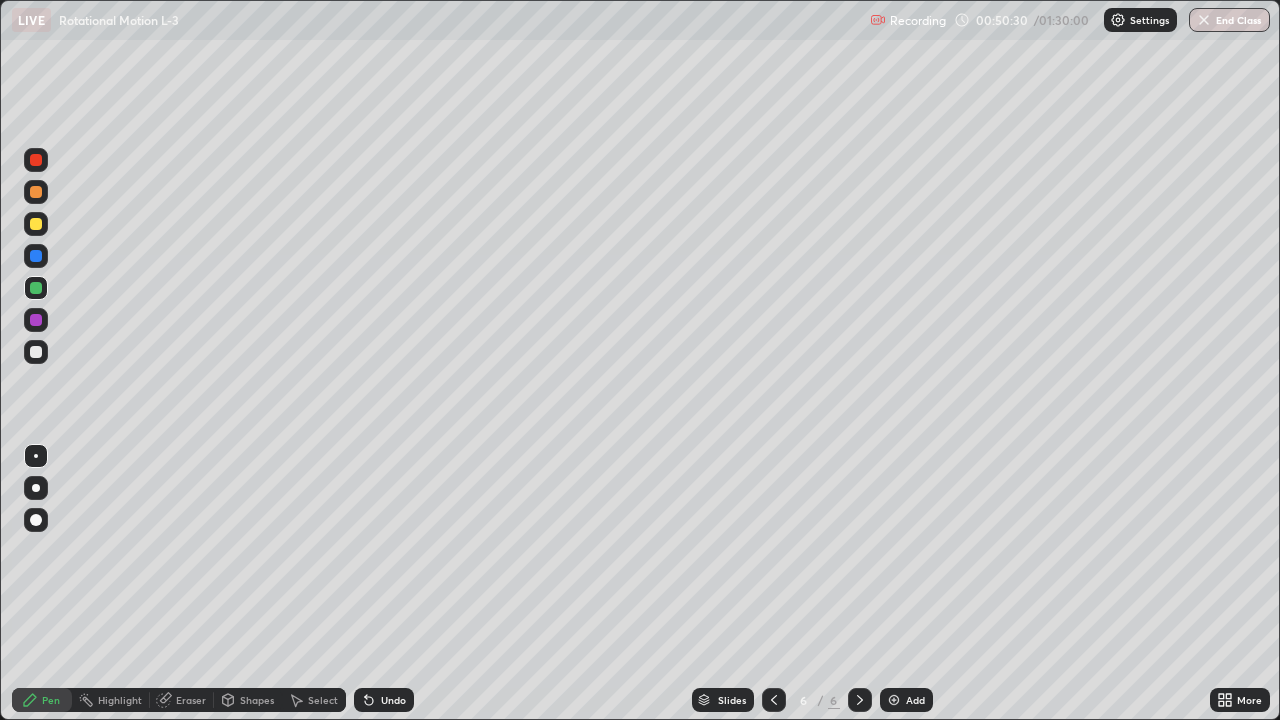 click at bounding box center [36, 320] 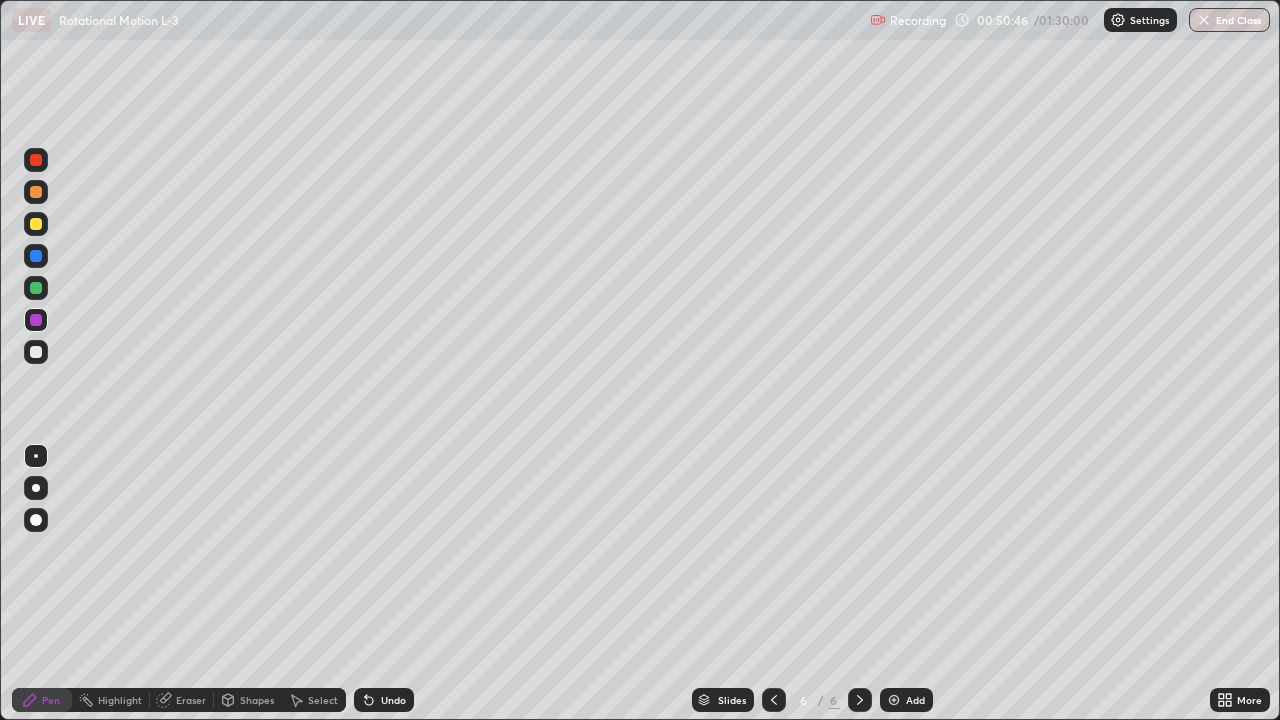 click on "Undo" at bounding box center [393, 700] 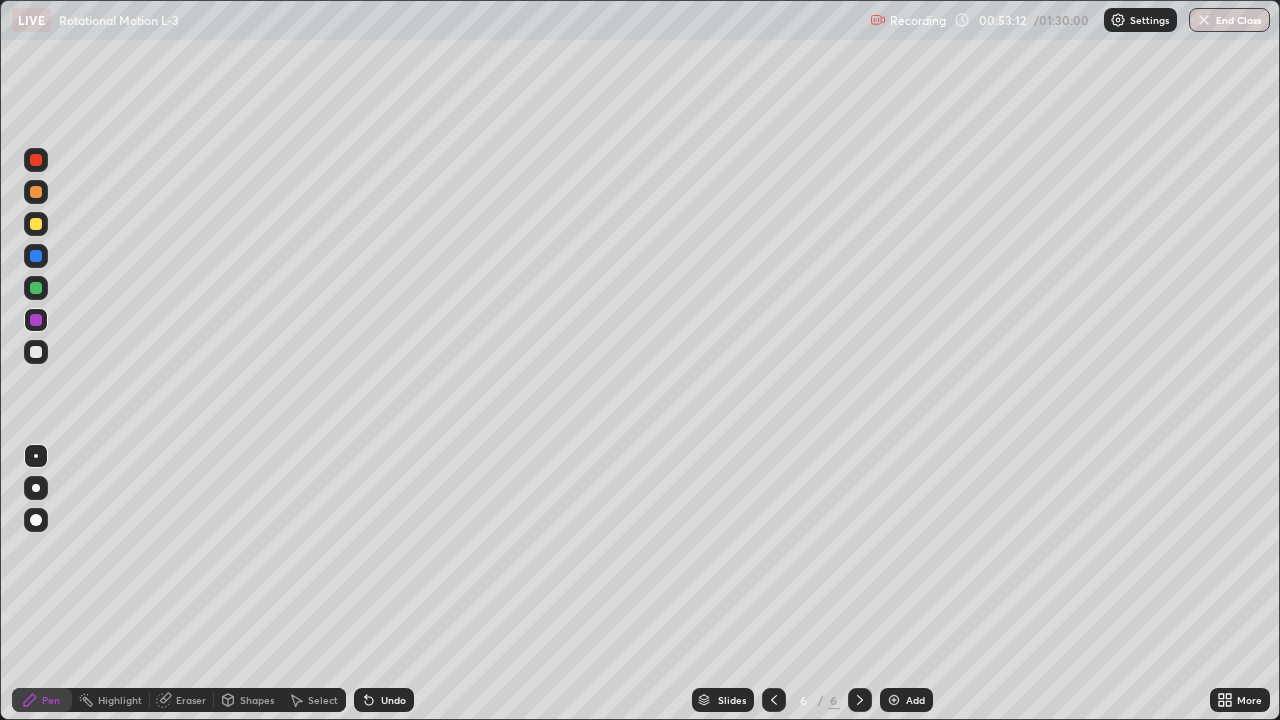 click on "Undo" at bounding box center [393, 700] 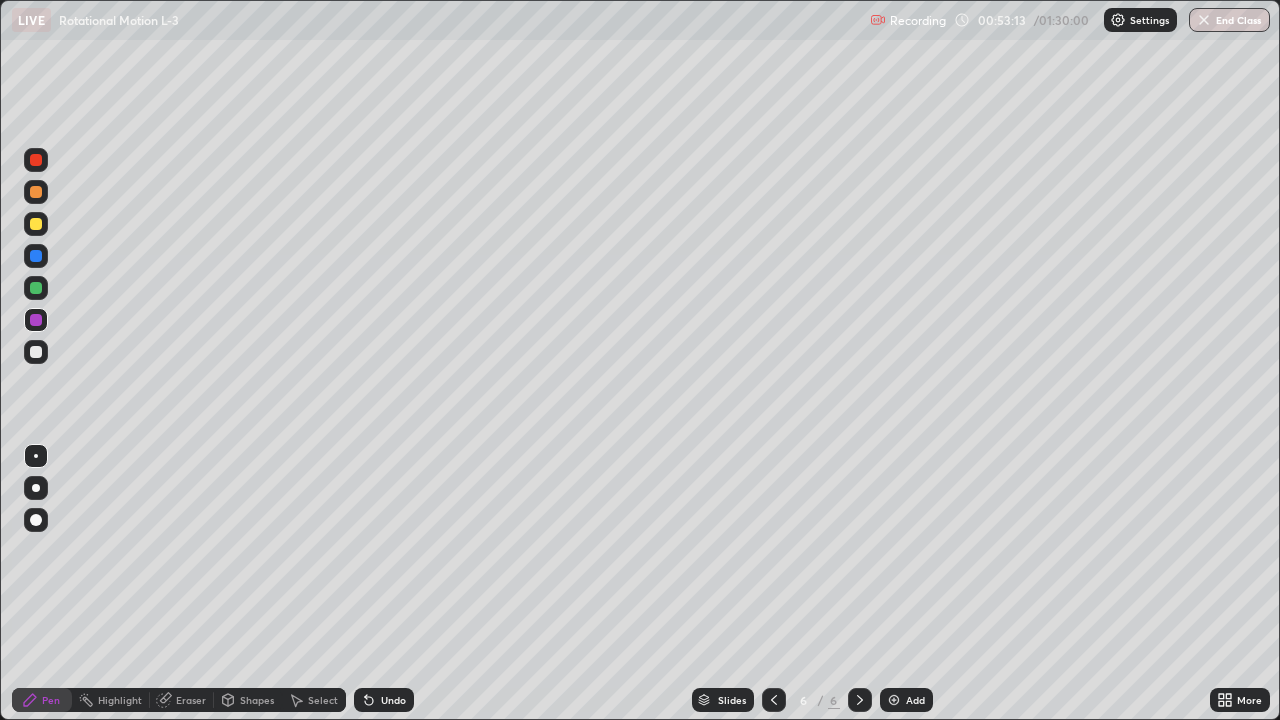 click on "Undo" at bounding box center (384, 700) 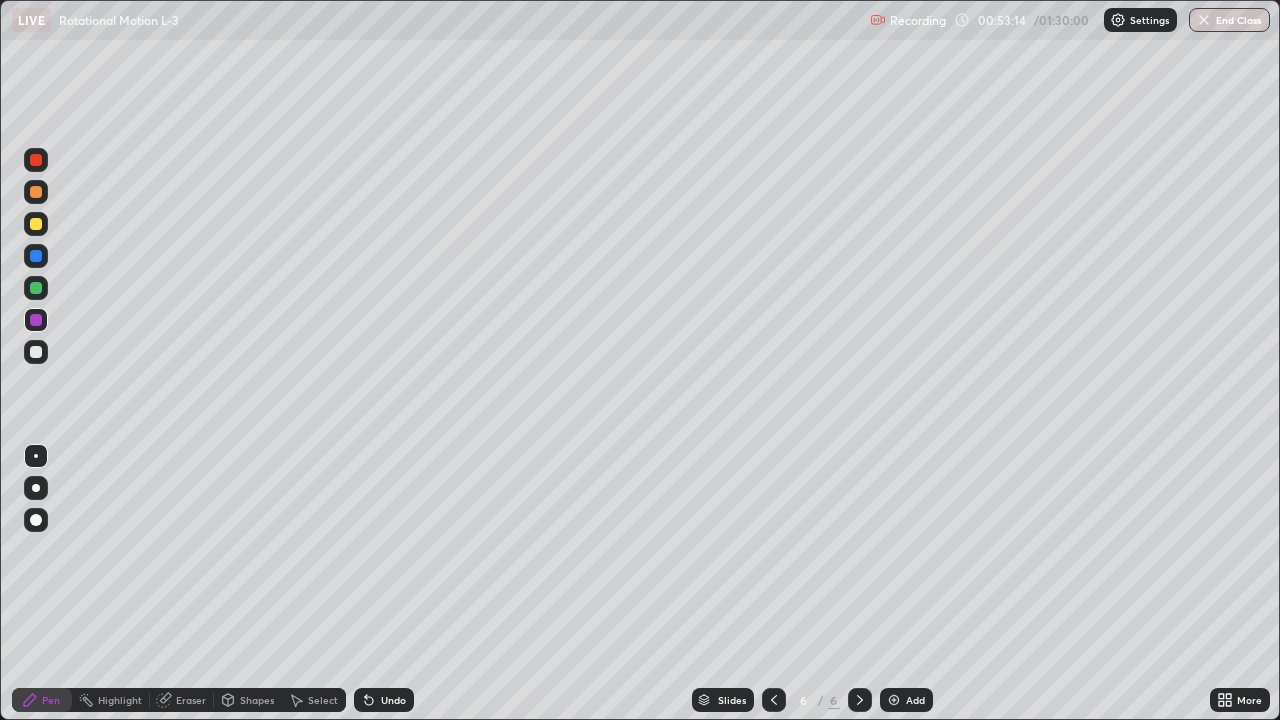 click on "Undo" at bounding box center [393, 700] 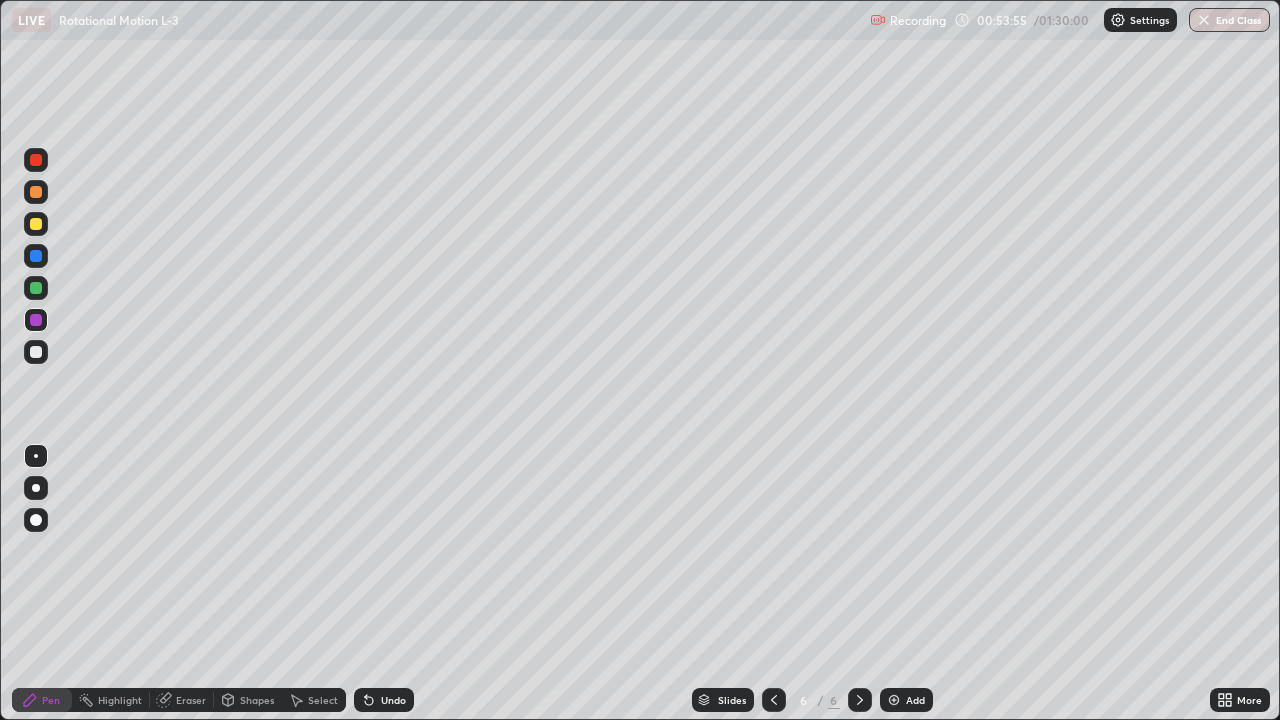 click on "Add" at bounding box center [906, 700] 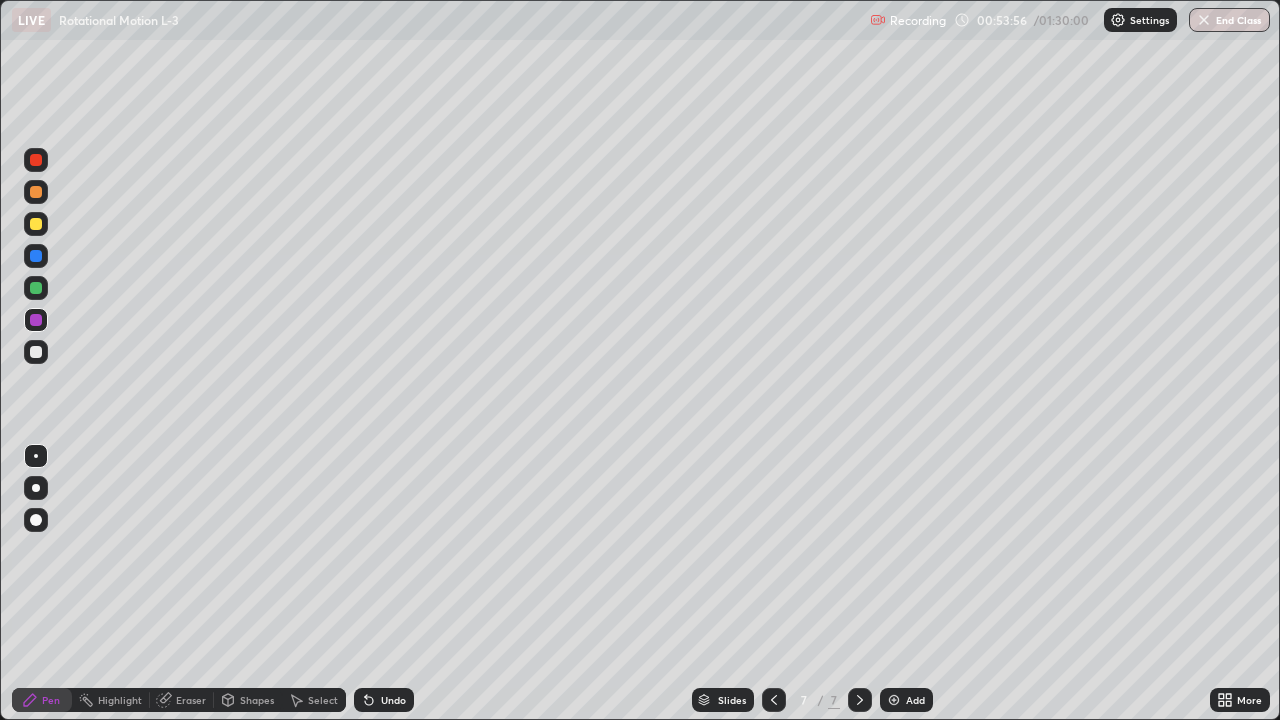 click on "Shapes" at bounding box center (257, 700) 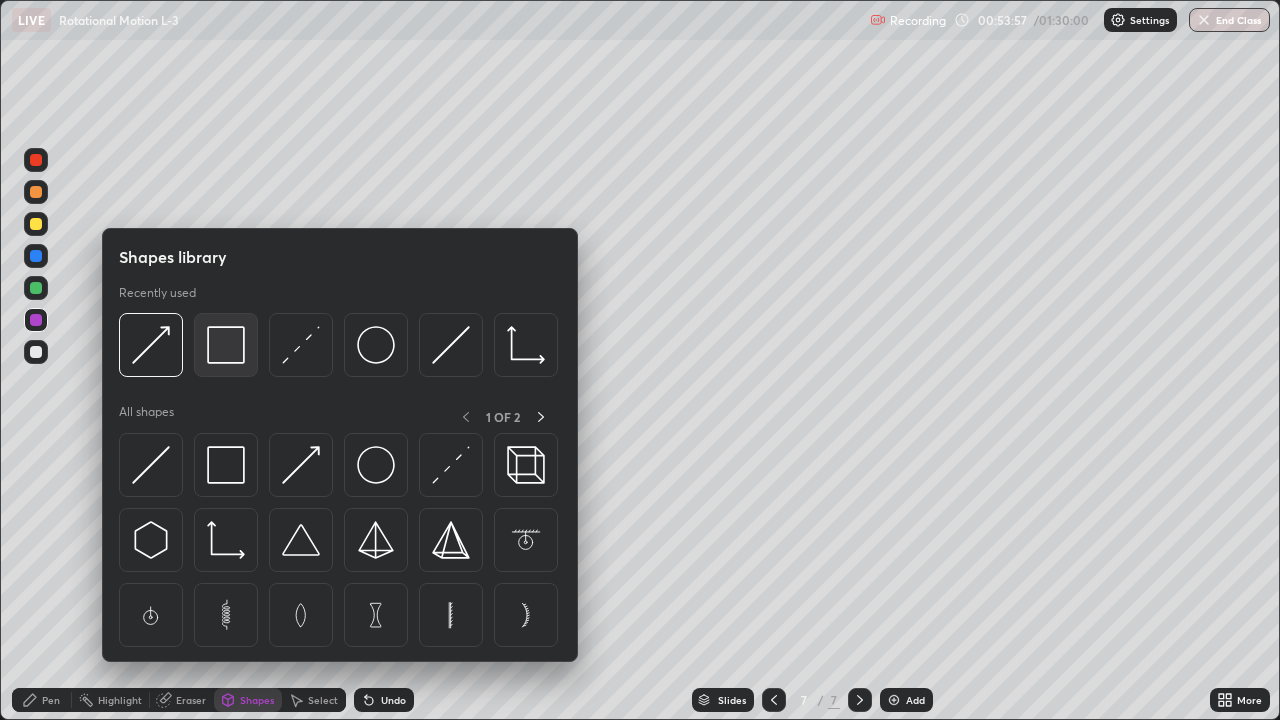click at bounding box center (226, 345) 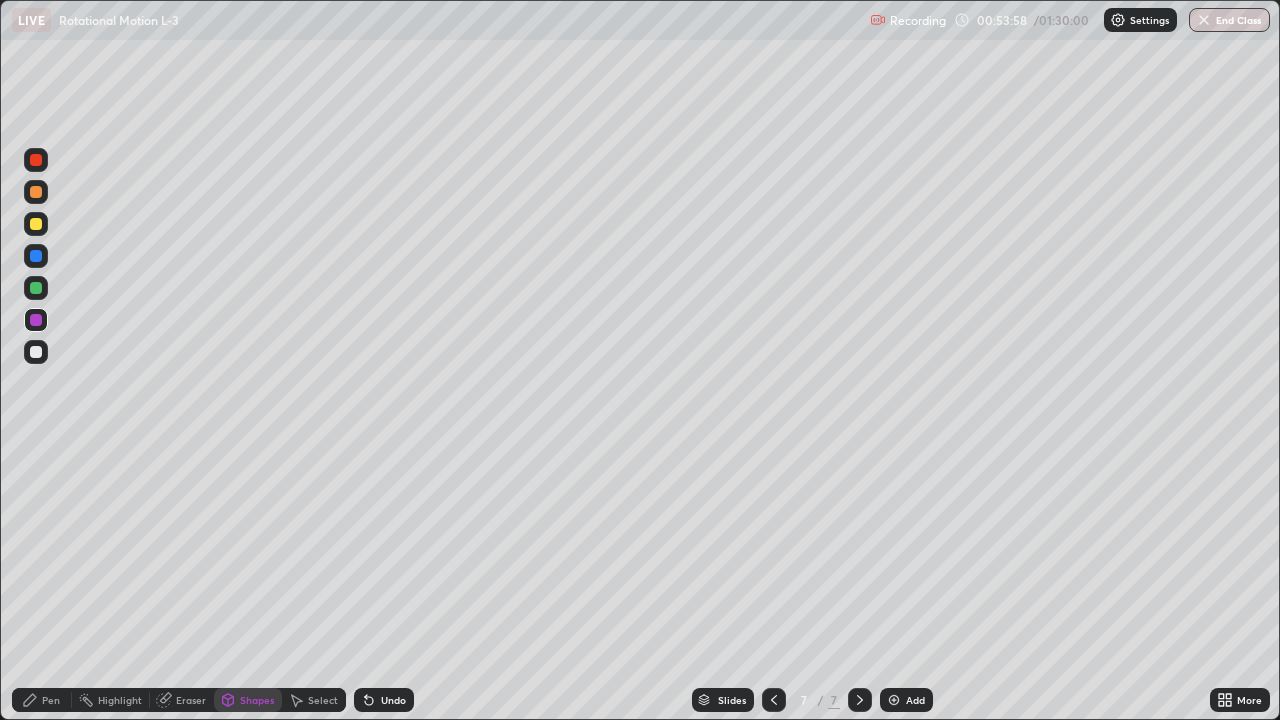 click at bounding box center (36, 224) 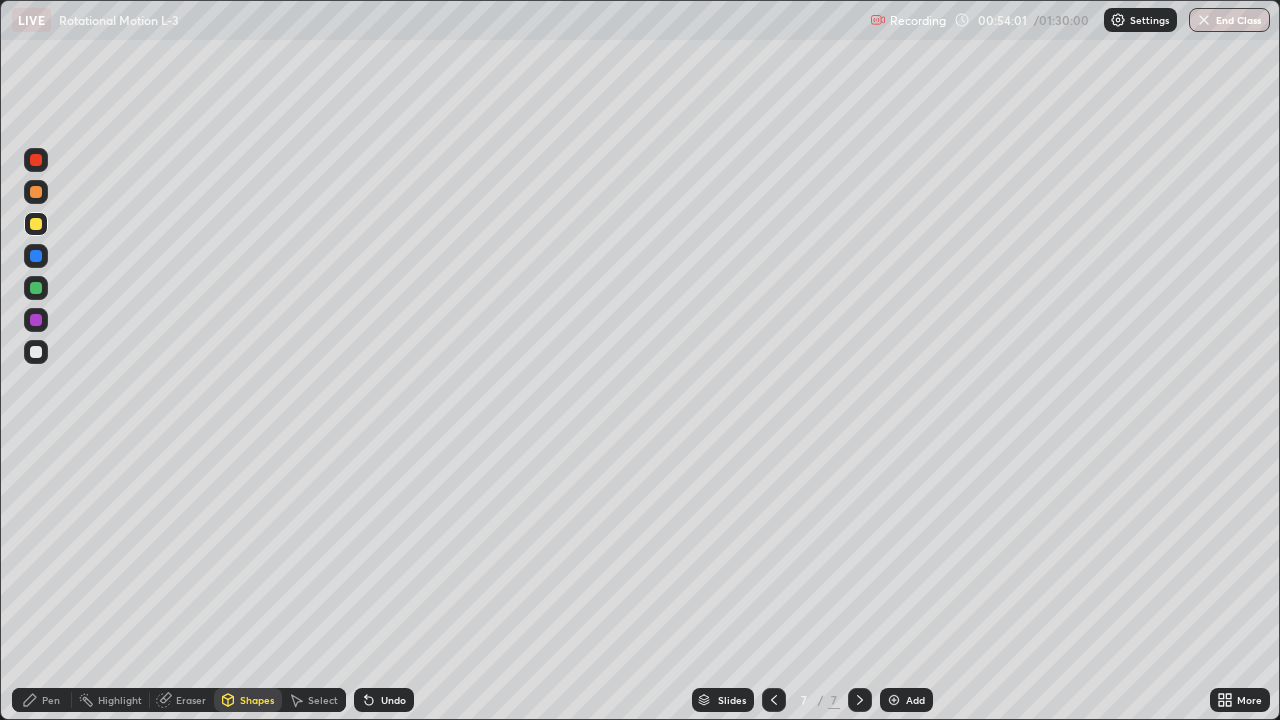 click on "Shapes" at bounding box center [257, 700] 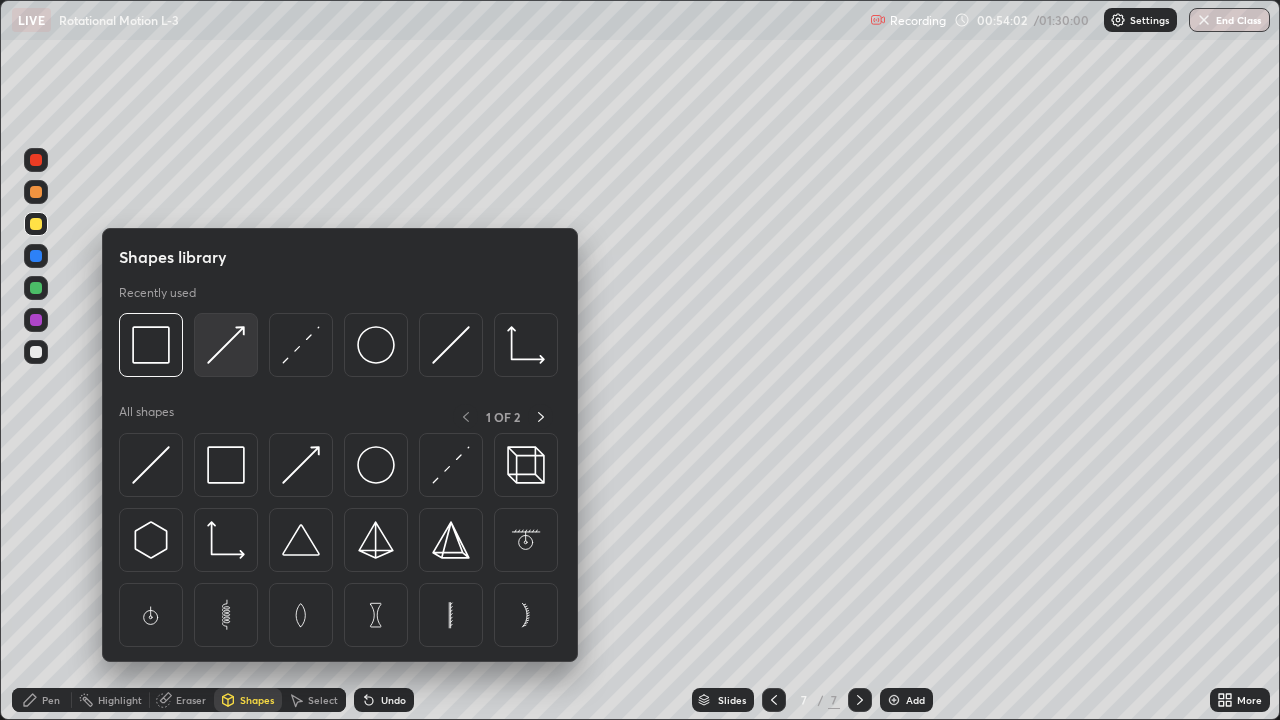 click at bounding box center [226, 345] 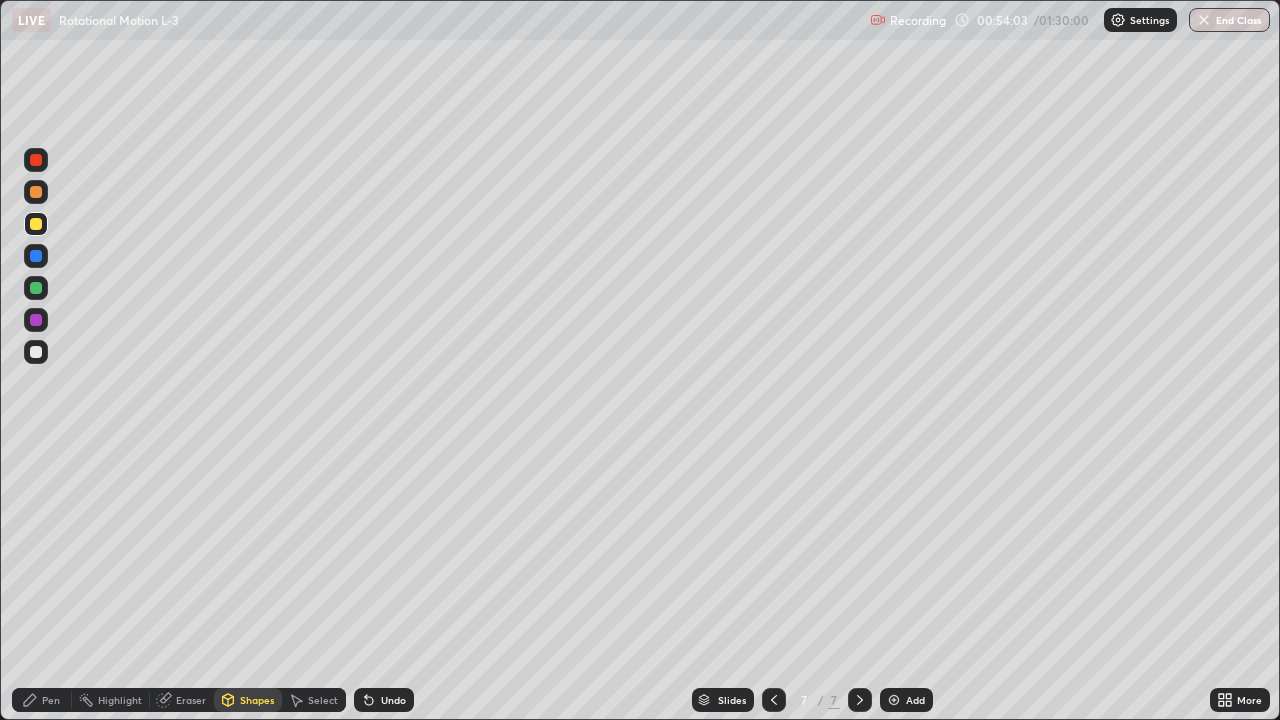 click at bounding box center [36, 256] 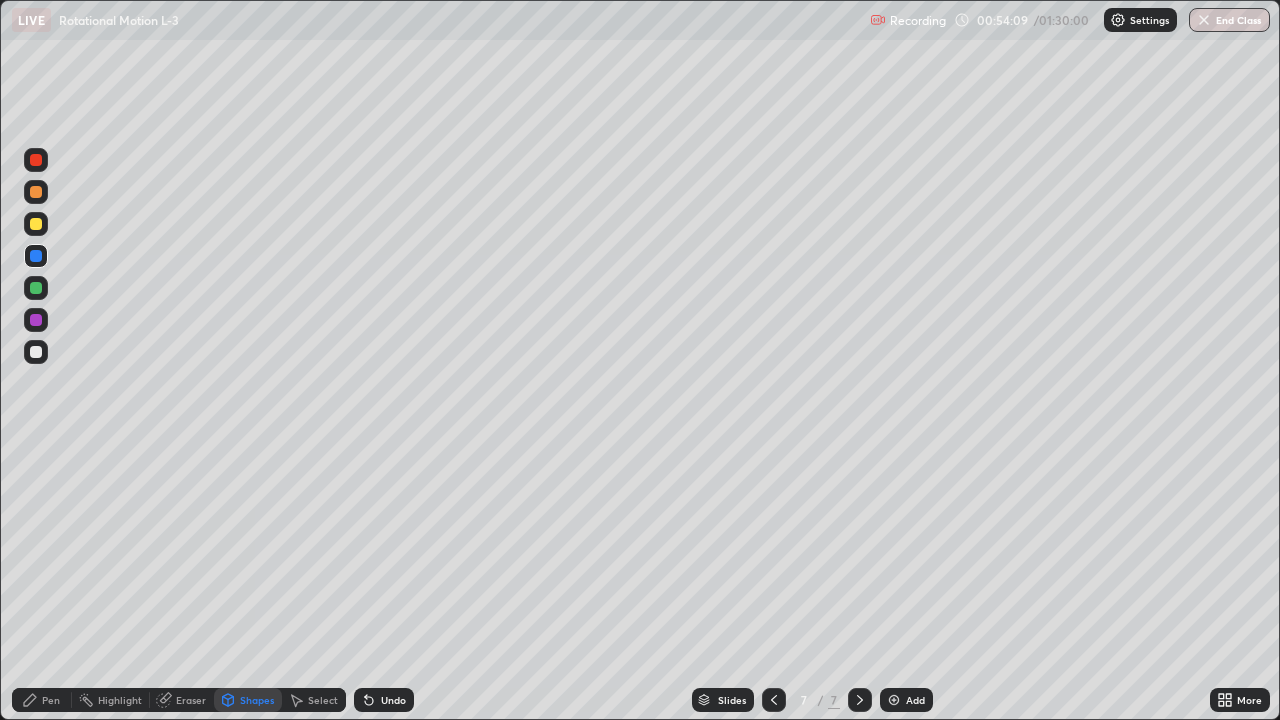 click on "Pen" at bounding box center (51, 700) 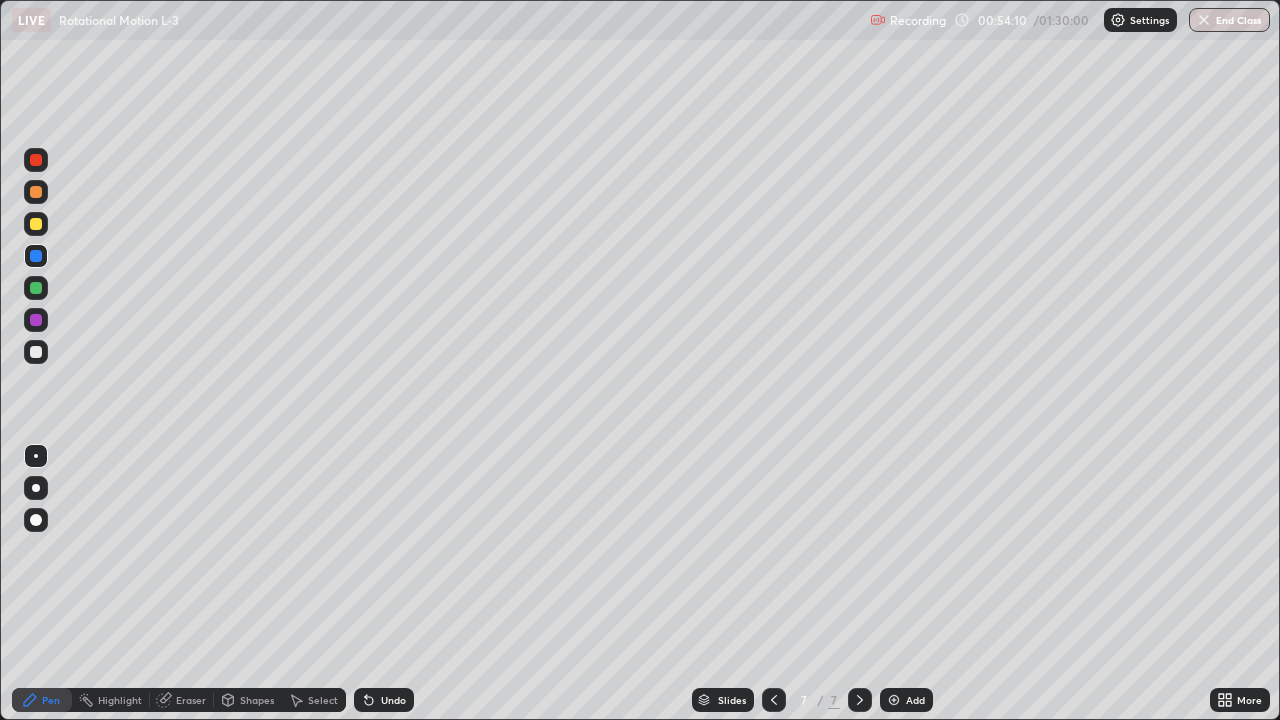 click at bounding box center (36, 352) 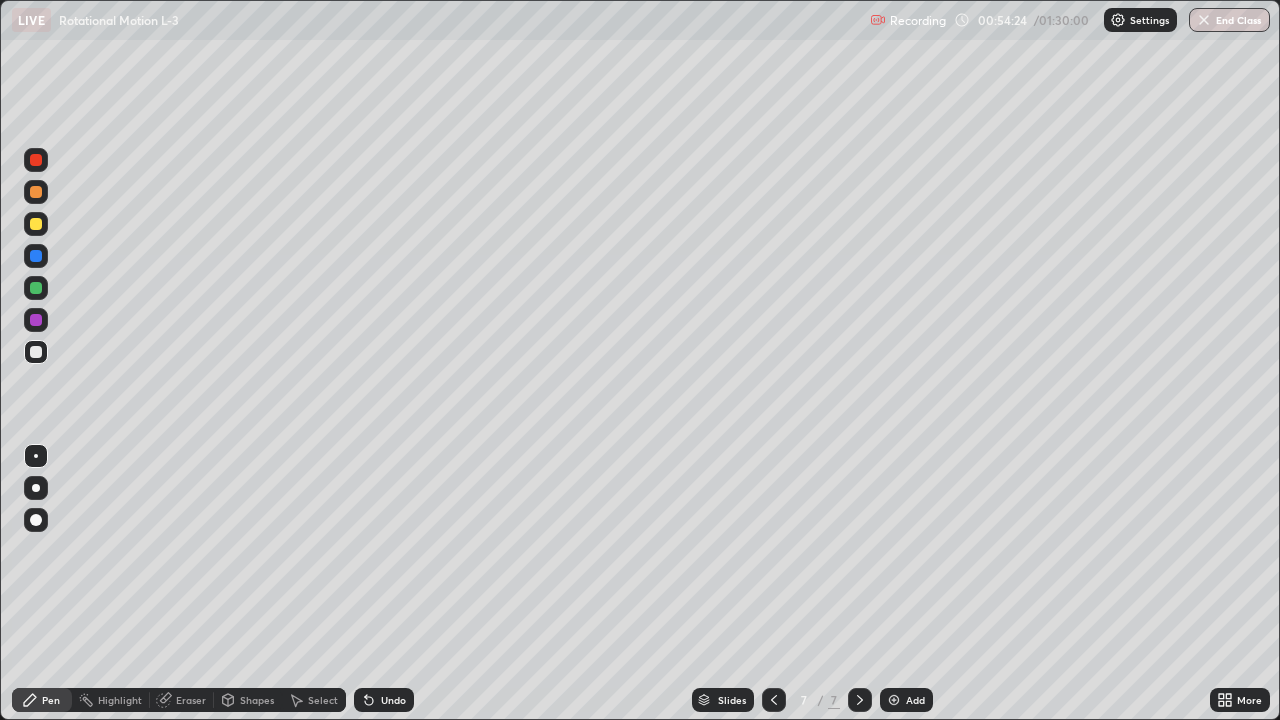 click on "Shapes" at bounding box center (257, 700) 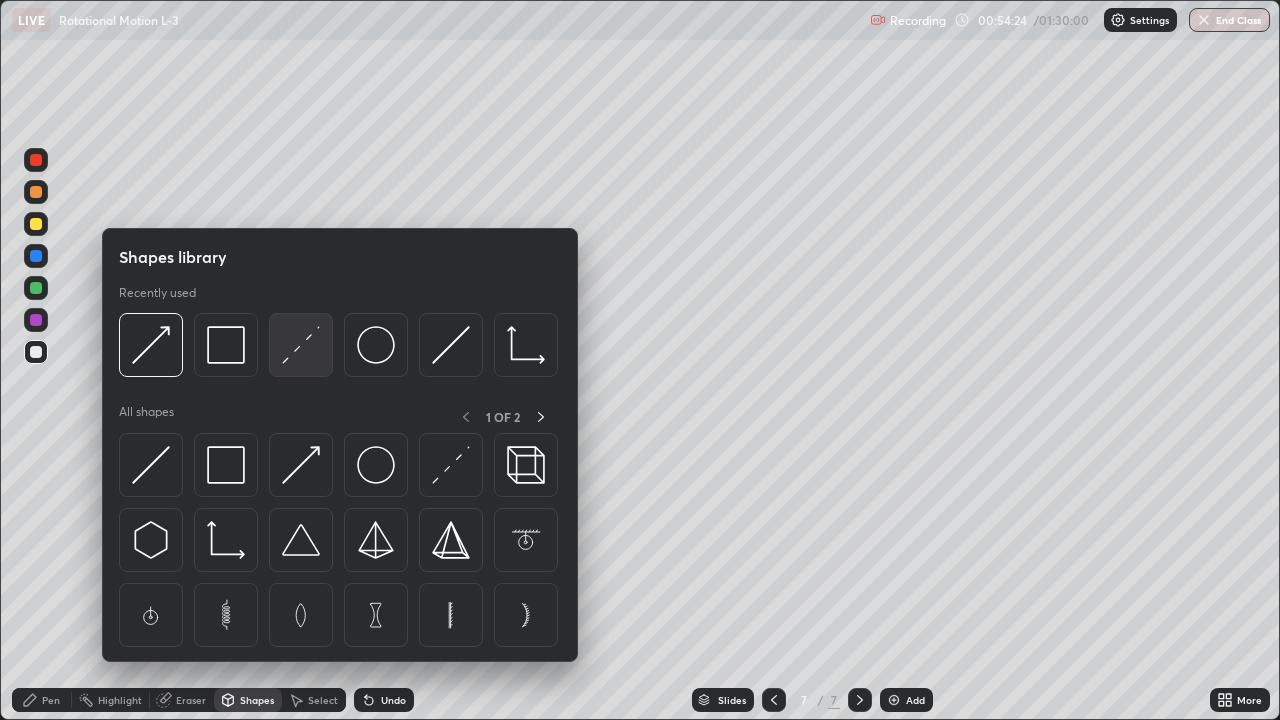 click at bounding box center (301, 345) 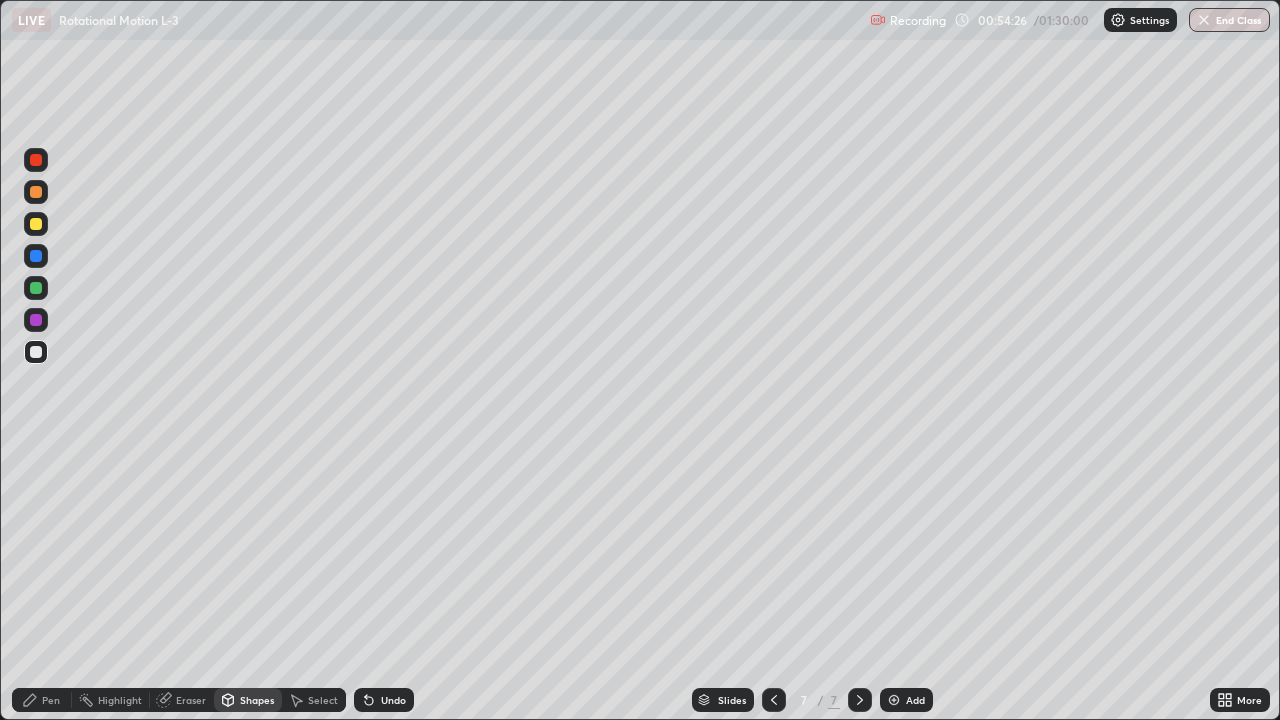 click at bounding box center (36, 192) 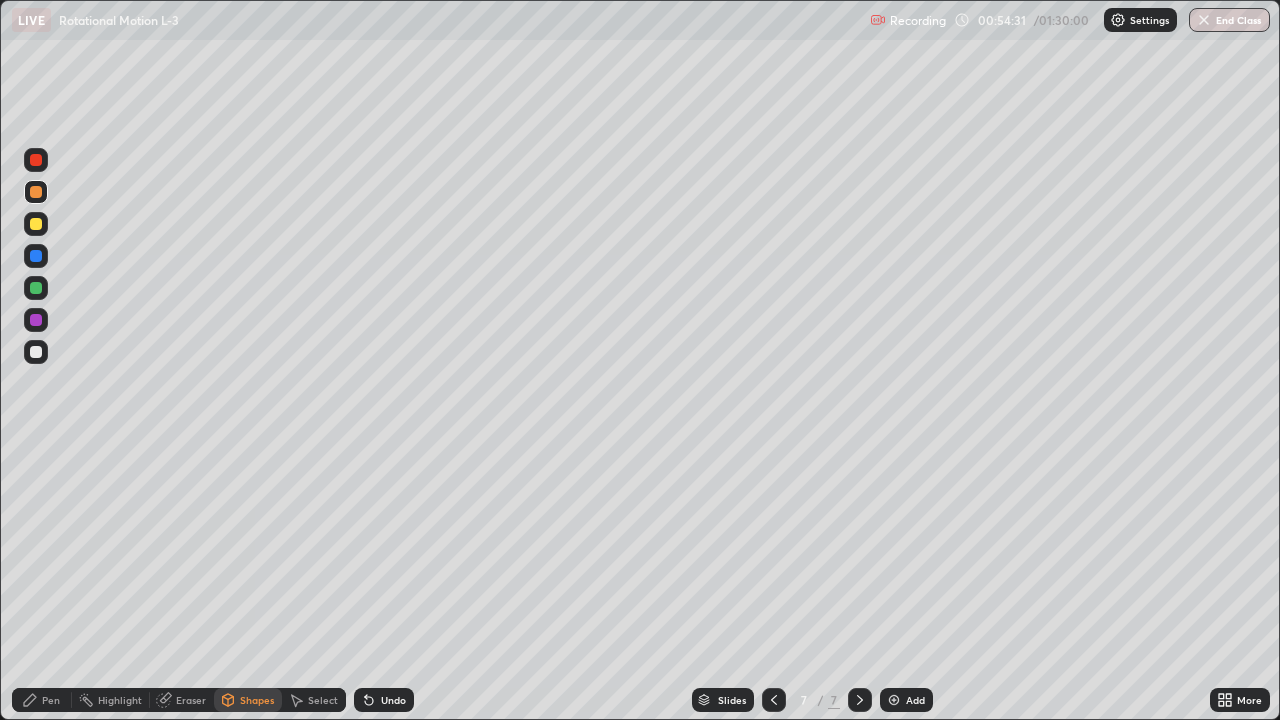 click on "Pen" at bounding box center [42, 700] 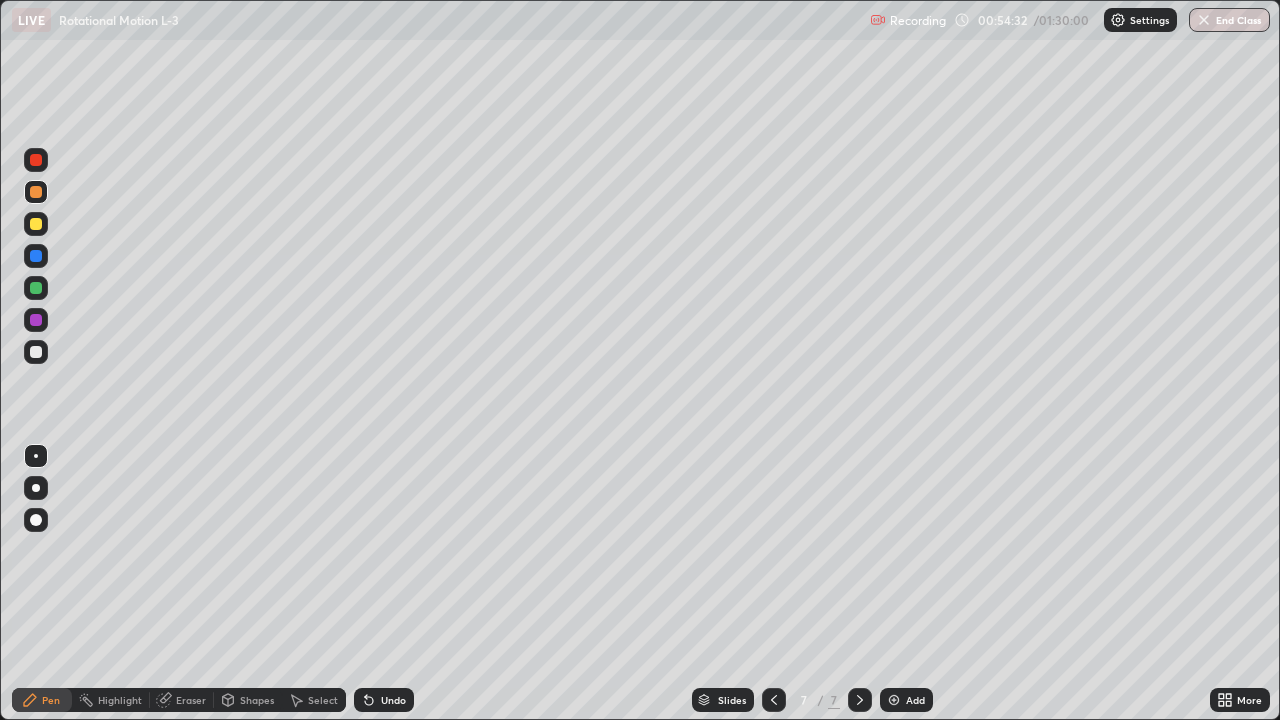 click at bounding box center [36, 352] 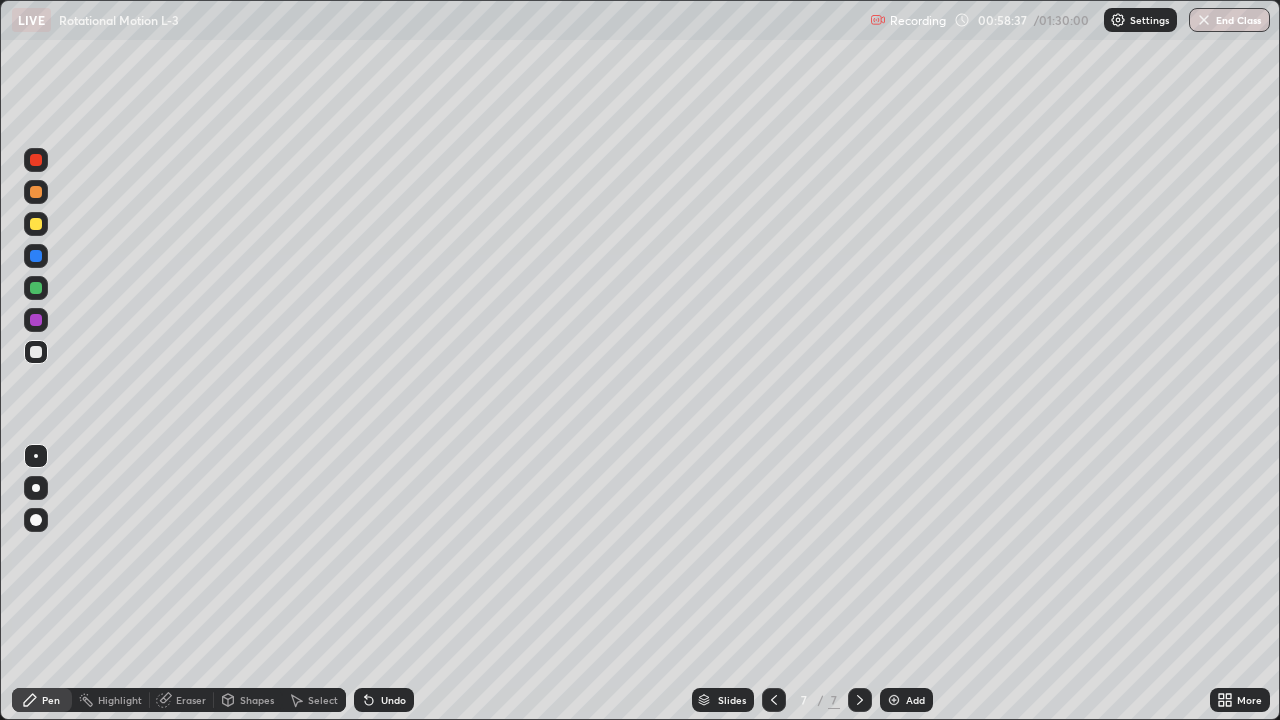 click on "Shapes" at bounding box center (257, 700) 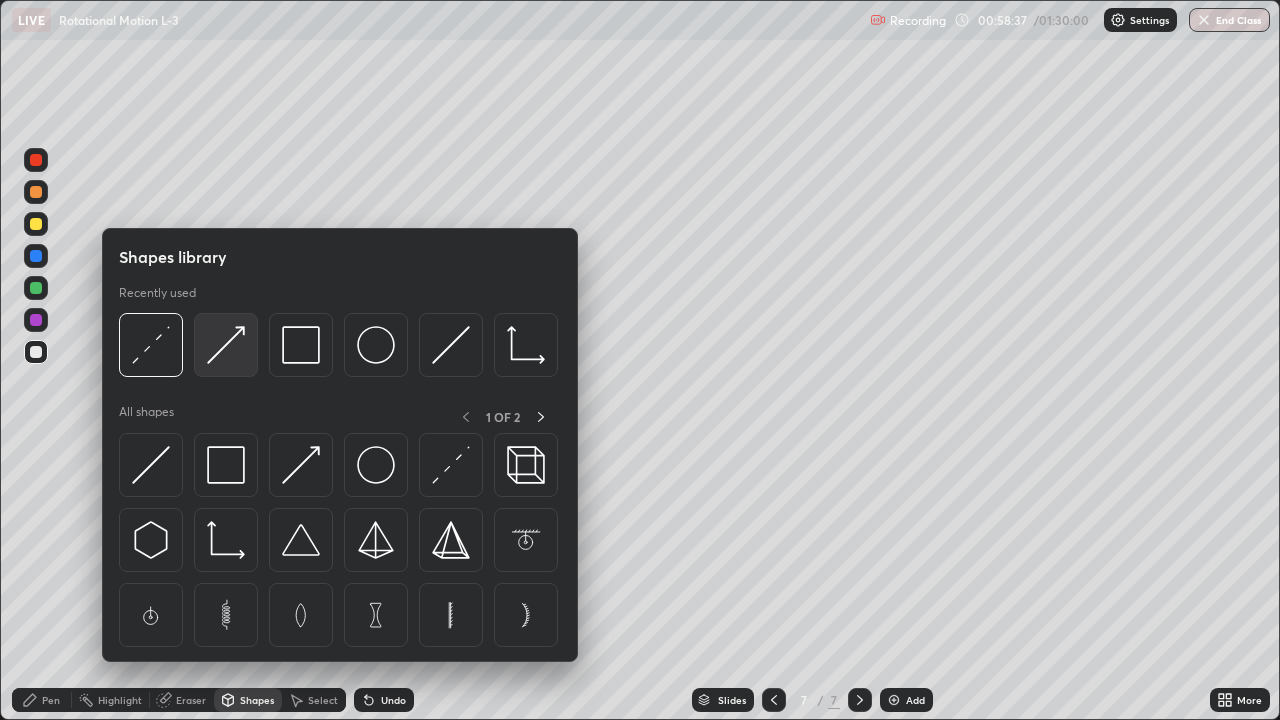 click at bounding box center [226, 345] 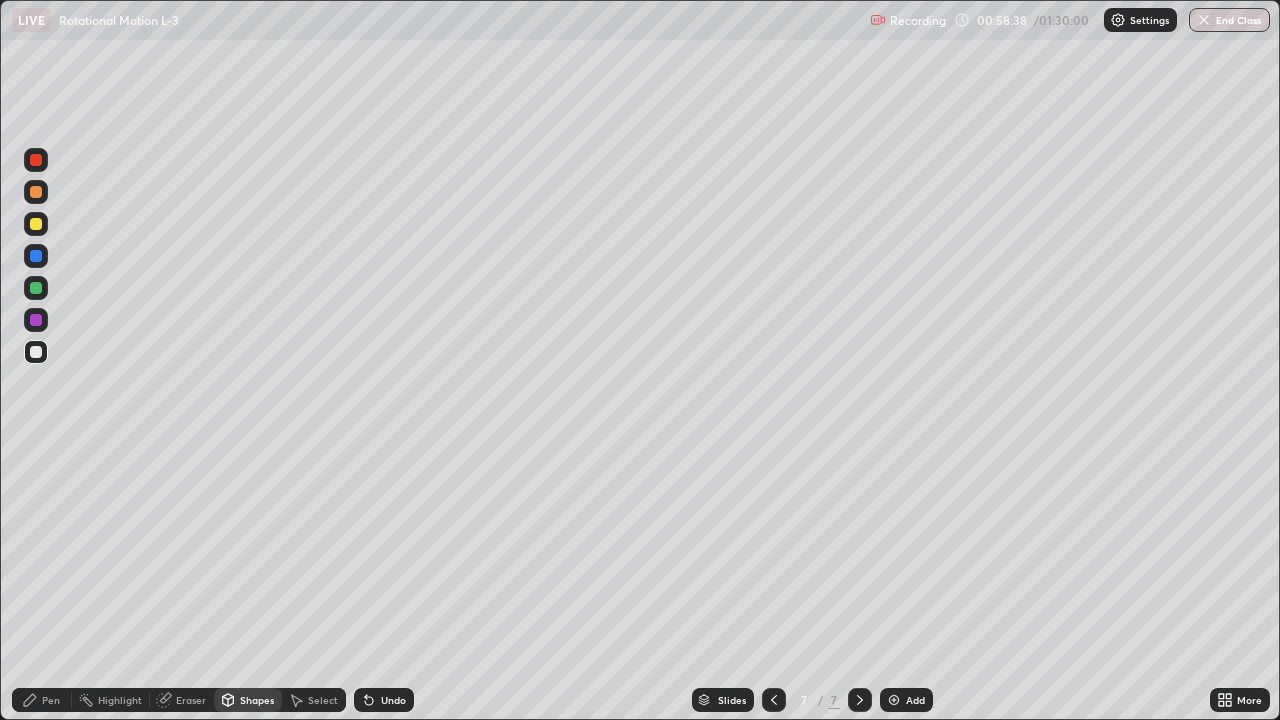 click at bounding box center [36, 288] 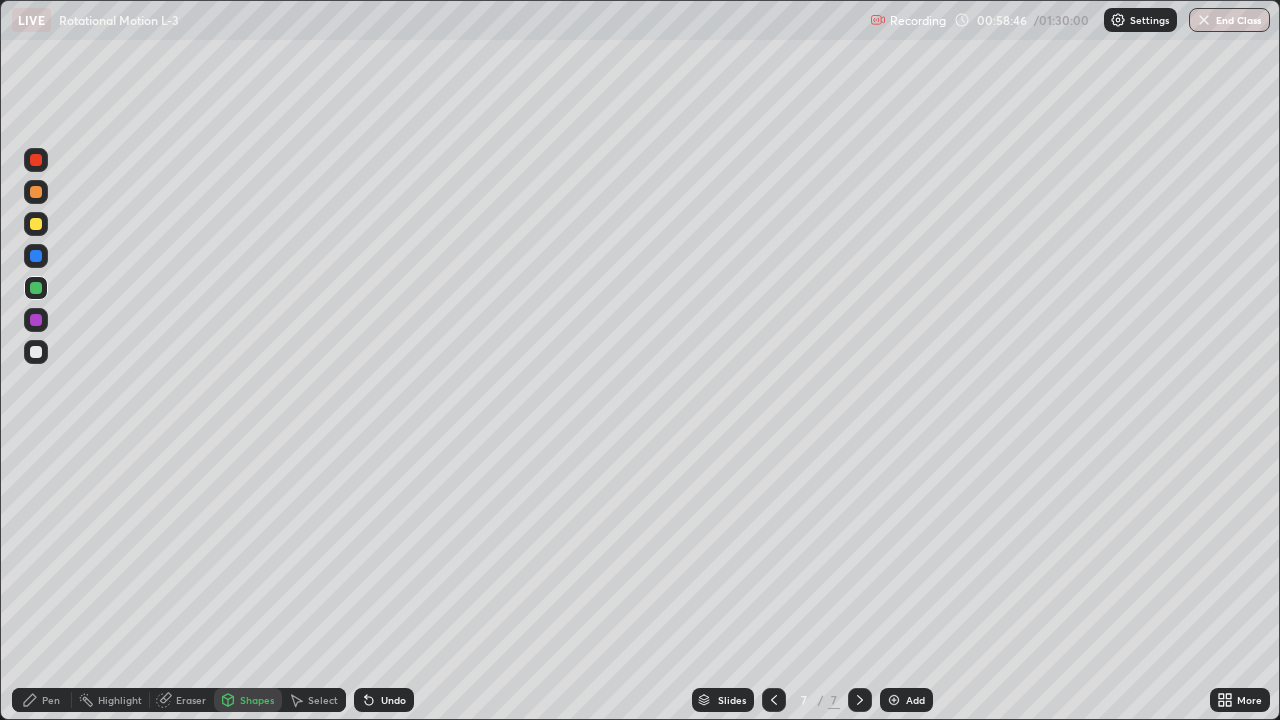 click on "Pen" at bounding box center [51, 700] 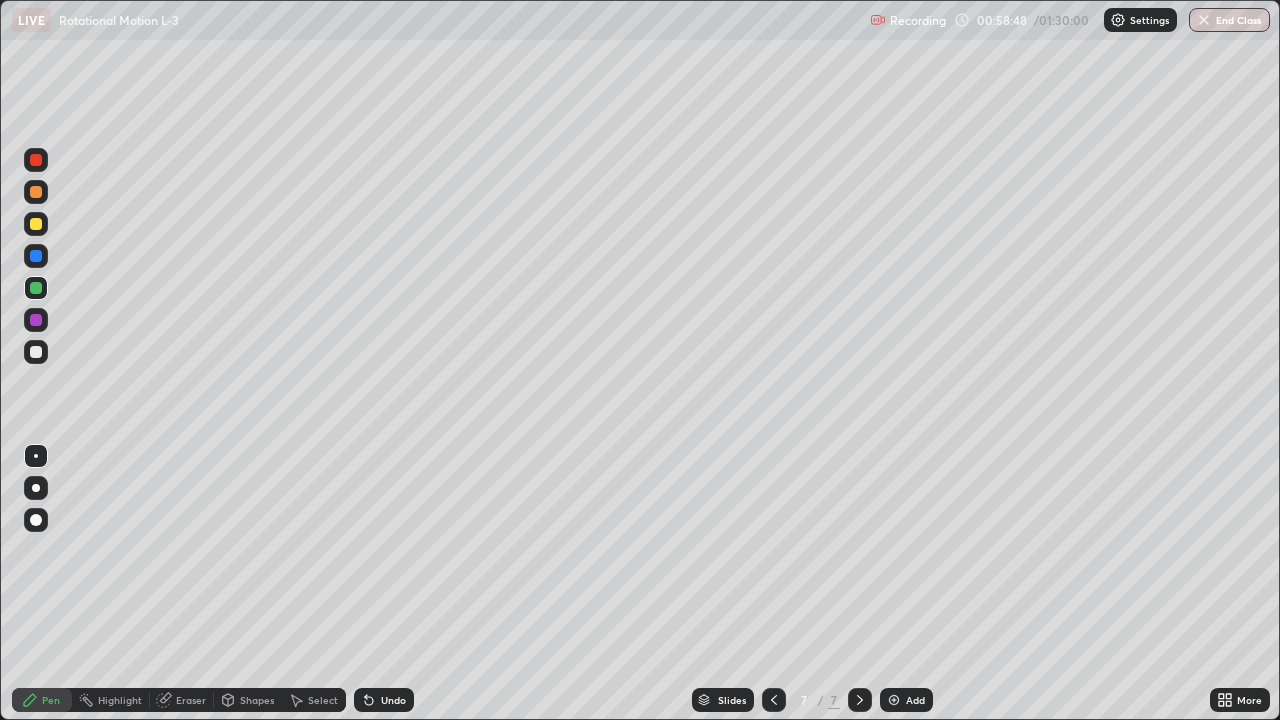 click at bounding box center [36, 192] 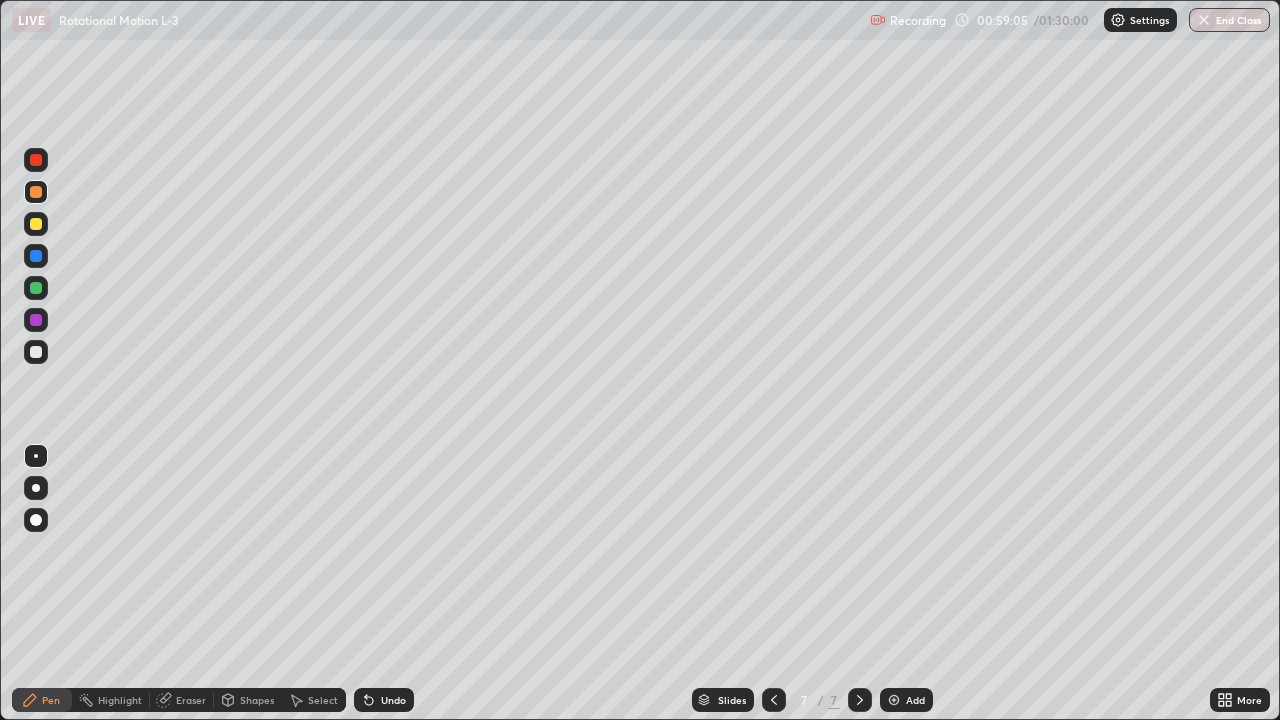 click at bounding box center [36, 352] 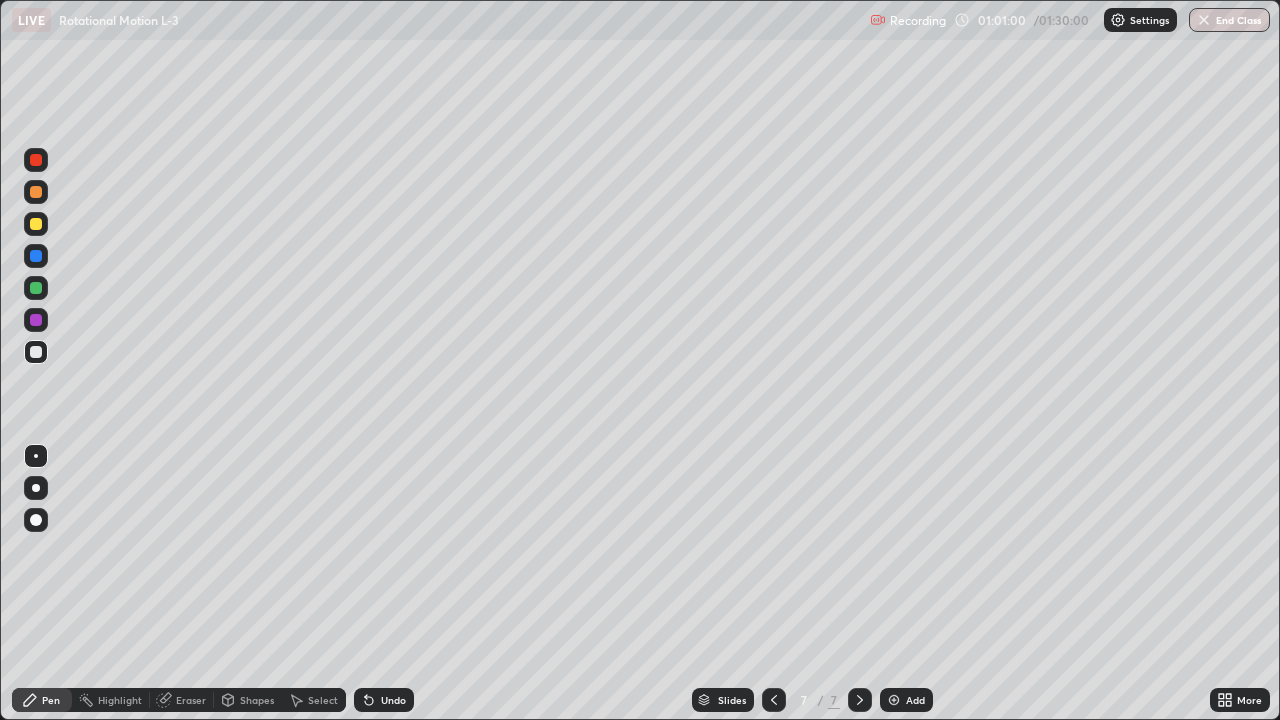 click on "Undo" at bounding box center [393, 700] 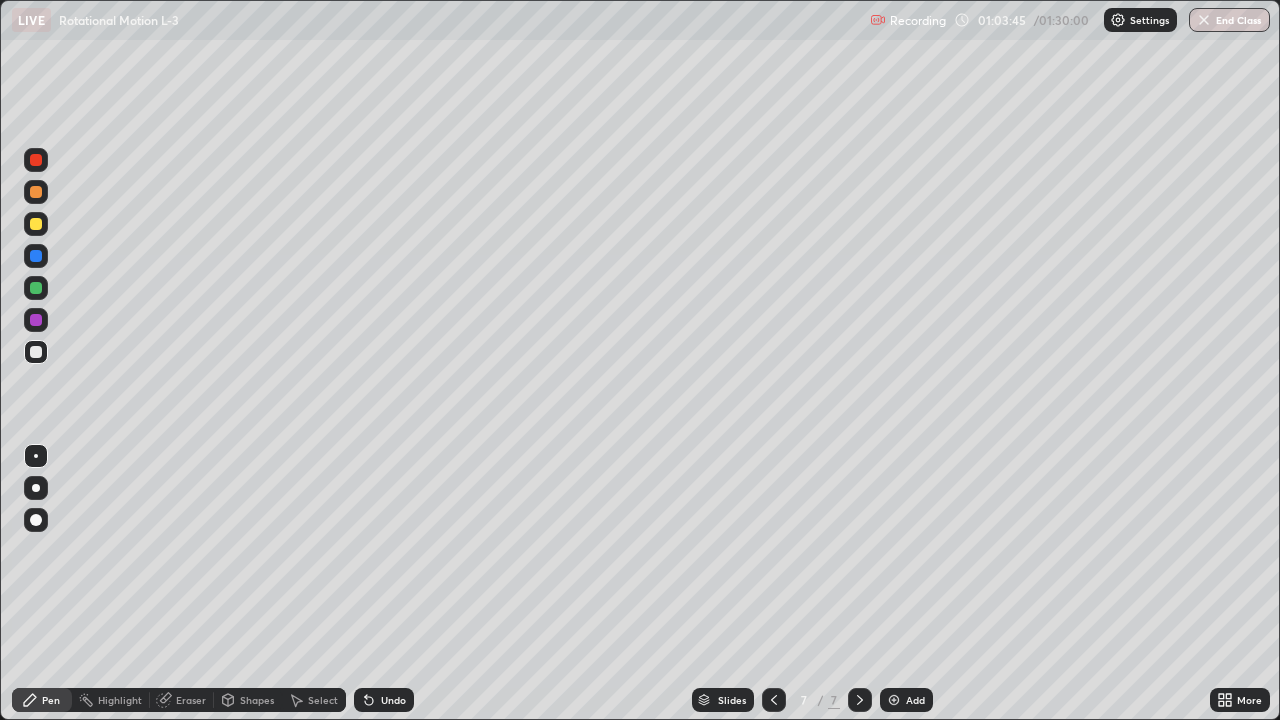 click at bounding box center (894, 700) 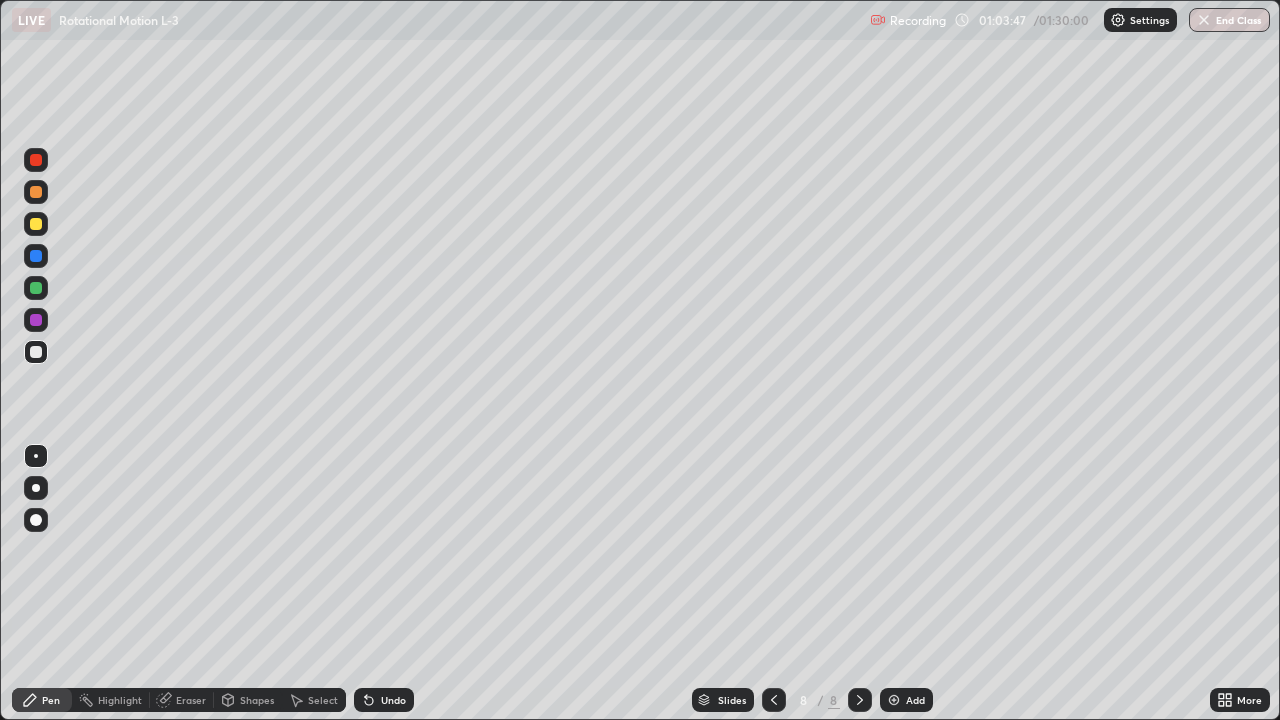 click on "Shapes" at bounding box center [257, 700] 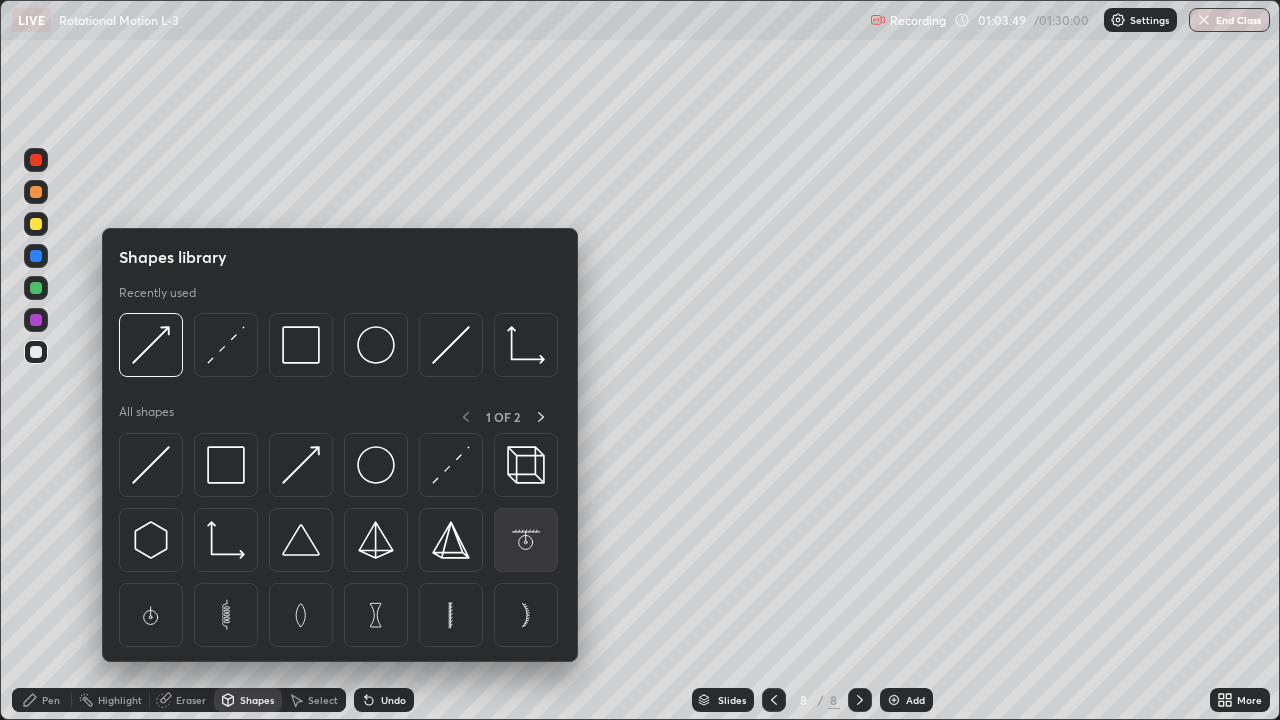 click at bounding box center [526, 540] 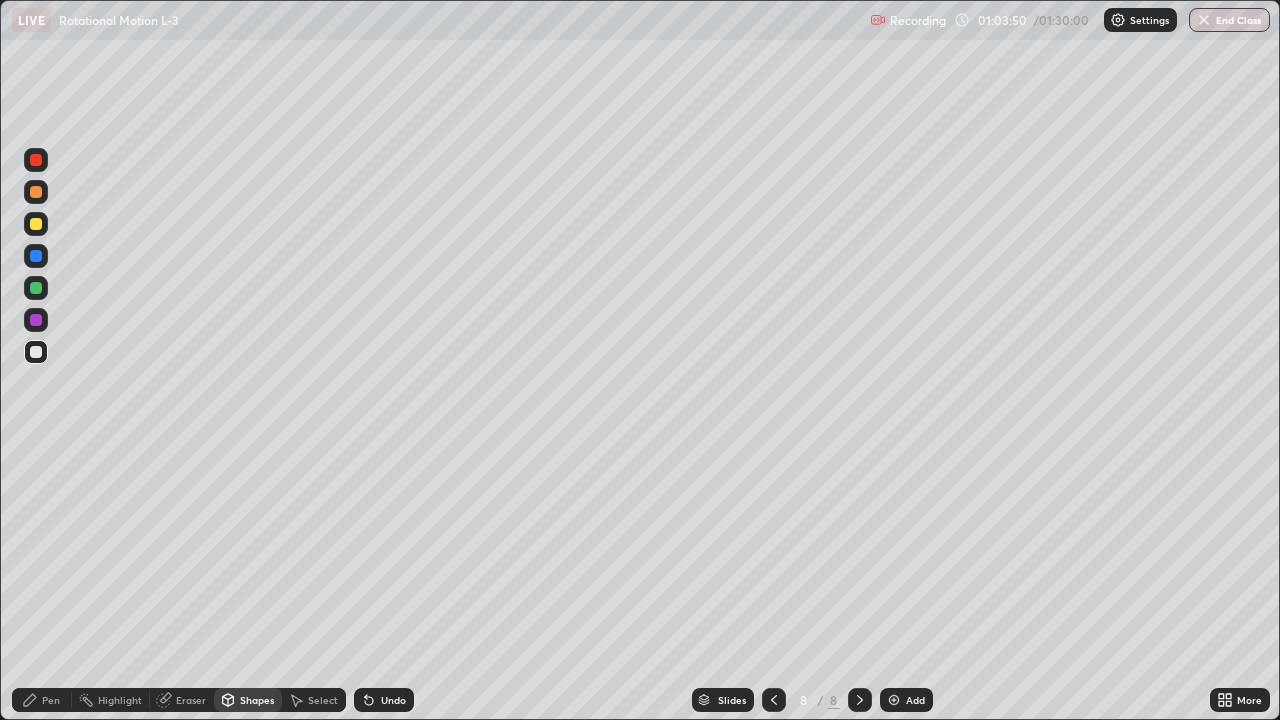 click at bounding box center (36, 160) 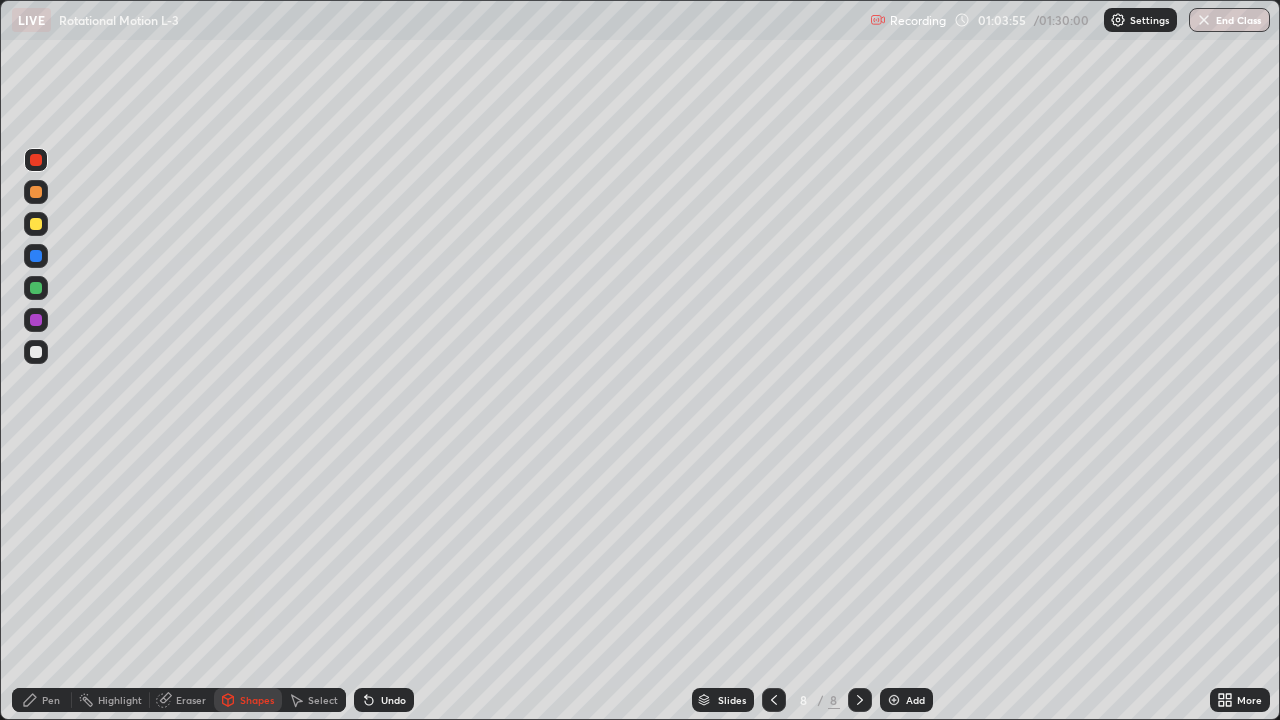 click at bounding box center (36, 352) 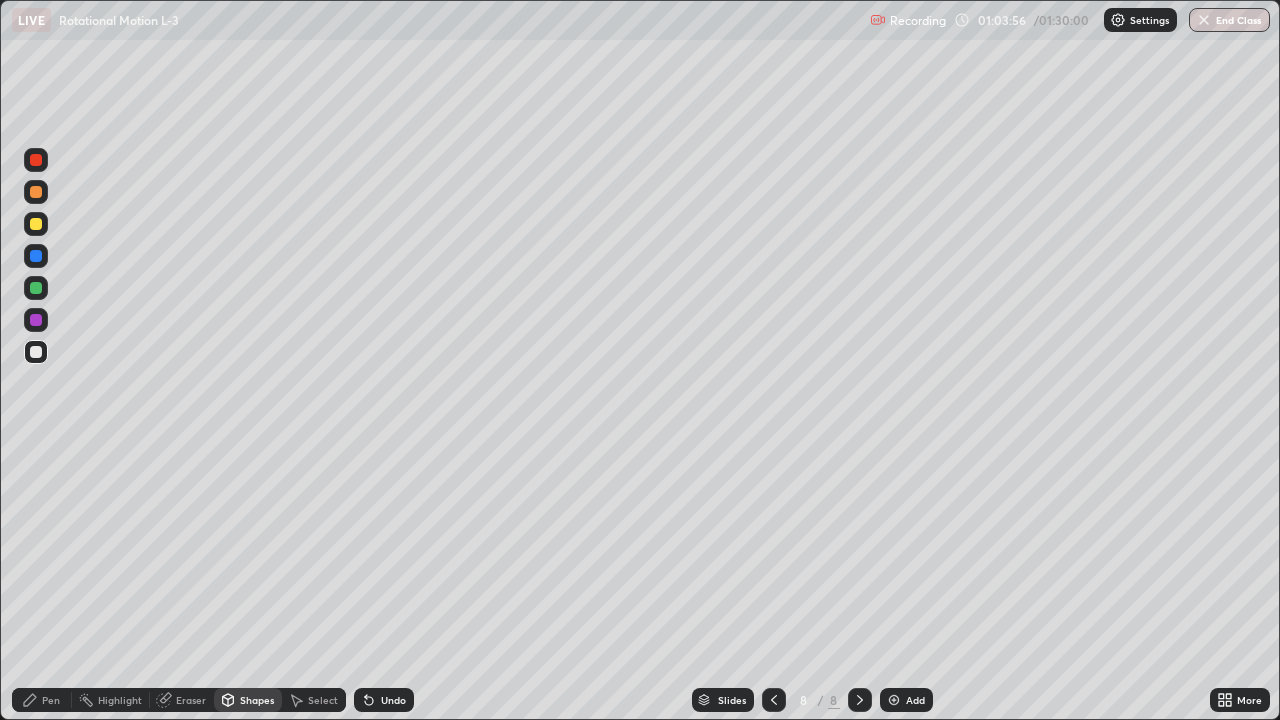 click on "Shapes" at bounding box center (257, 700) 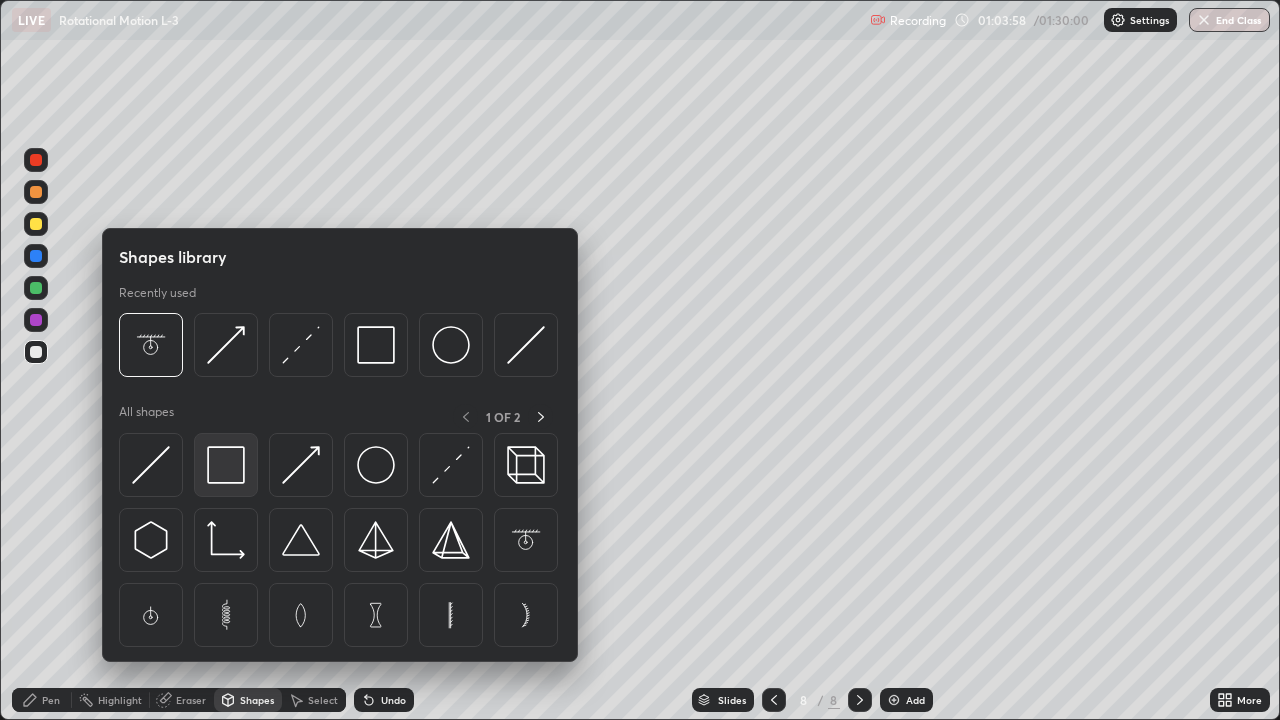 click at bounding box center [226, 465] 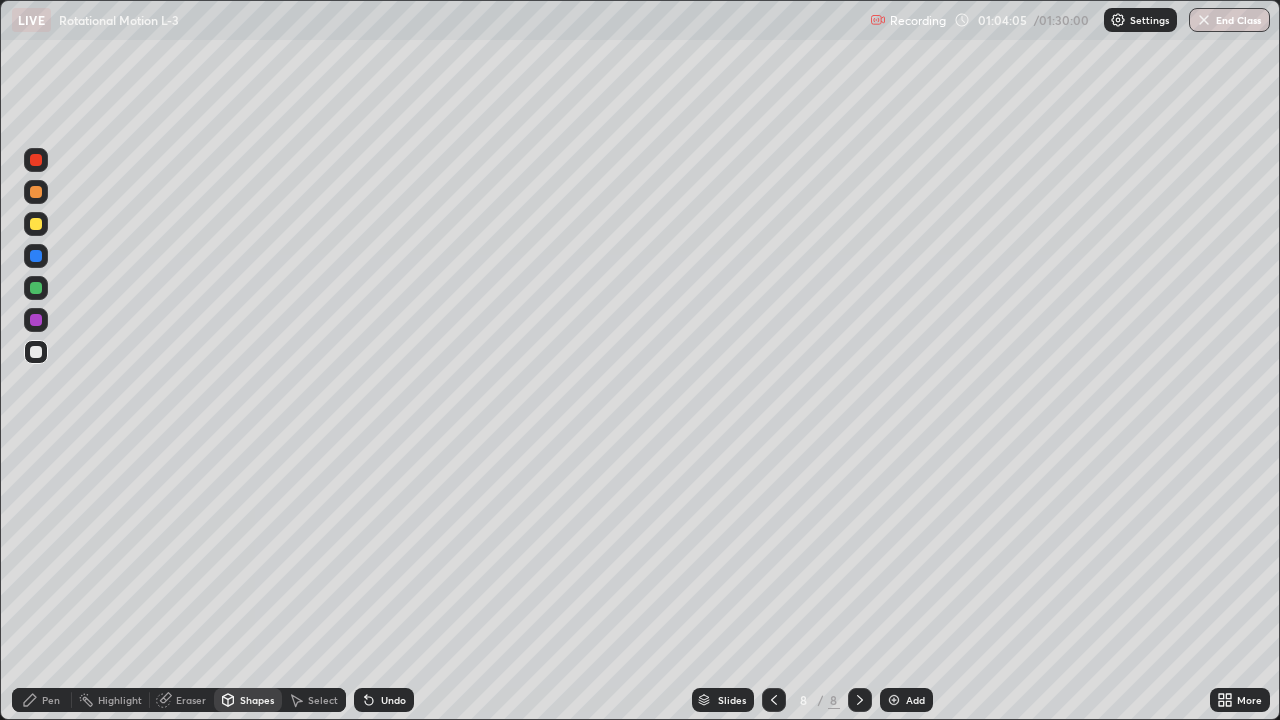 click at bounding box center [36, 224] 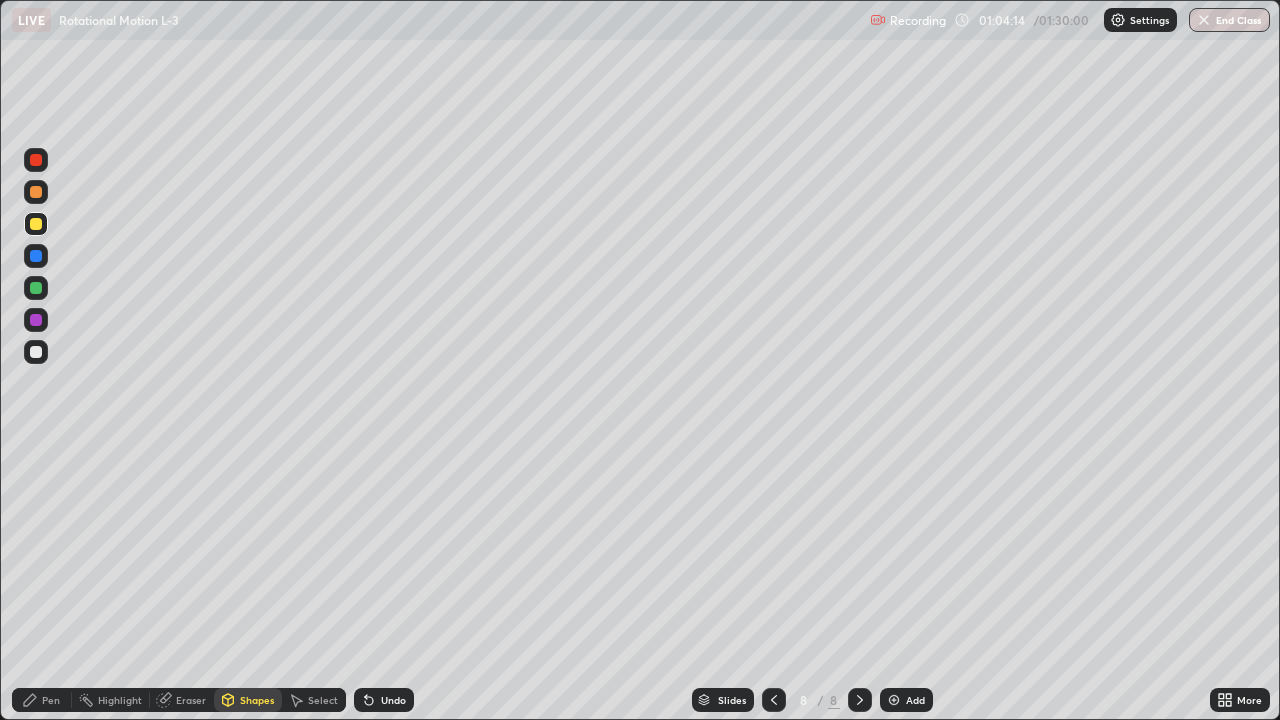 click on "Pen" at bounding box center [51, 700] 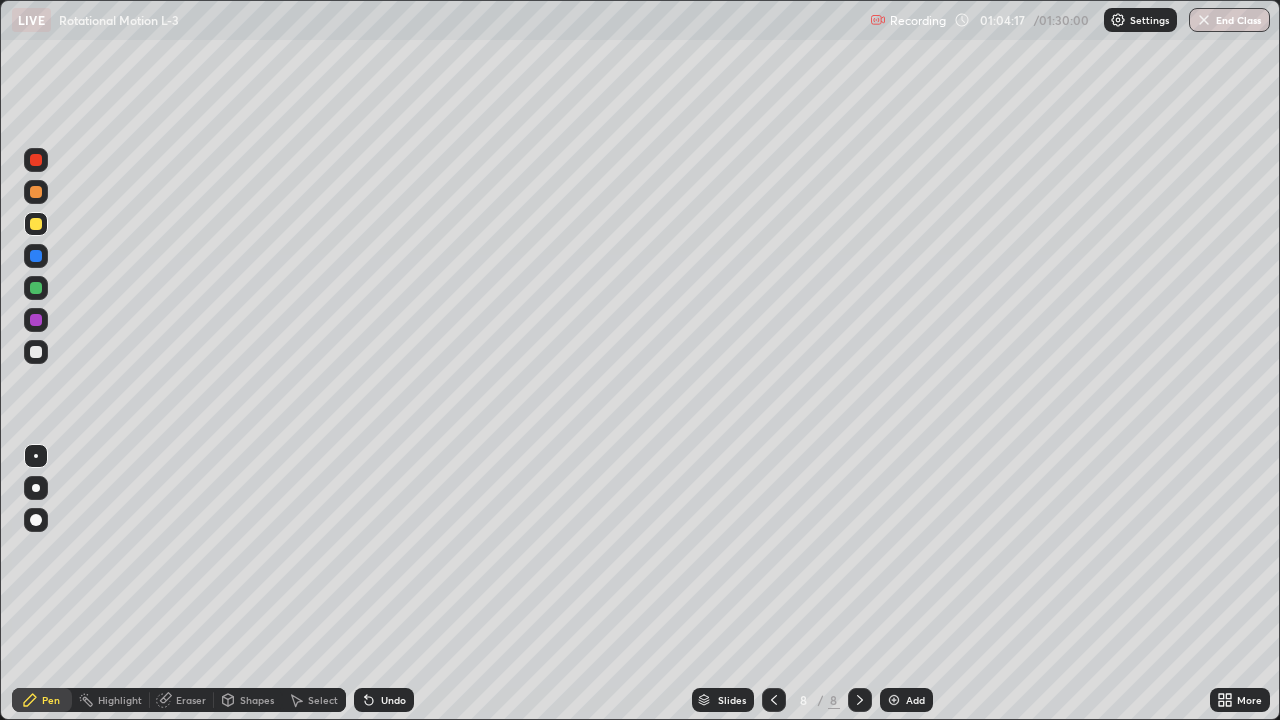 click at bounding box center [36, 520] 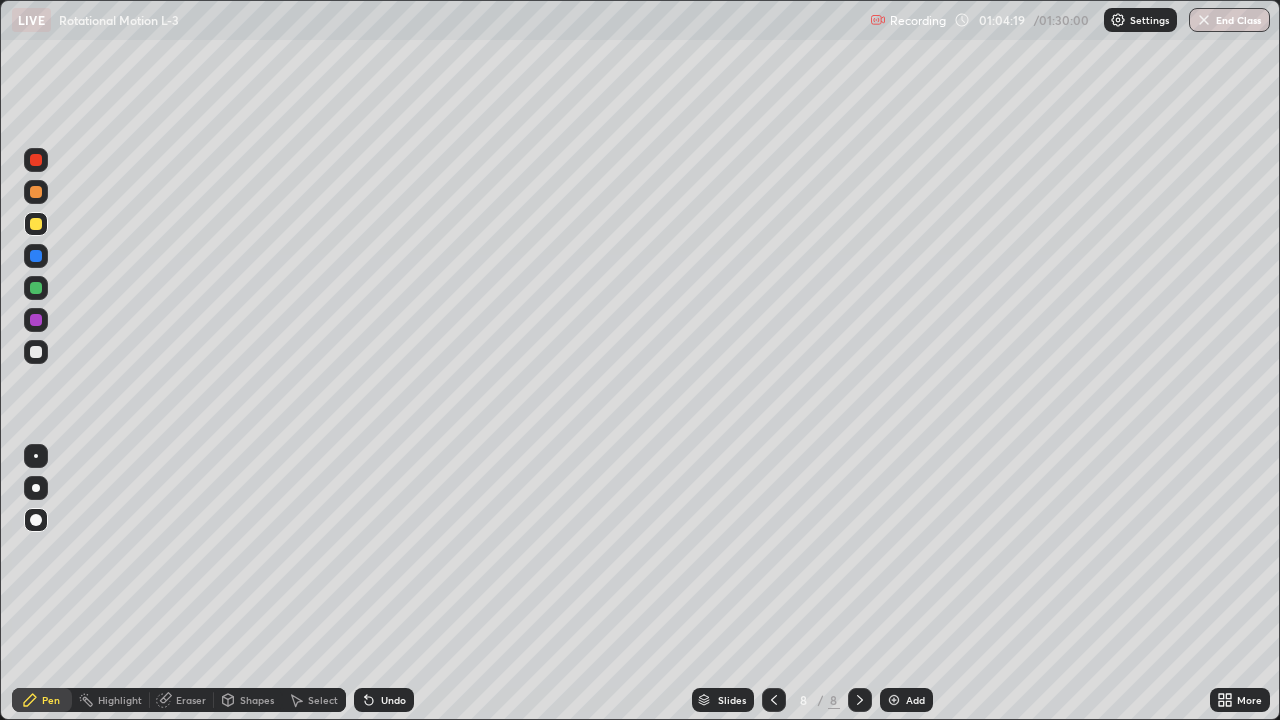 click at bounding box center (36, 456) 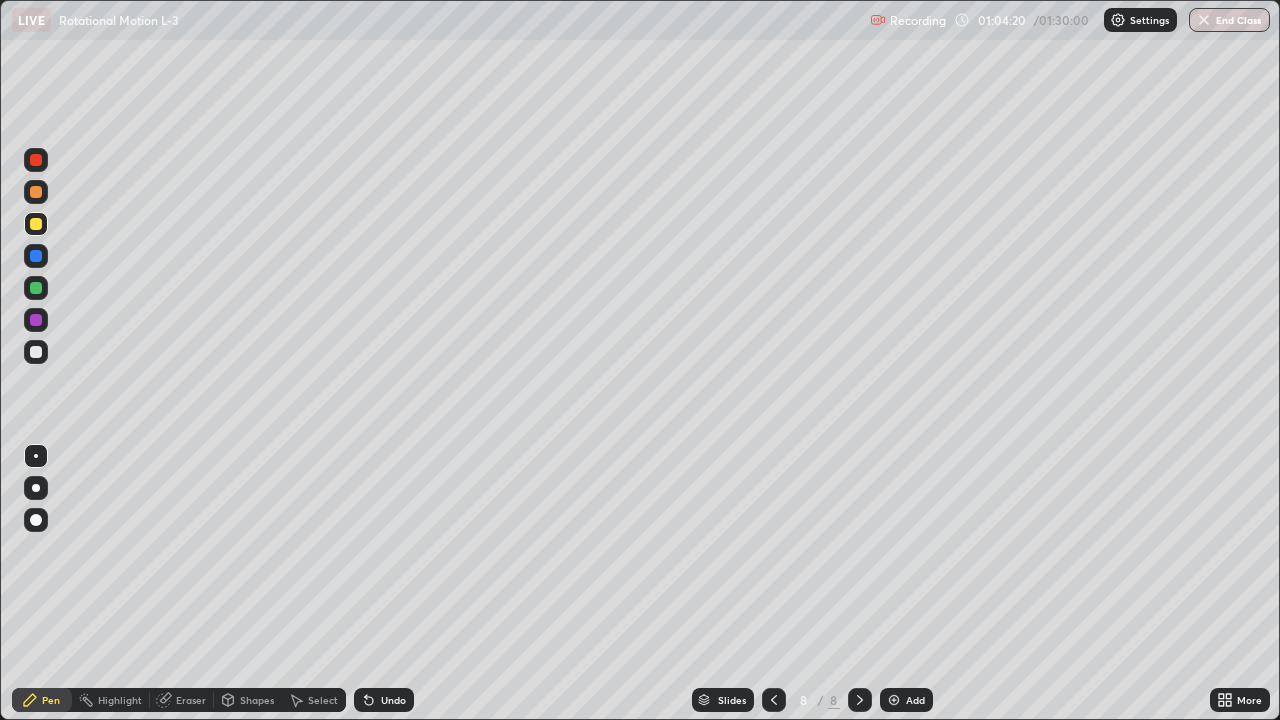 click at bounding box center [36, 160] 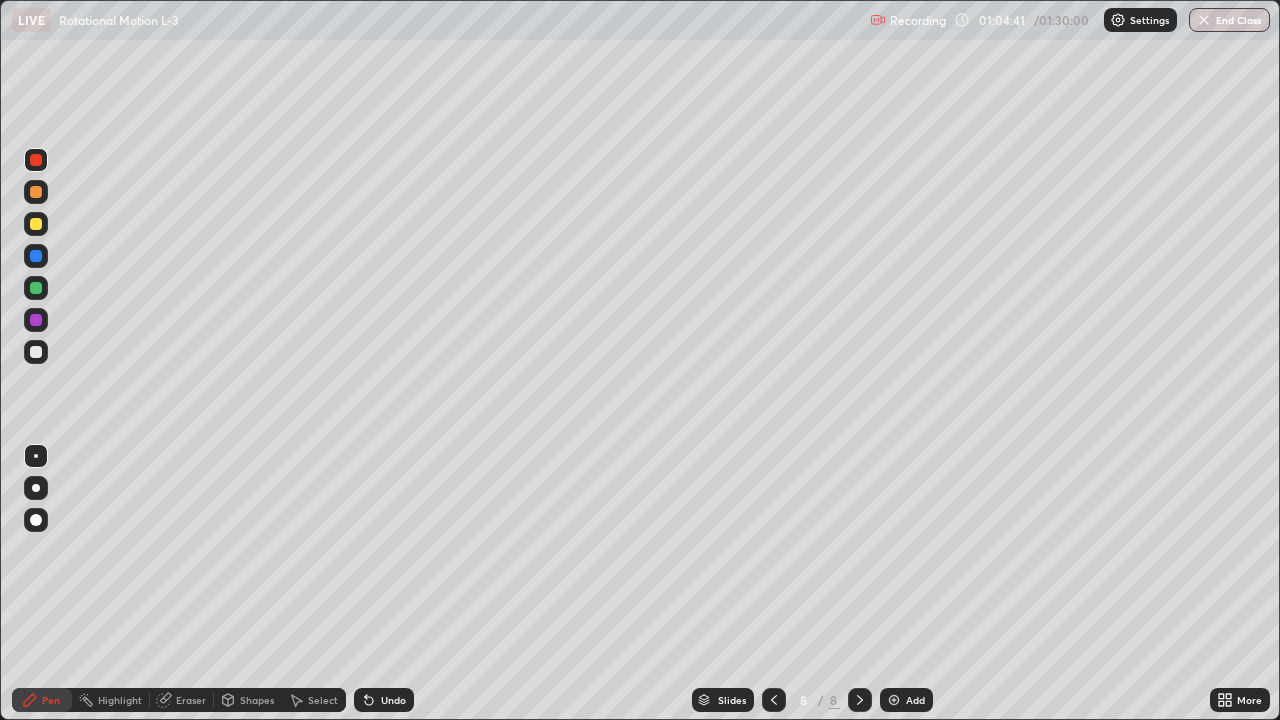 click at bounding box center [36, 288] 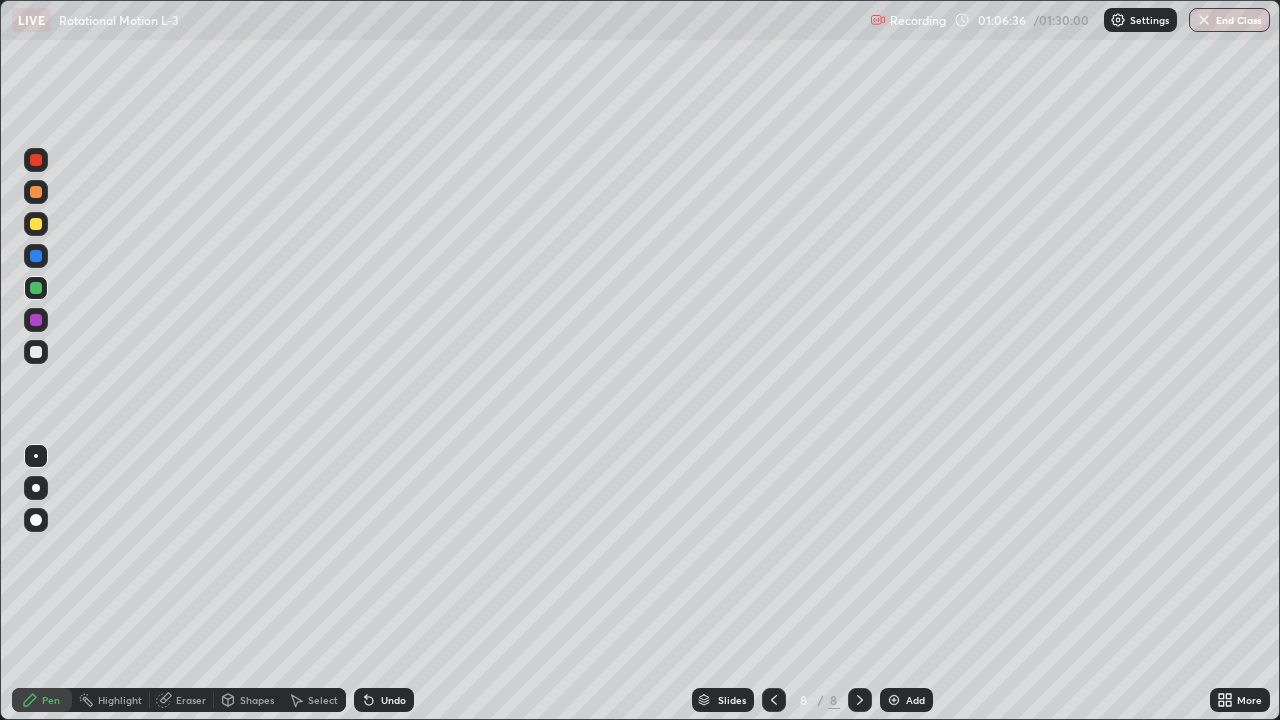click at bounding box center [36, 352] 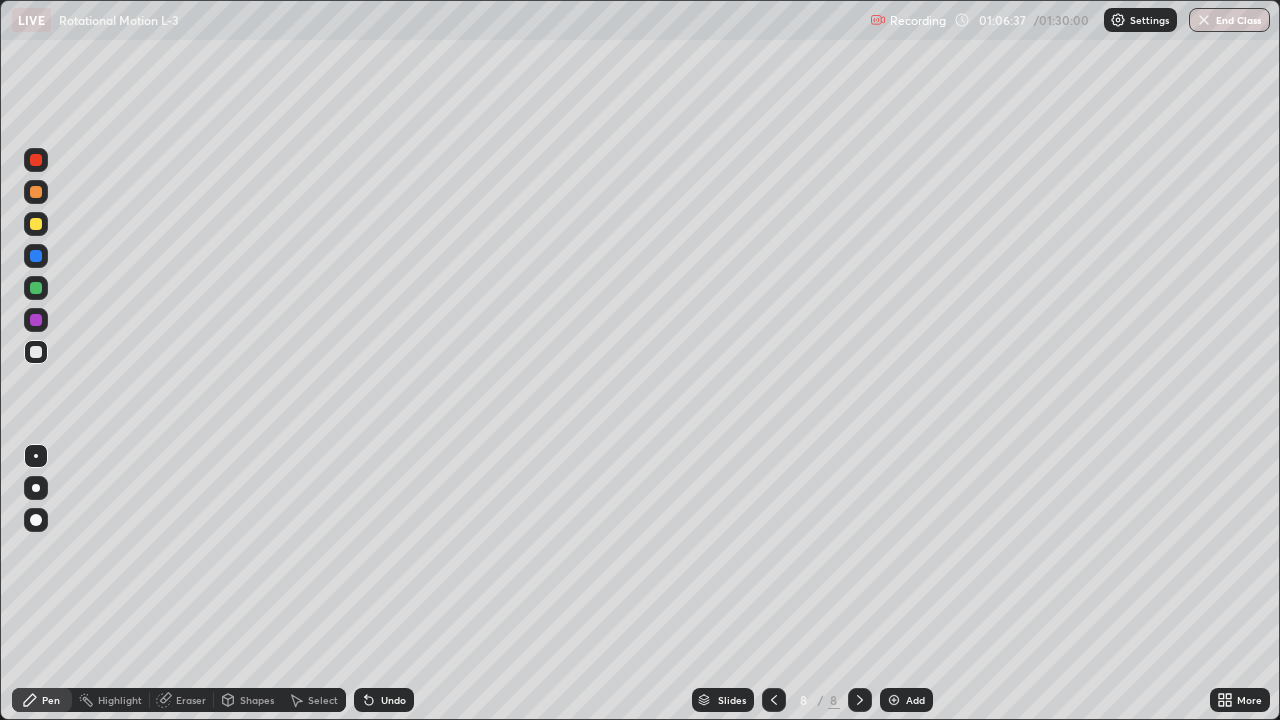 click at bounding box center (36, 224) 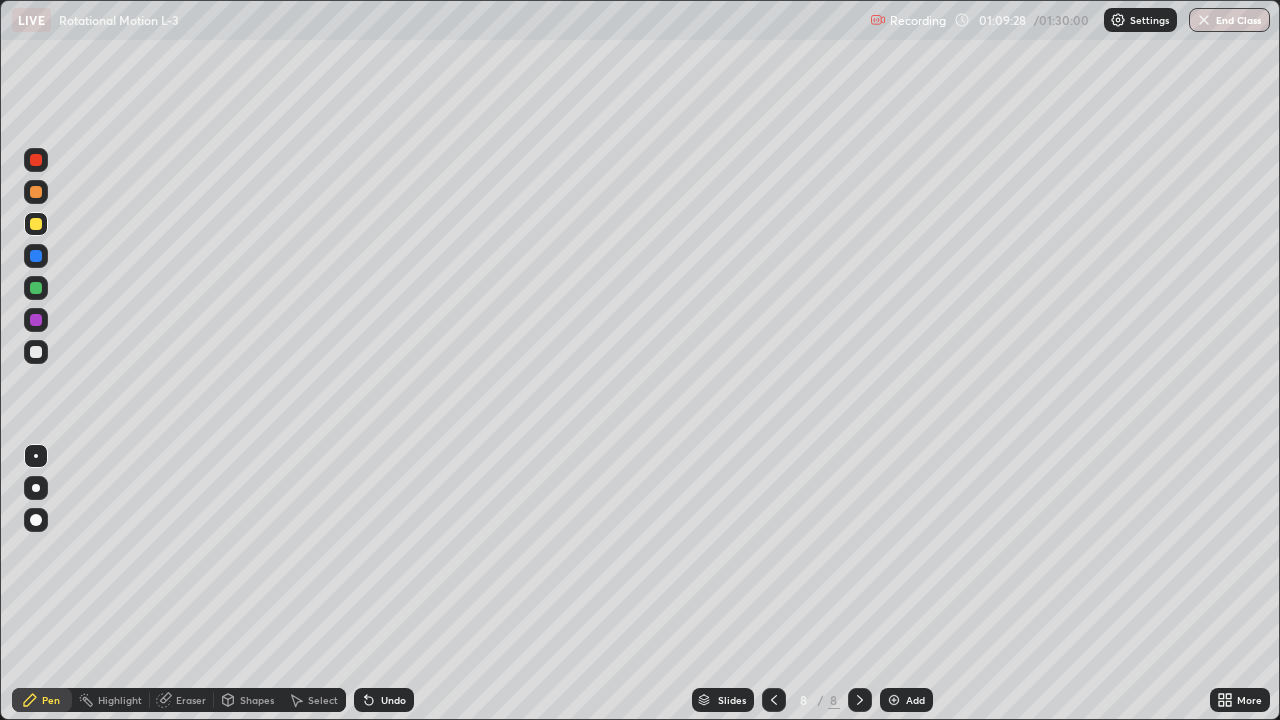 click on "Select" at bounding box center (323, 700) 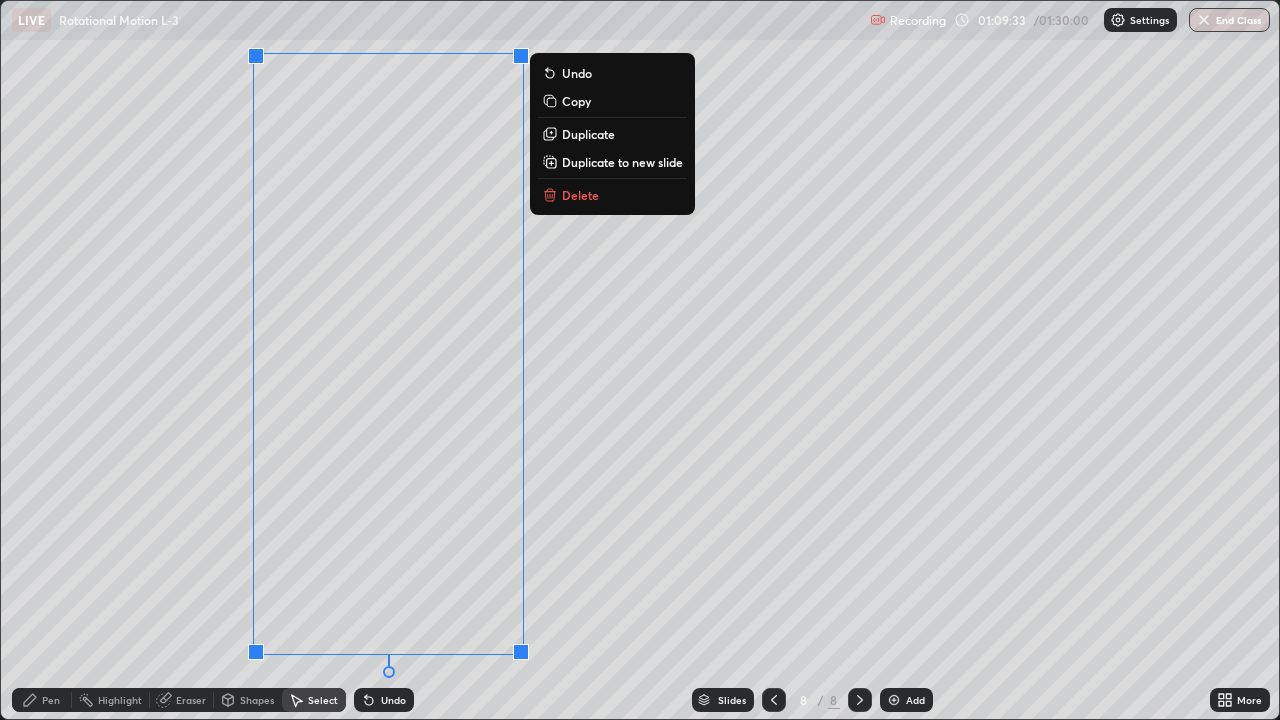 click on "Duplicate to new slide" at bounding box center [622, 162] 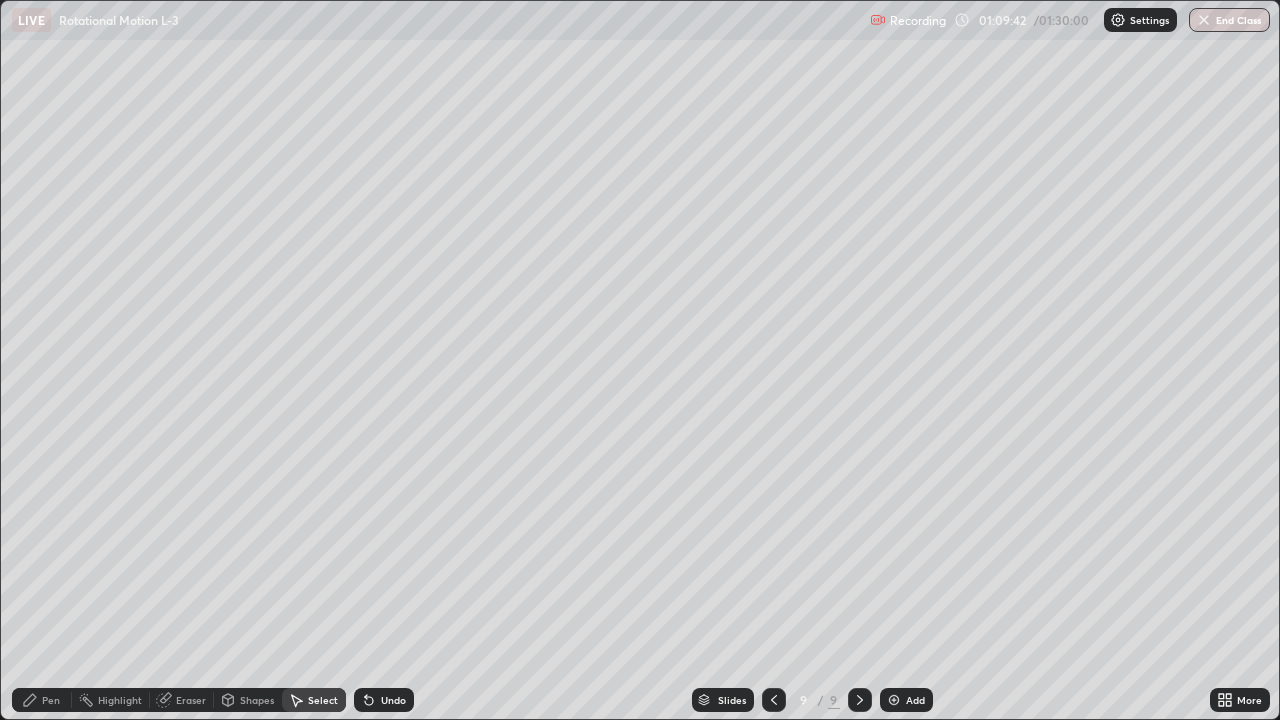 click on "Pen" at bounding box center [42, 700] 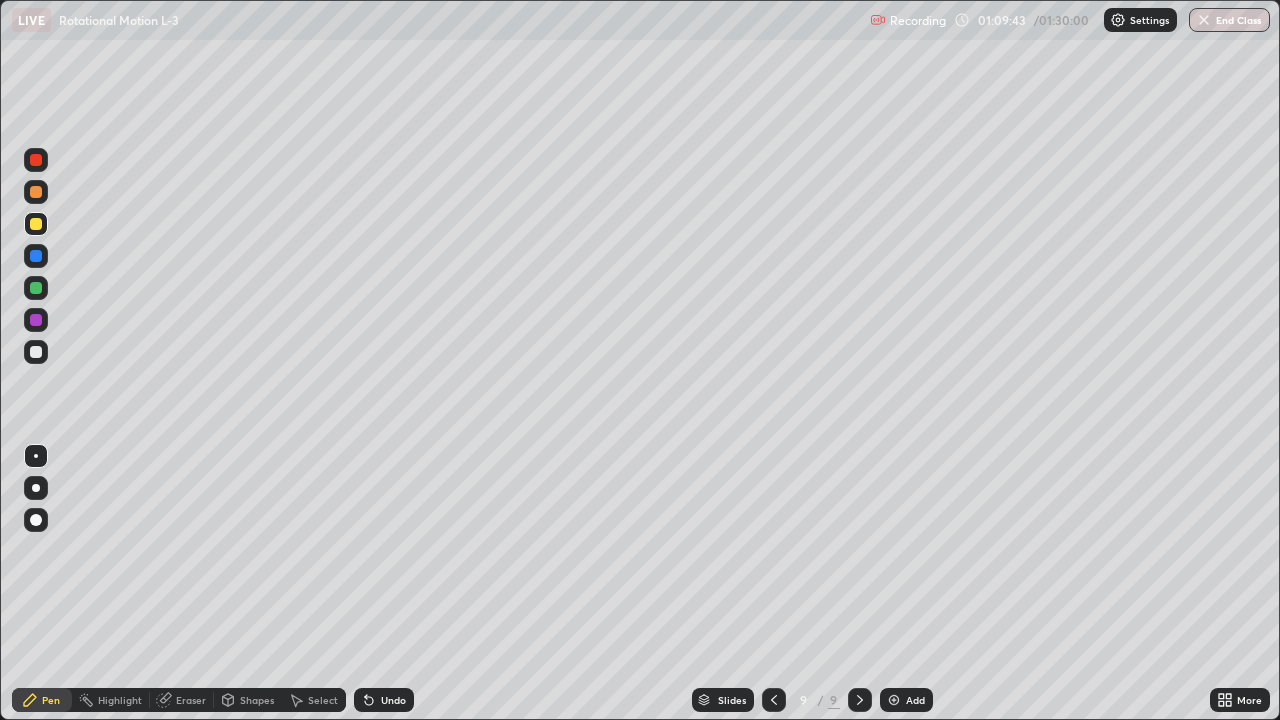 click at bounding box center [36, 352] 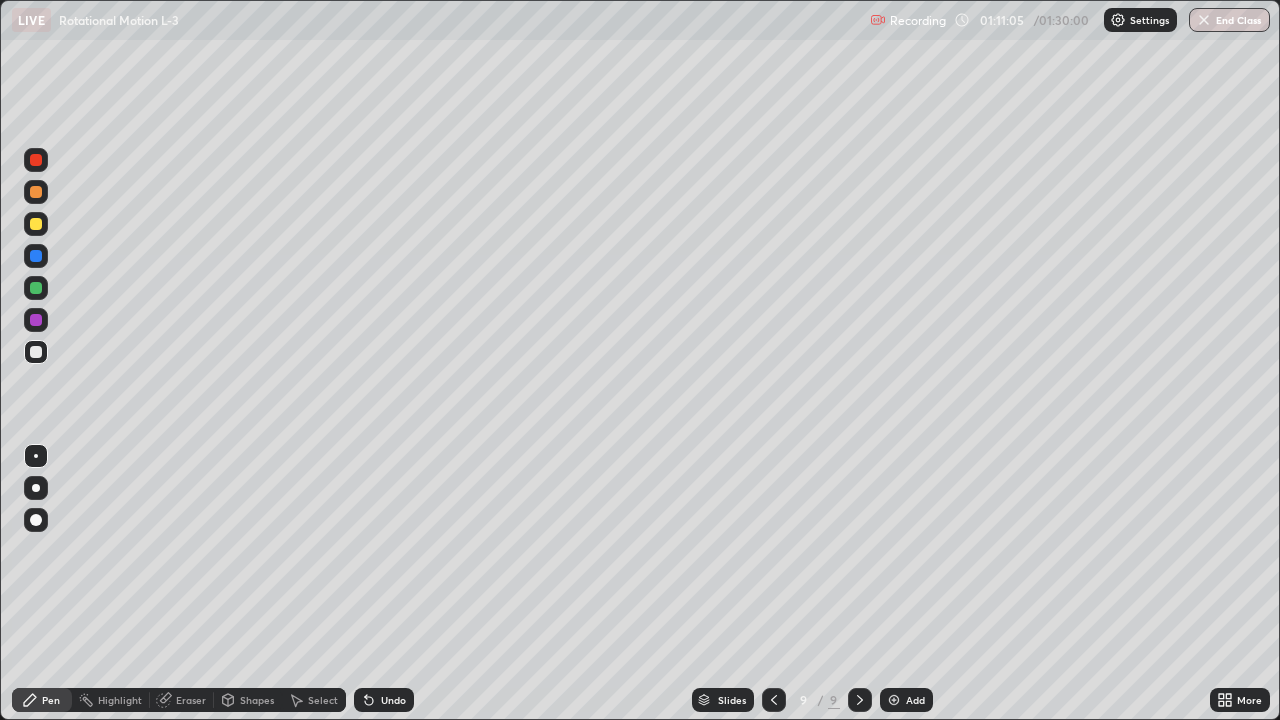 click 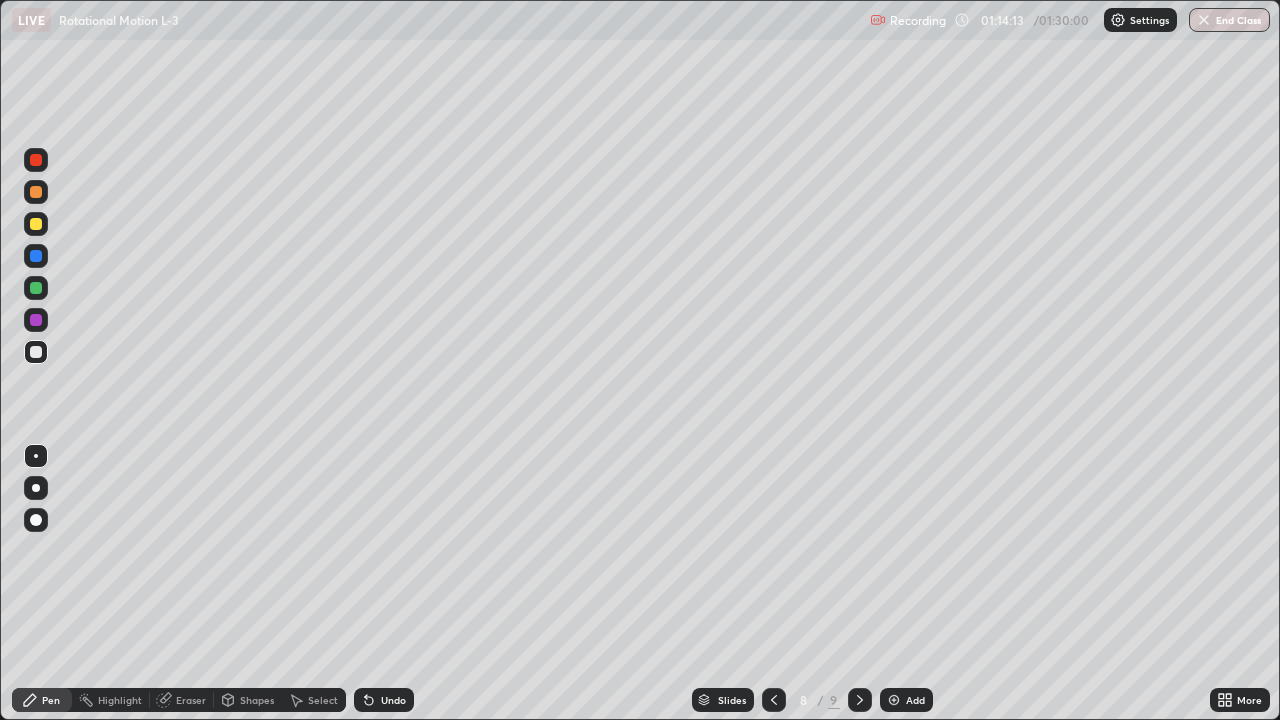 click 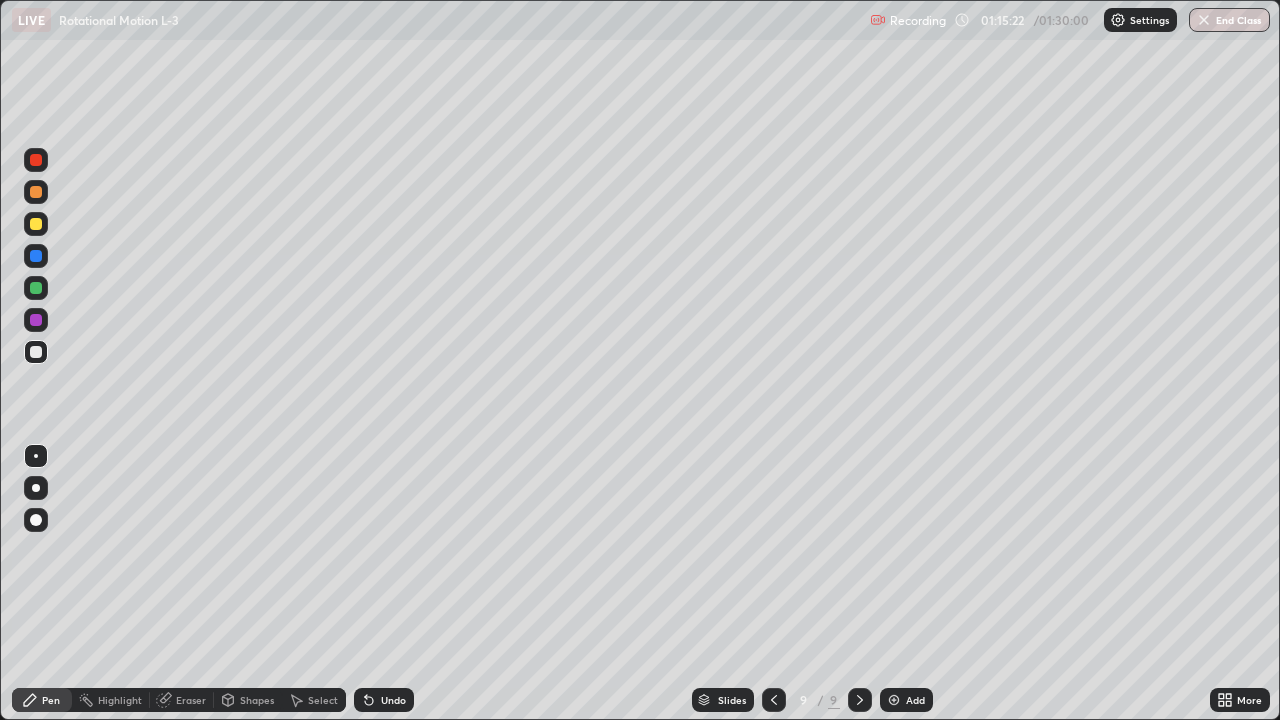 click on "Select" at bounding box center [323, 700] 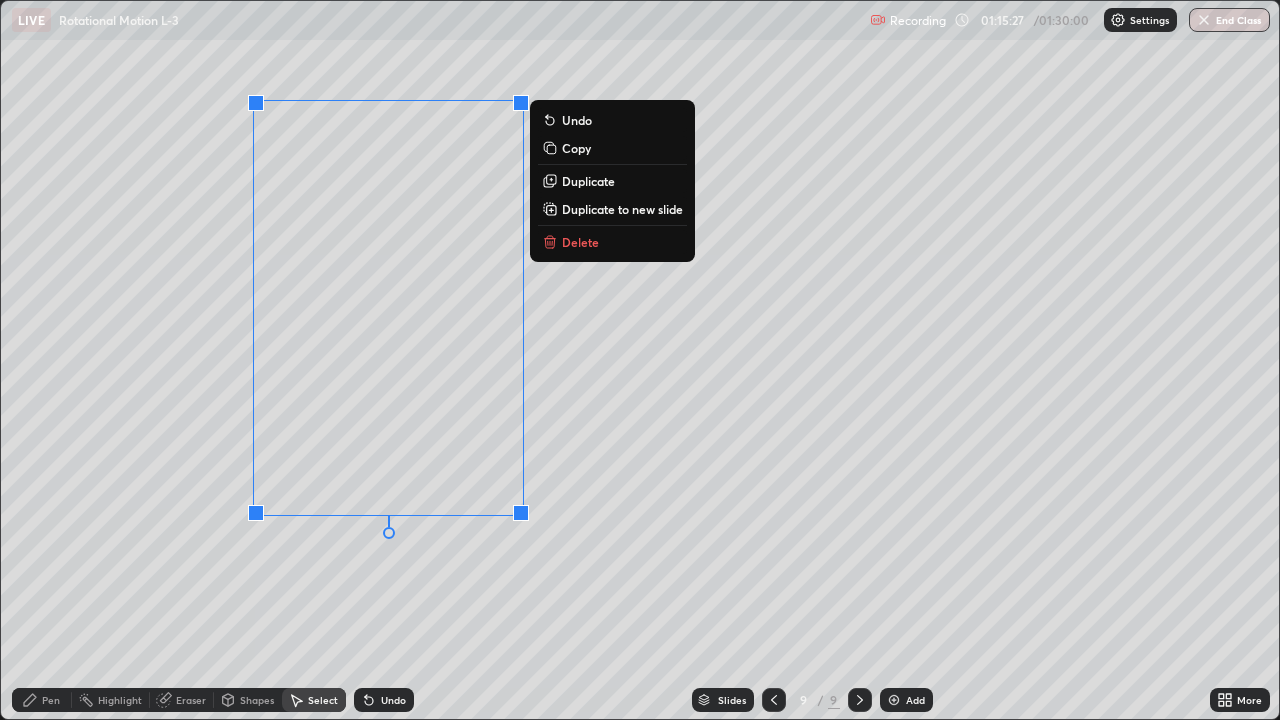 click on "0 ° Undo Copy Duplicate Duplicate to new slide Delete" at bounding box center (640, 360) 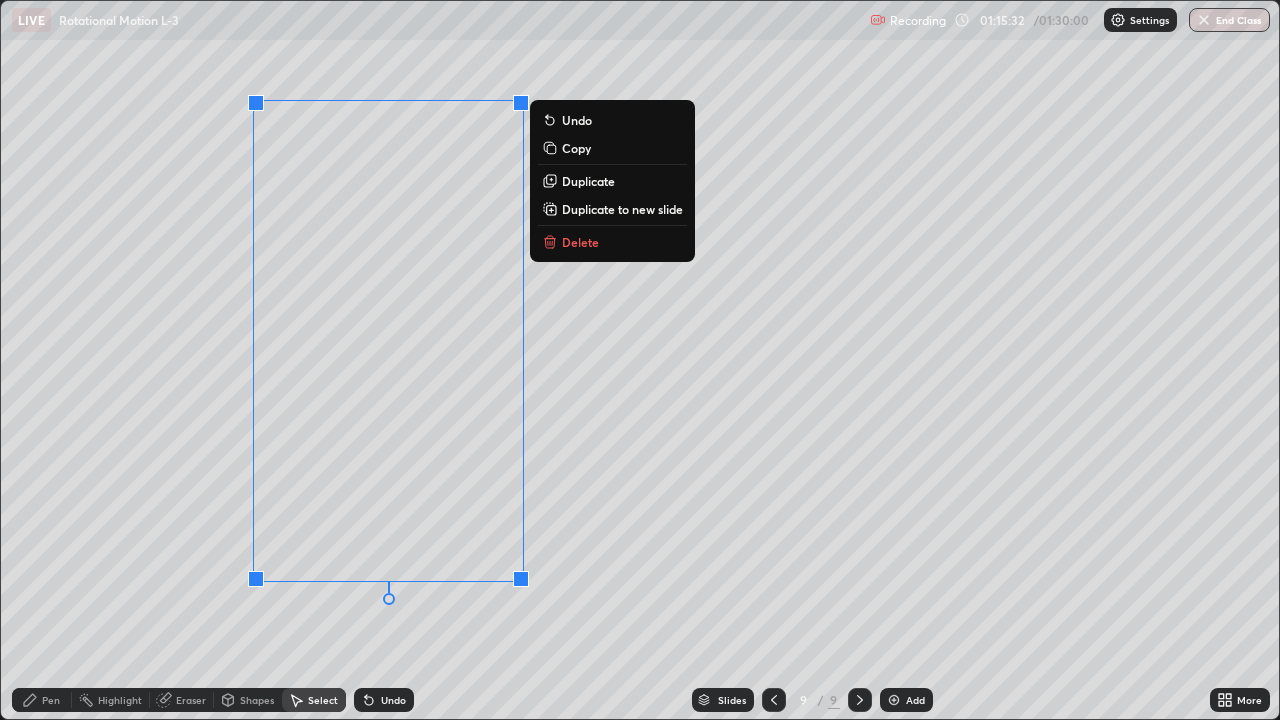 click on "Duplicate to new slide" at bounding box center [622, 209] 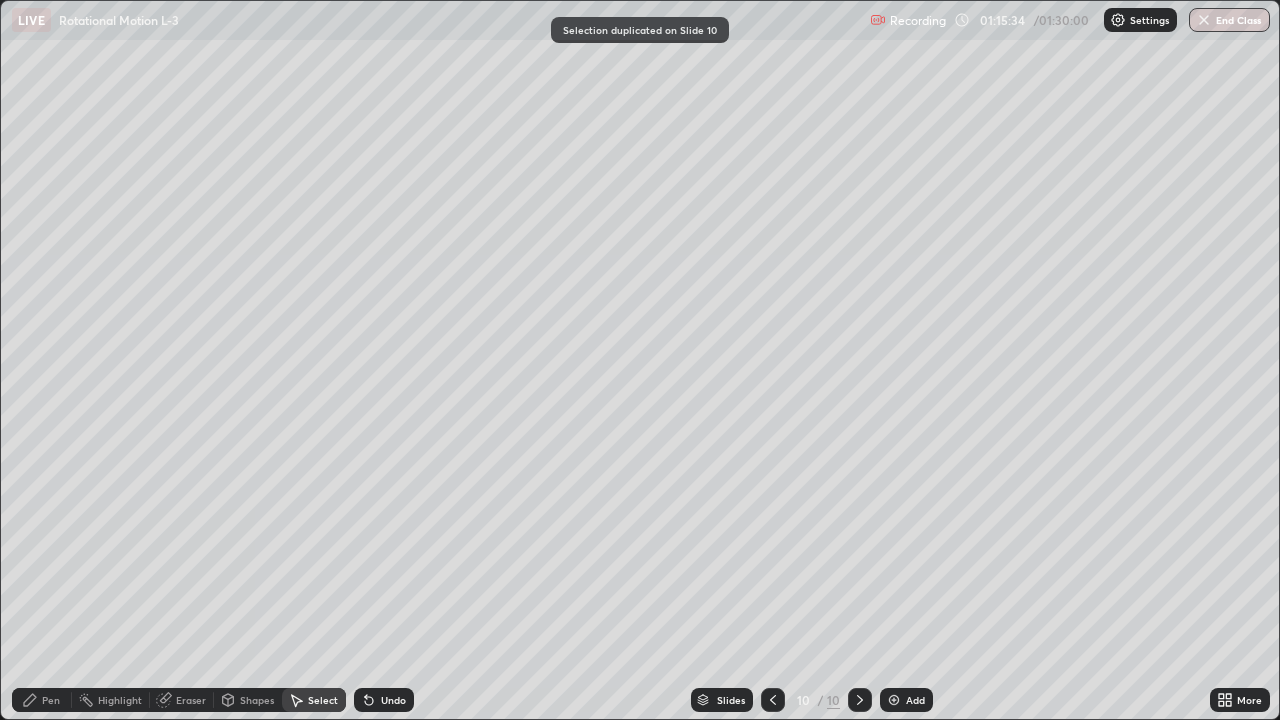click on "Shapes" at bounding box center [257, 700] 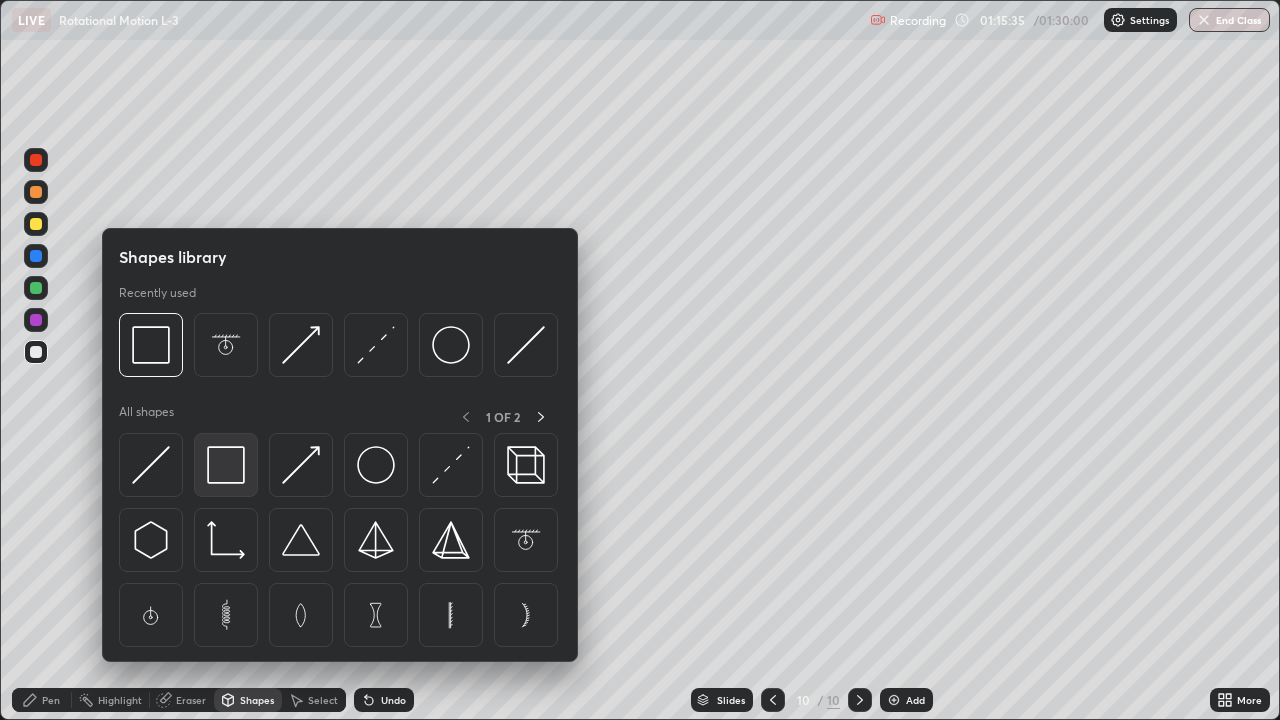 click at bounding box center [226, 465] 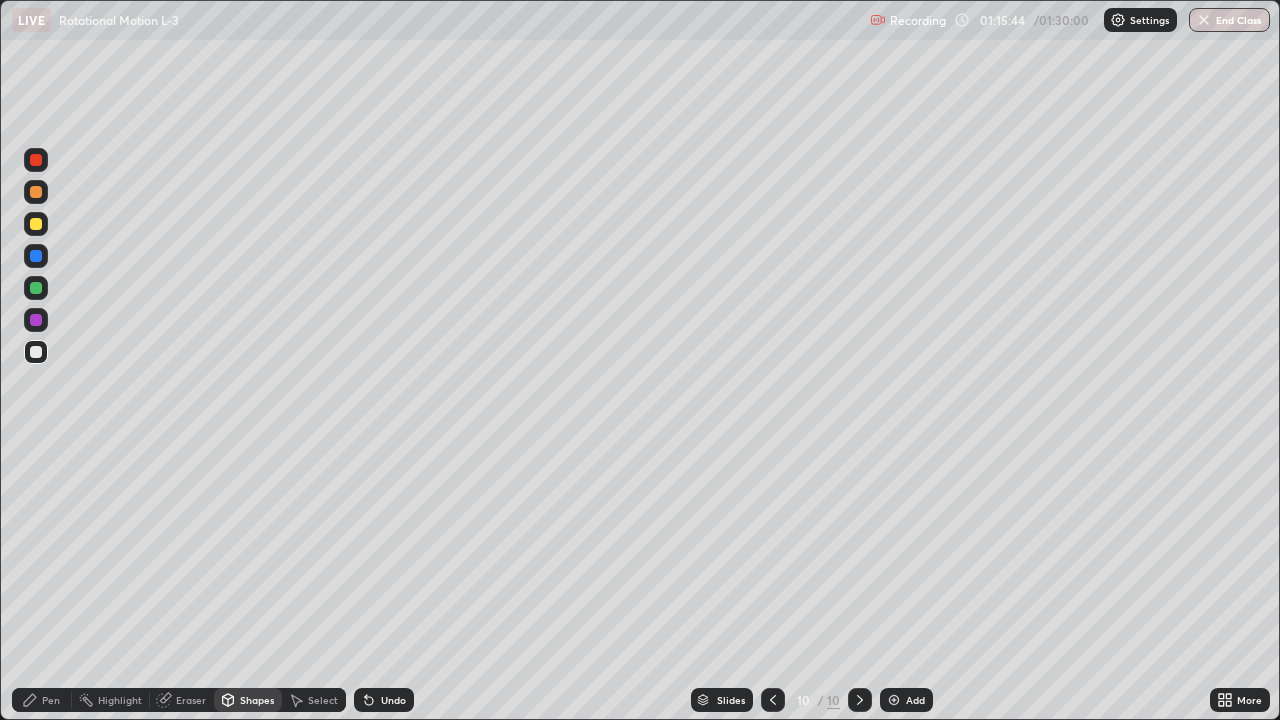 click at bounding box center (36, 320) 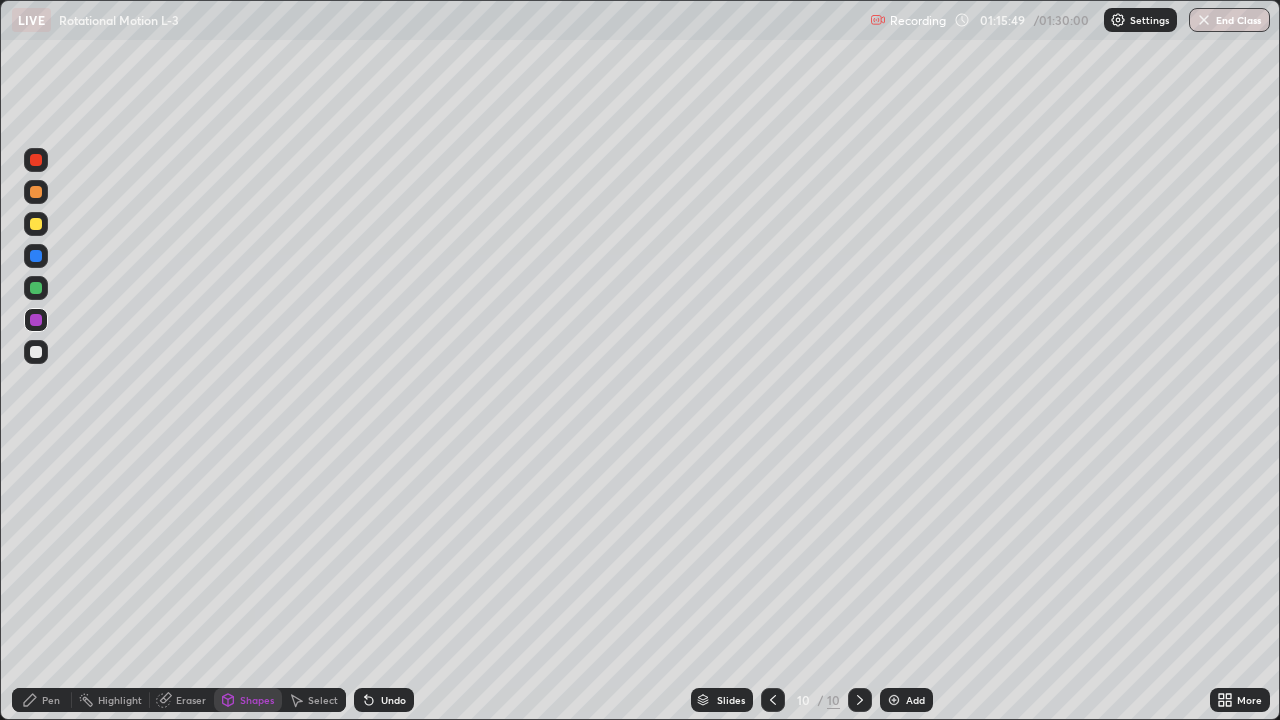 click on "Pen" at bounding box center (51, 700) 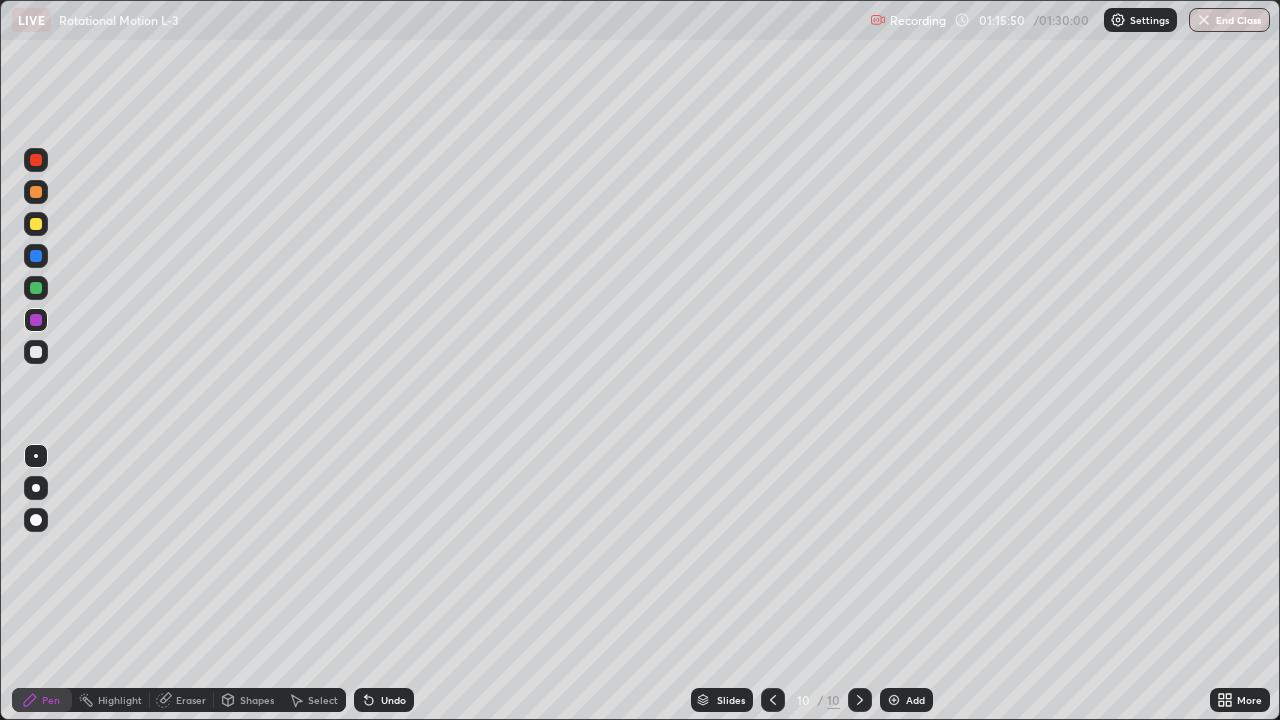 click at bounding box center (36, 352) 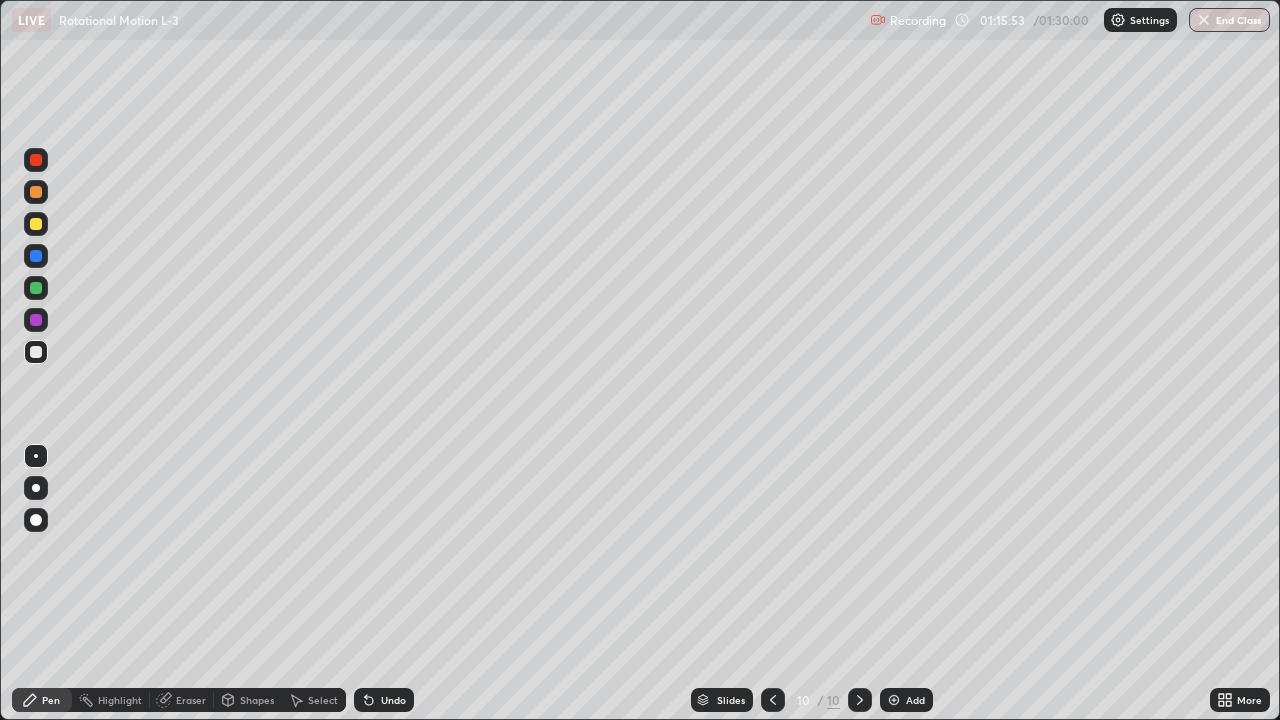 click at bounding box center [36, 160] 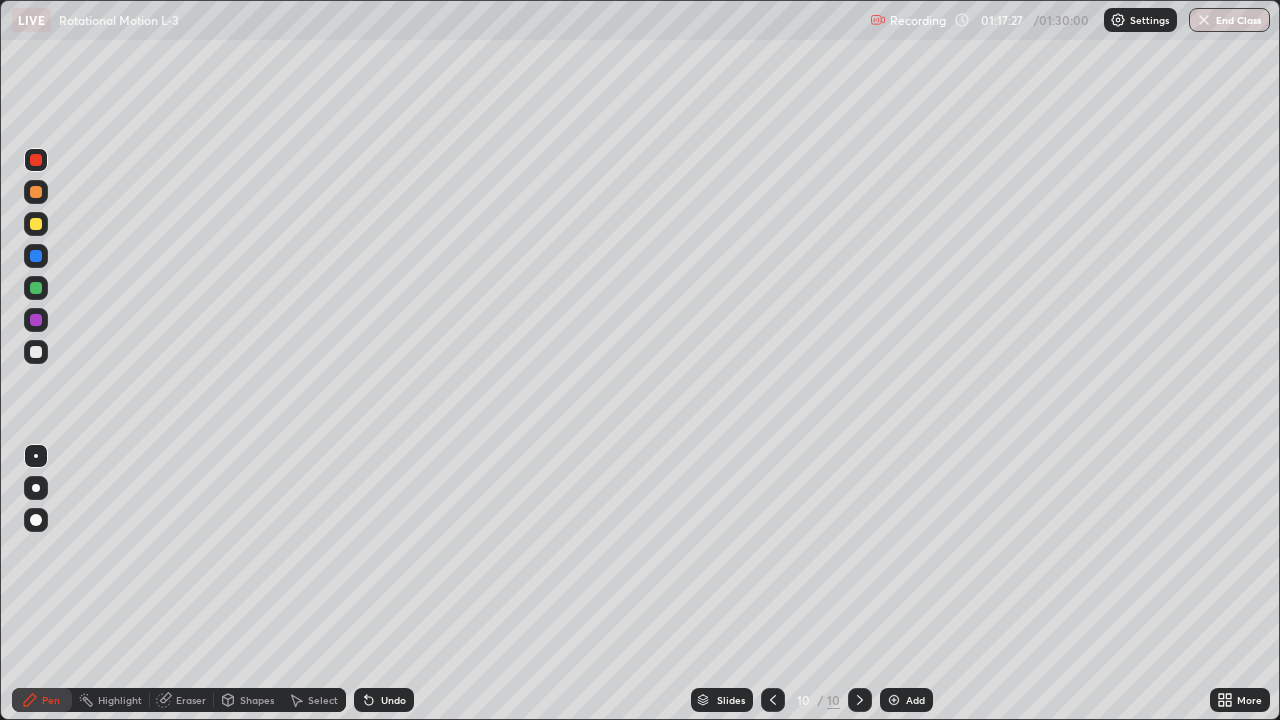 click on "Add" at bounding box center [915, 700] 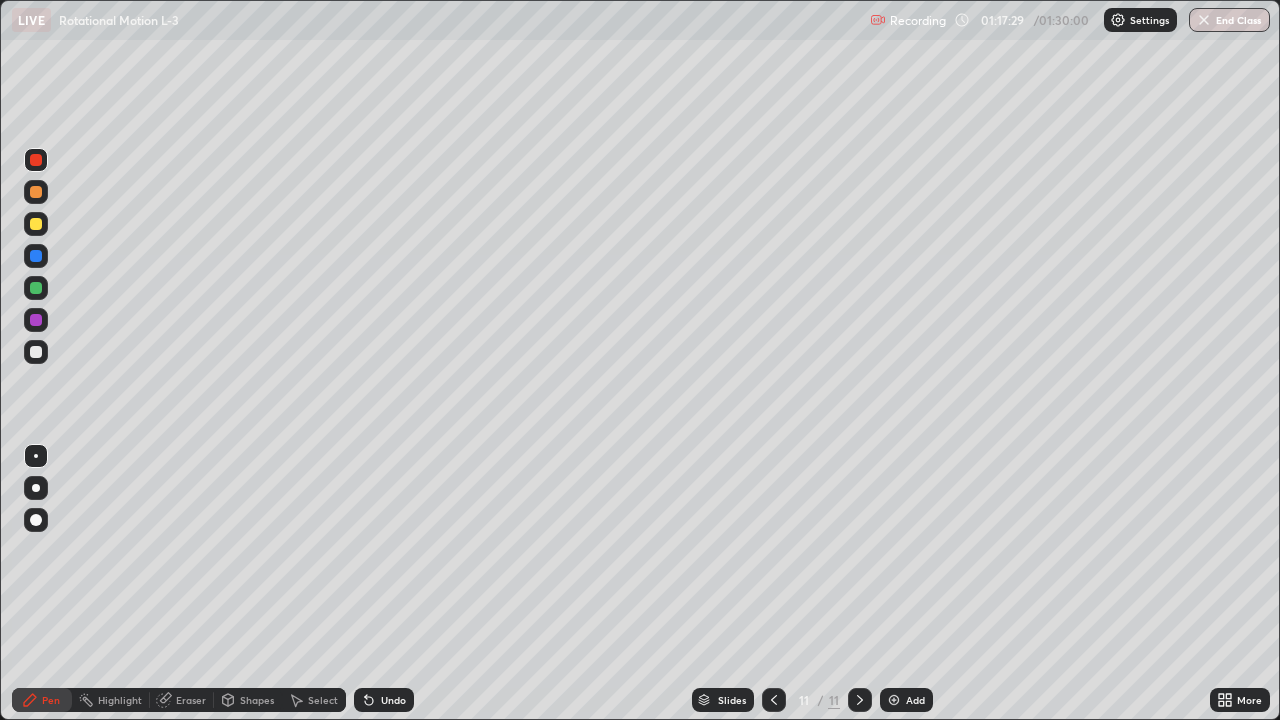 click on "Shapes" at bounding box center [257, 700] 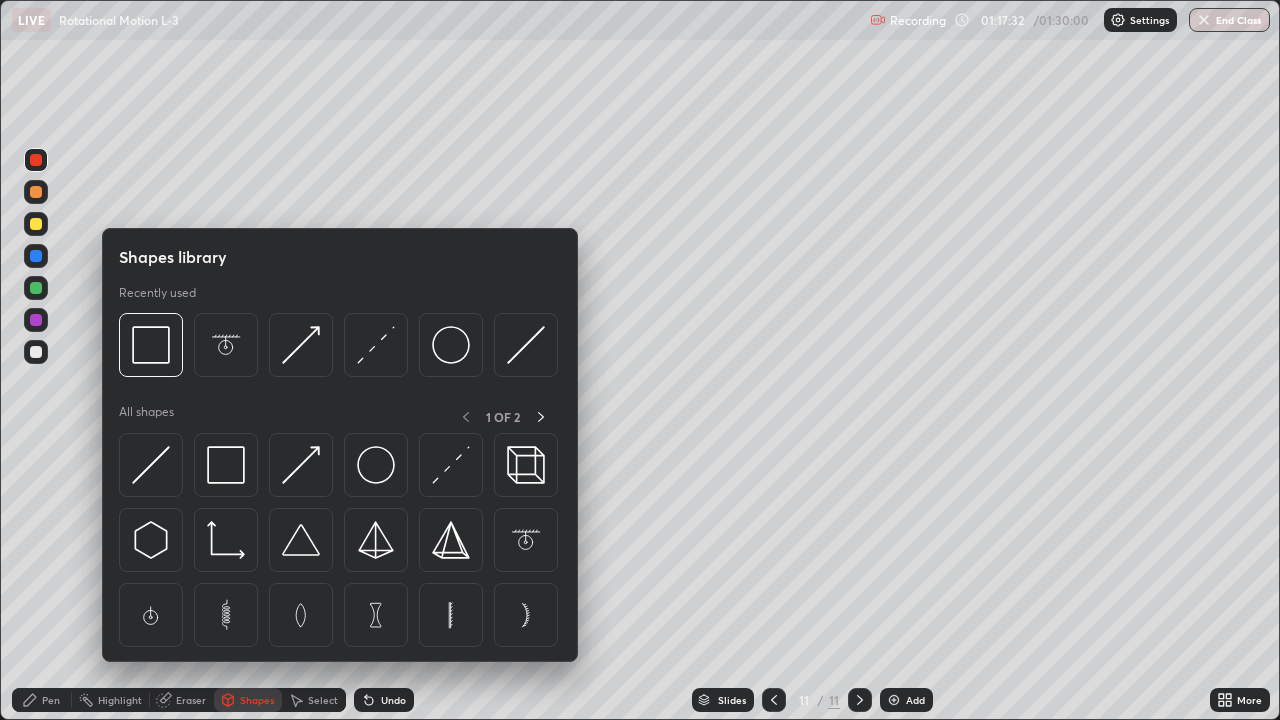 click 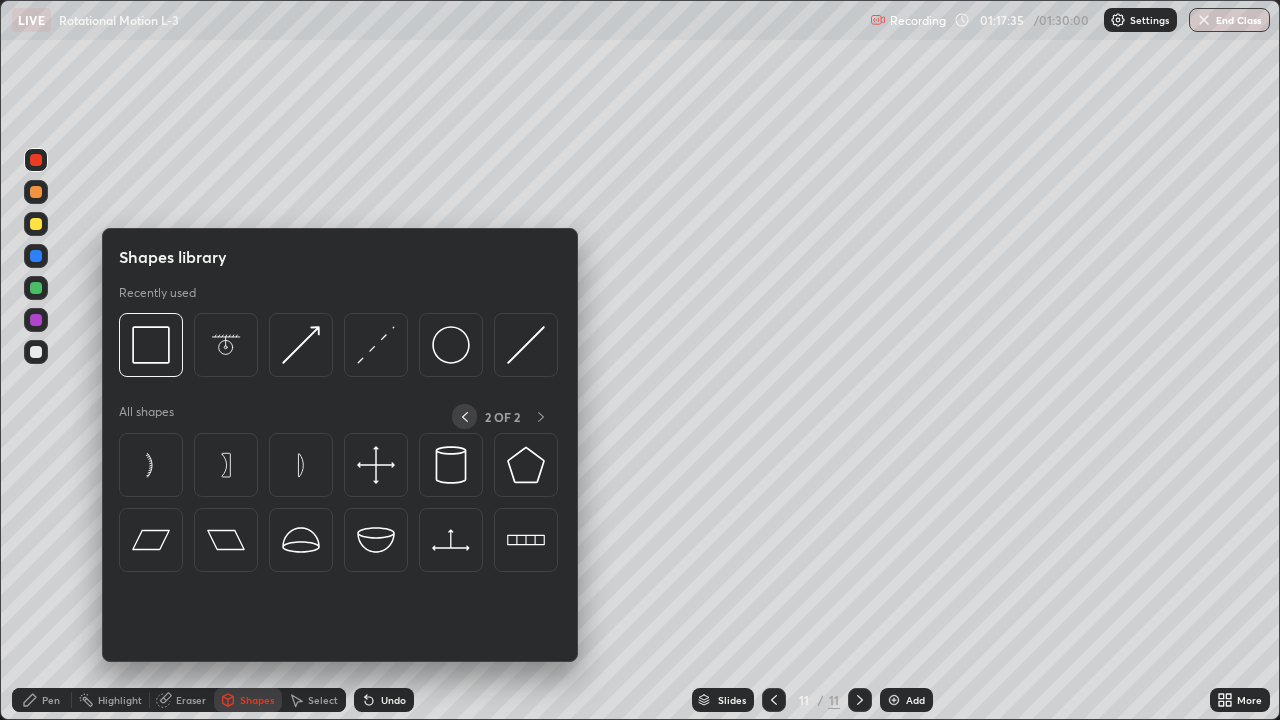 click 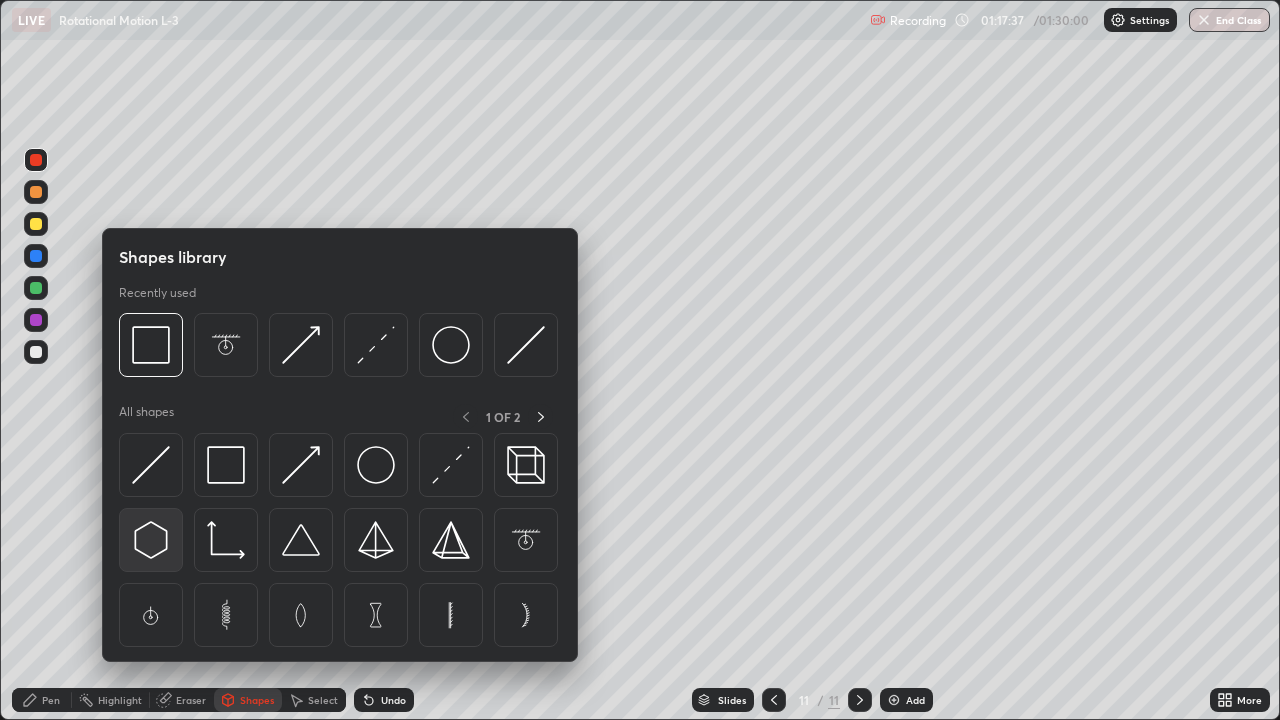 click at bounding box center (151, 540) 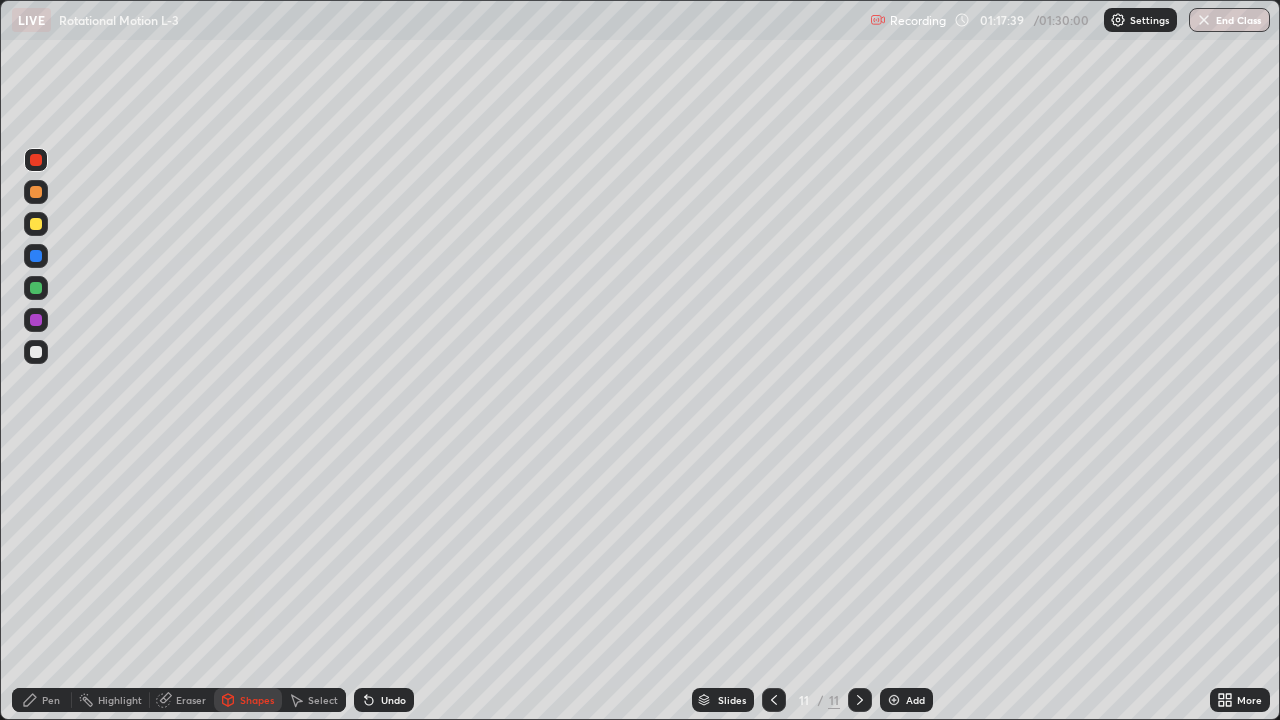 click at bounding box center [36, 192] 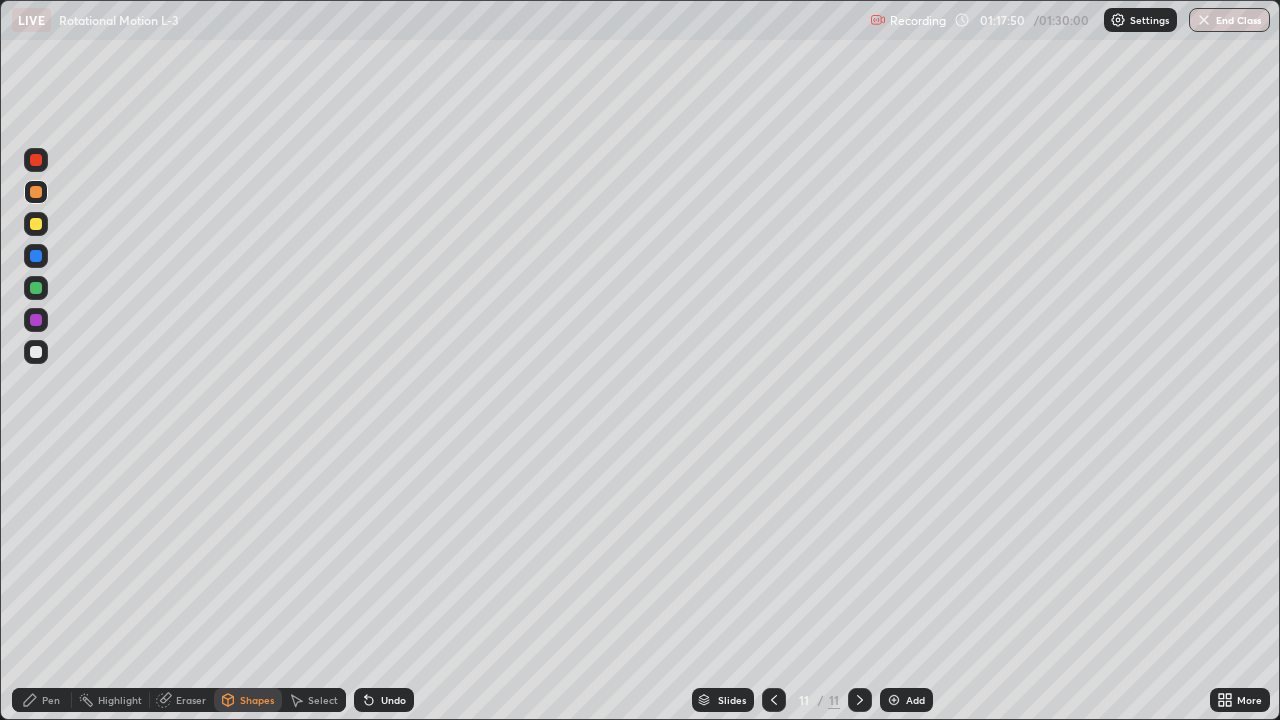 click on "Eraser" at bounding box center (191, 700) 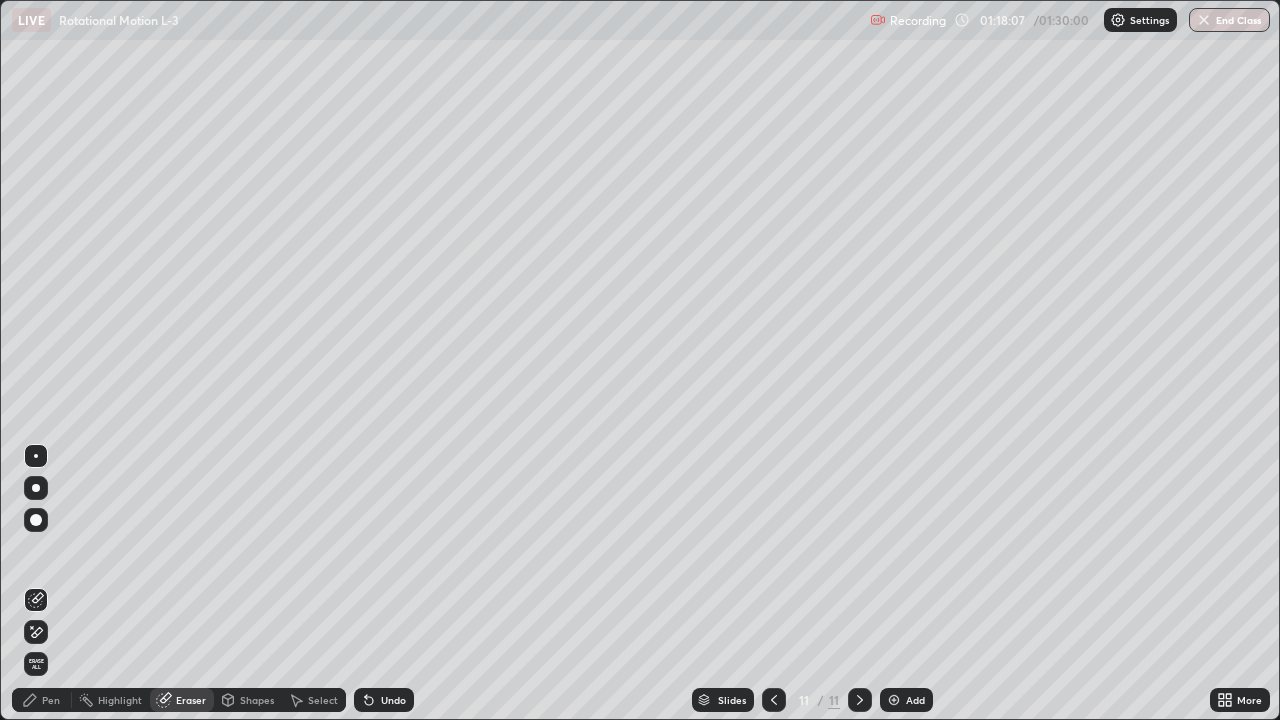 click on "Shapes" at bounding box center (257, 700) 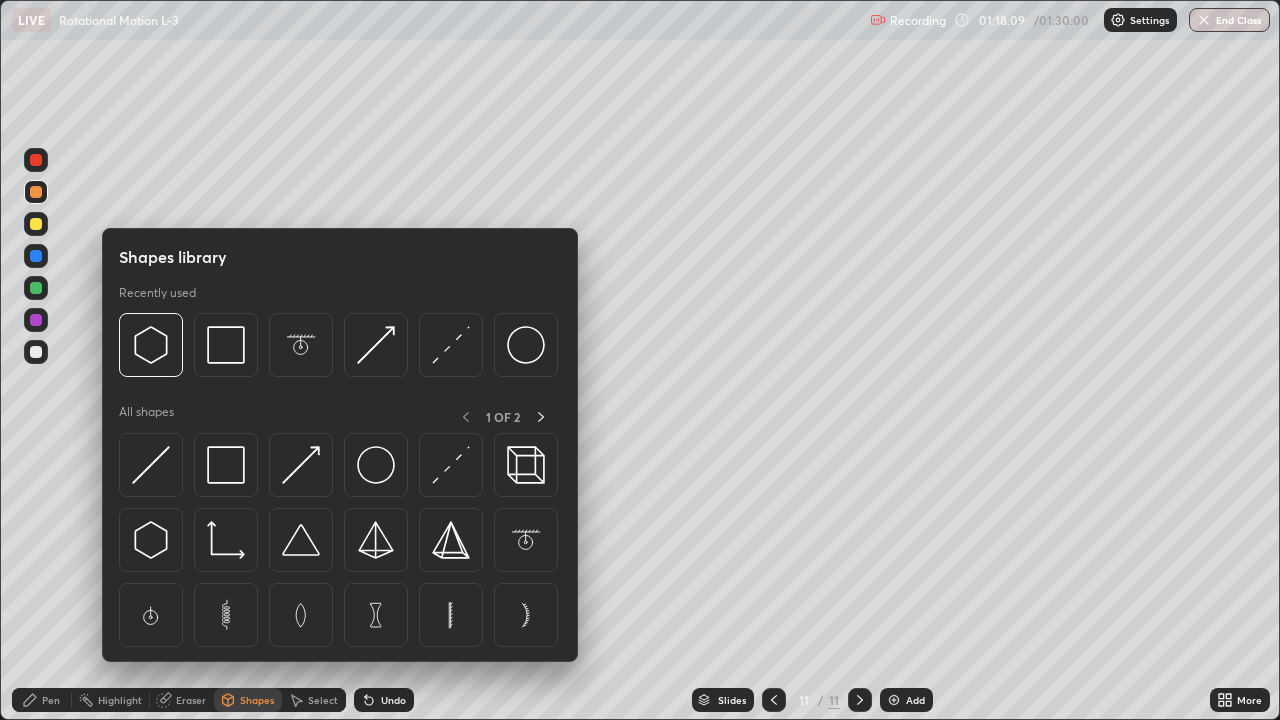 click on "Pen" at bounding box center [51, 700] 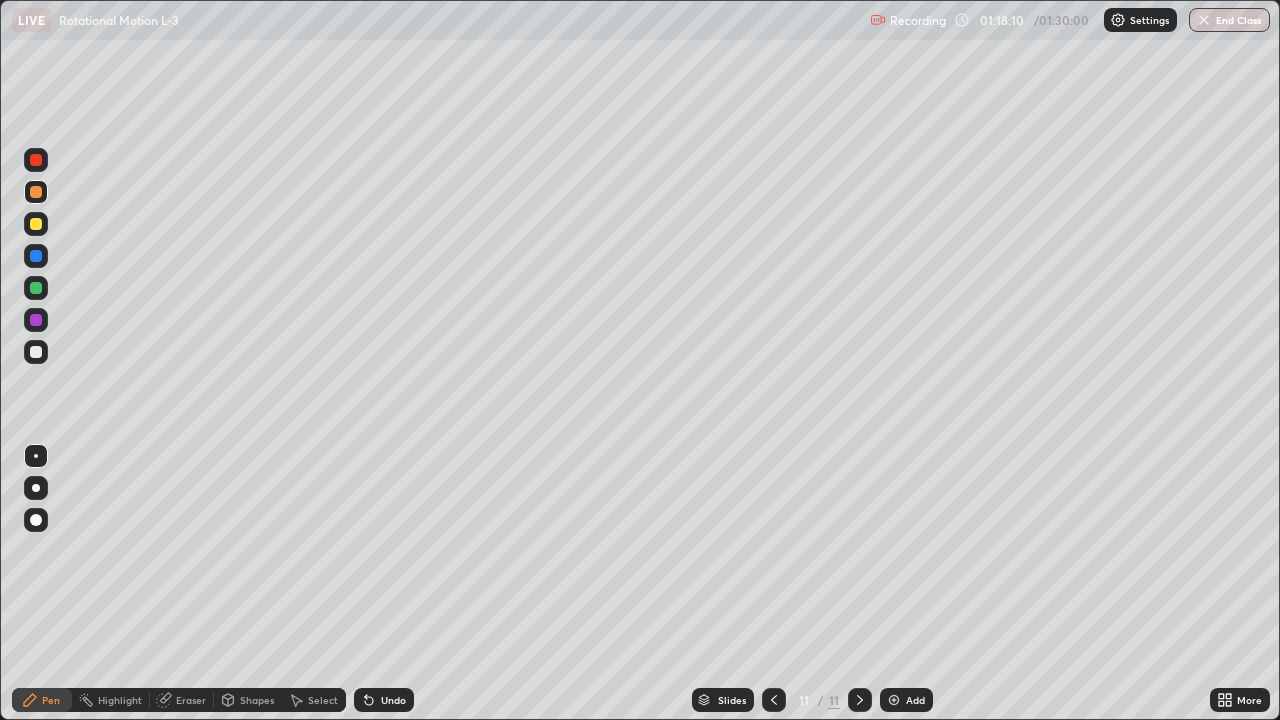 click at bounding box center [36, 320] 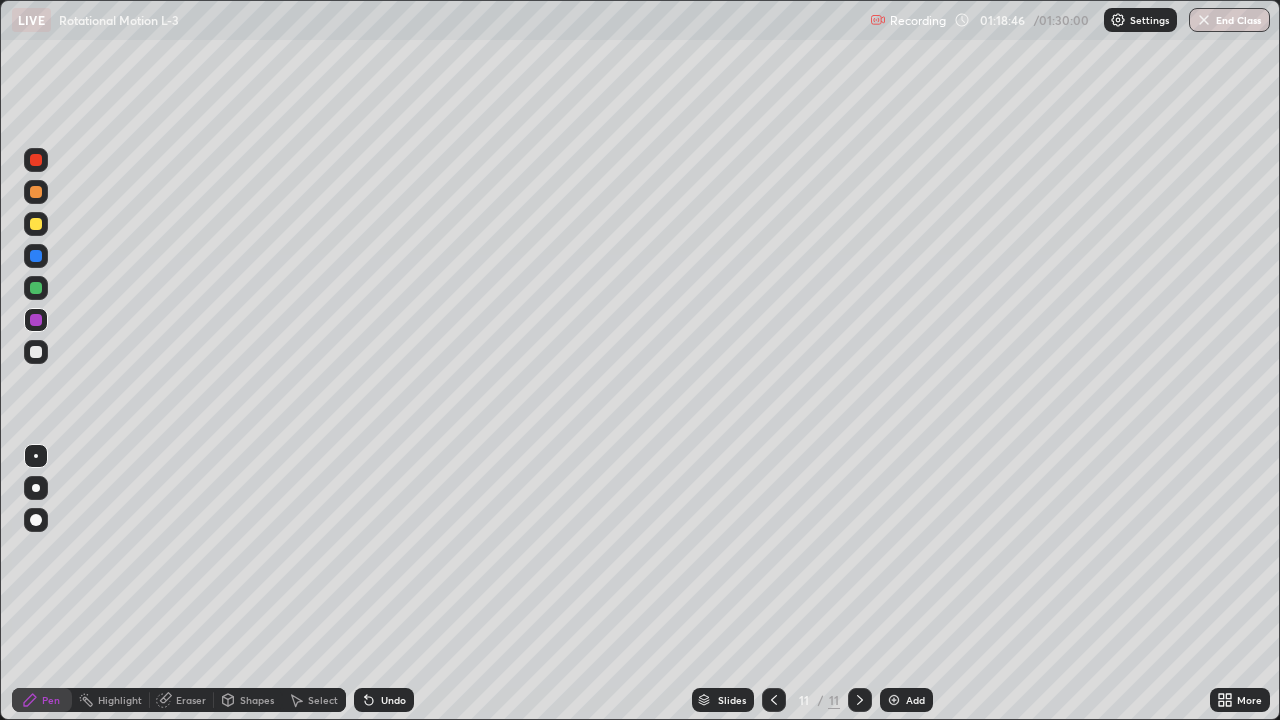 click at bounding box center (36, 352) 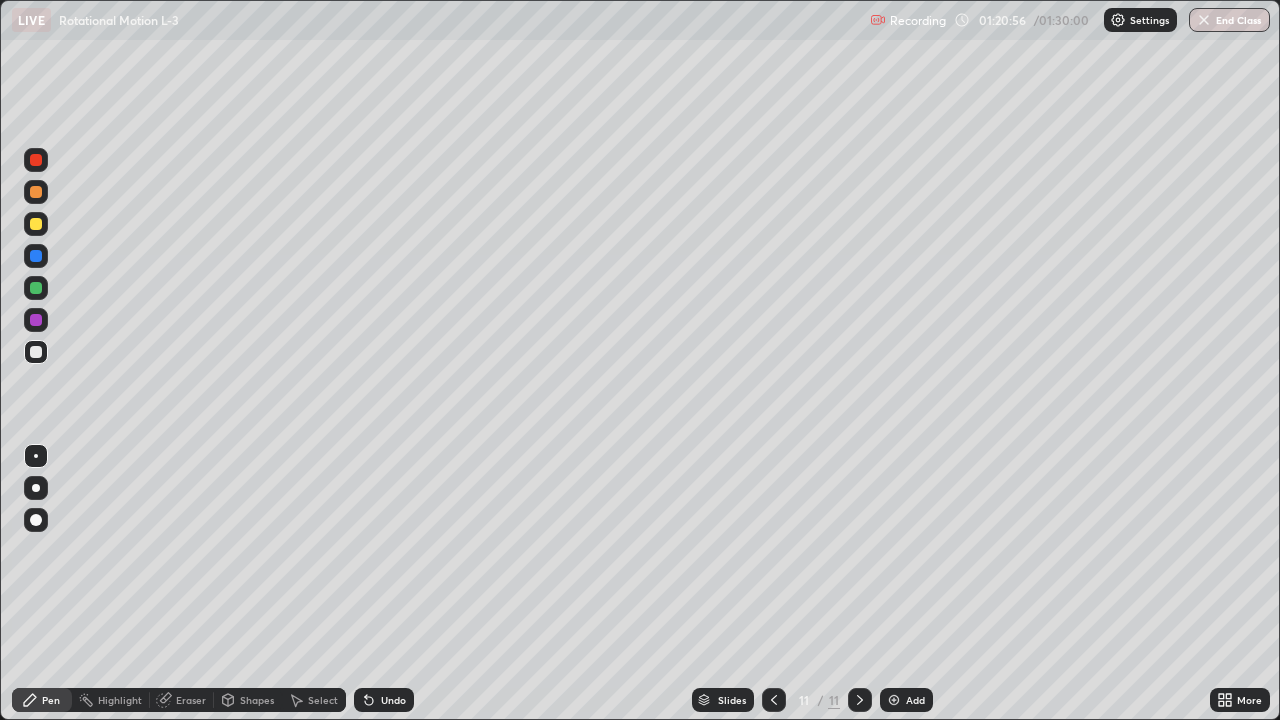 click on "Add" at bounding box center (906, 700) 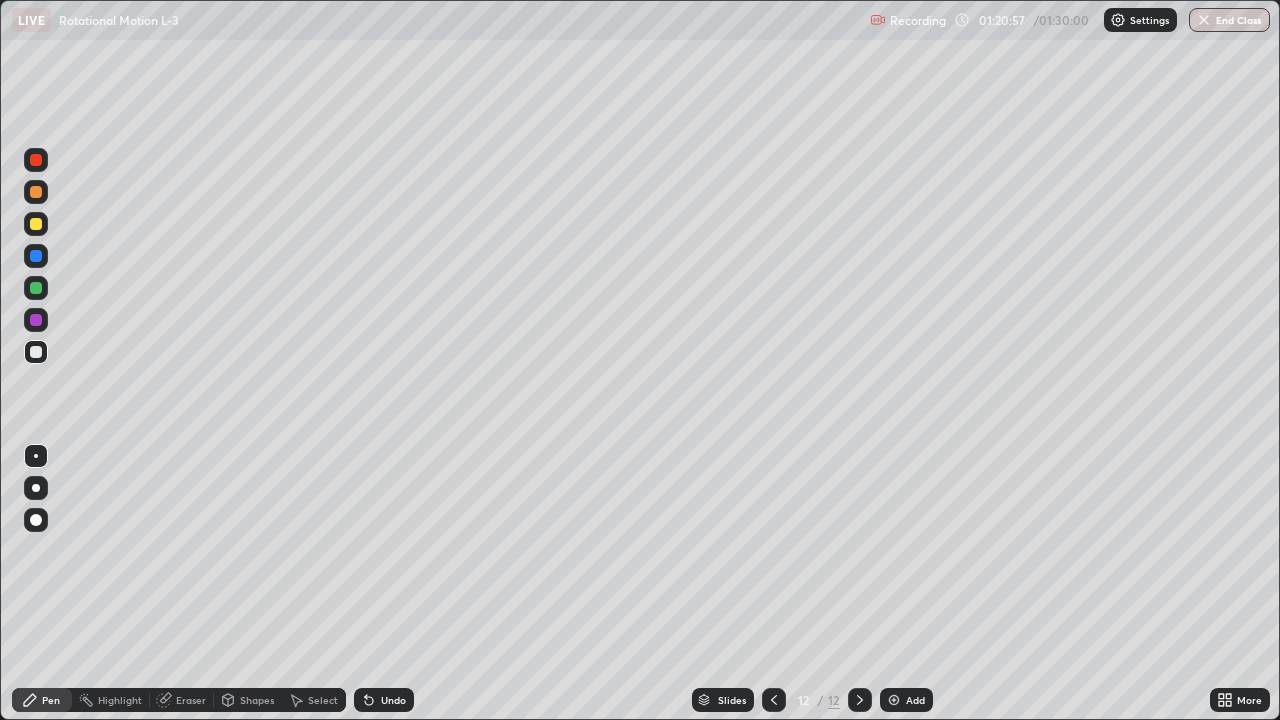 click on "Select" at bounding box center [323, 700] 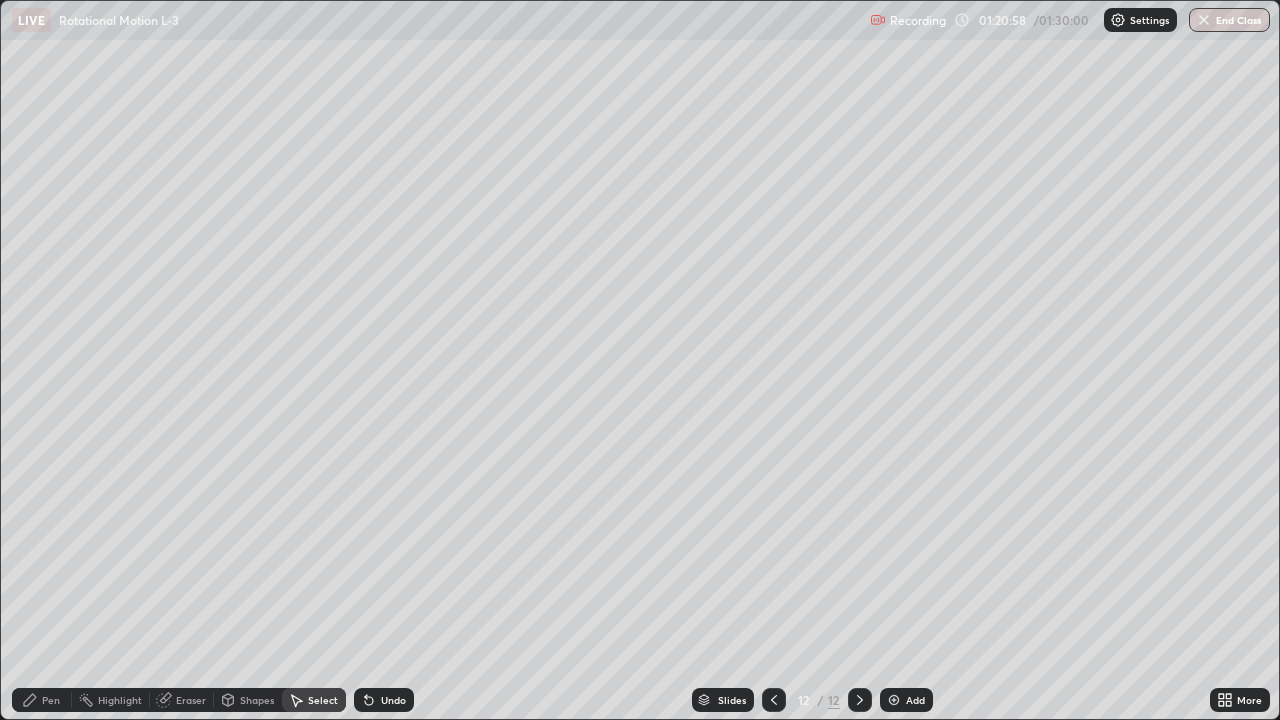 click on "Shapes" at bounding box center (257, 700) 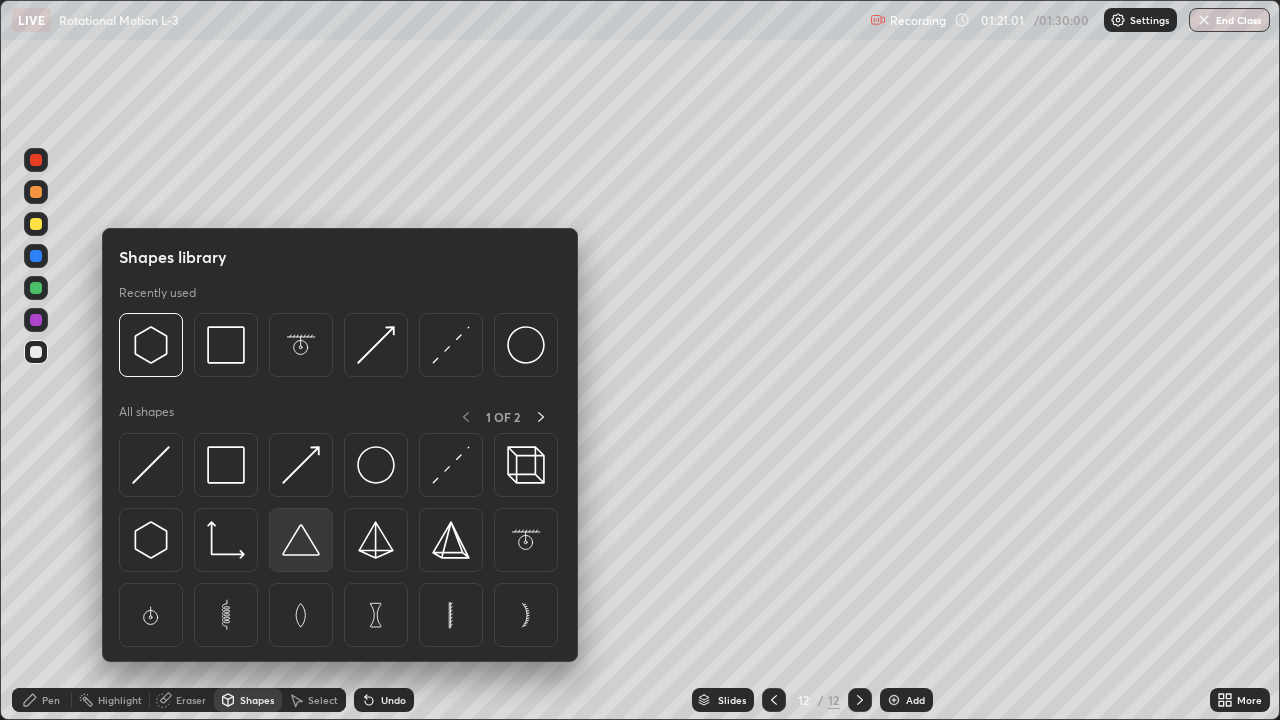 click at bounding box center (301, 540) 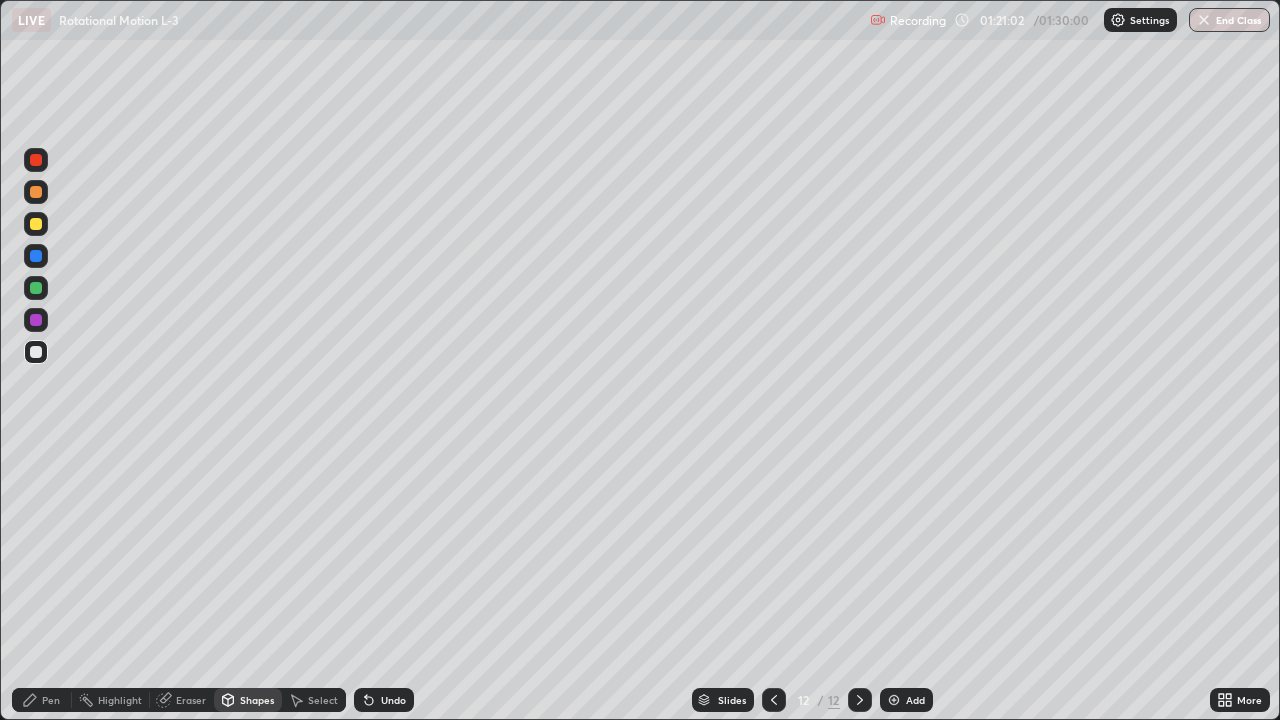 click at bounding box center (36, 192) 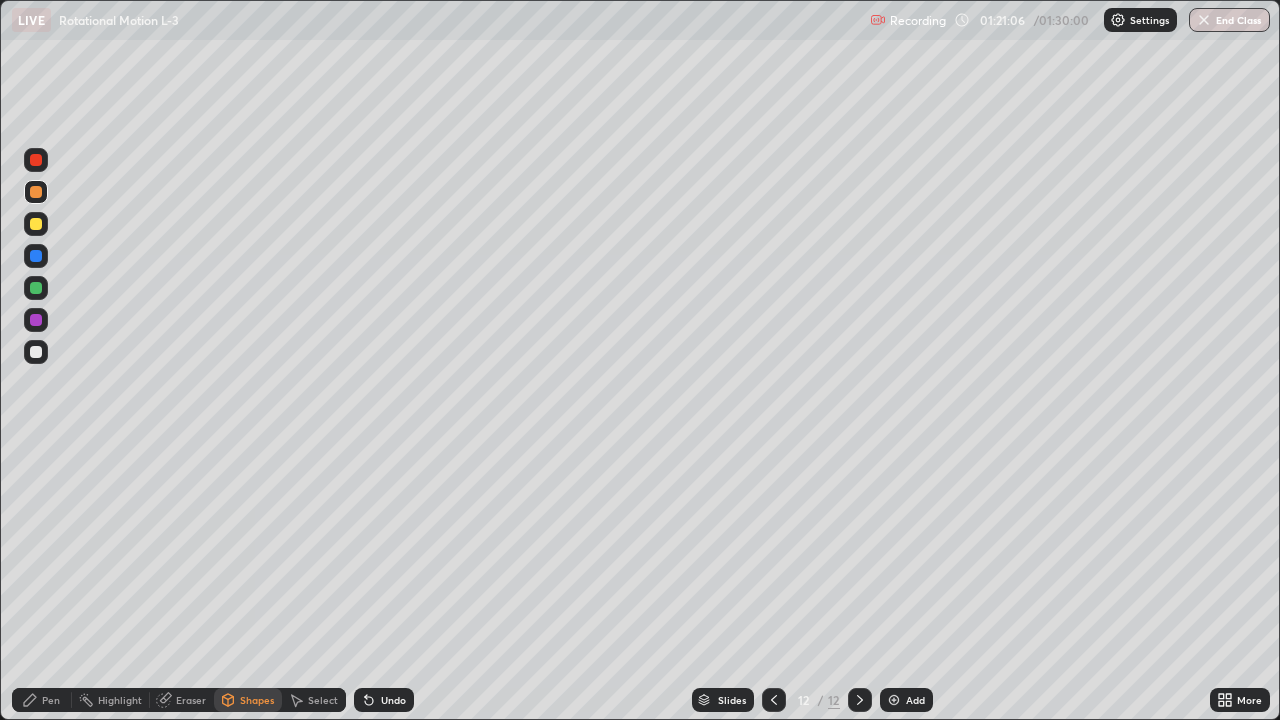 click on "Pen" at bounding box center (51, 700) 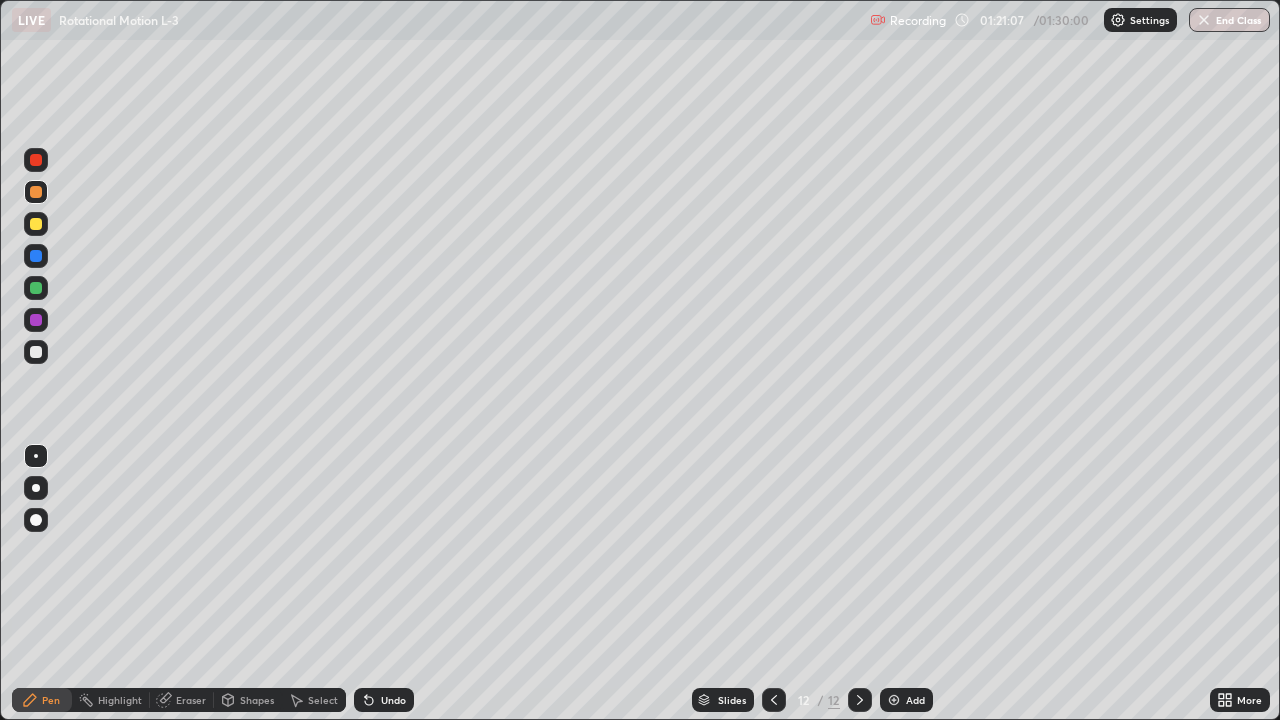 click at bounding box center (36, 352) 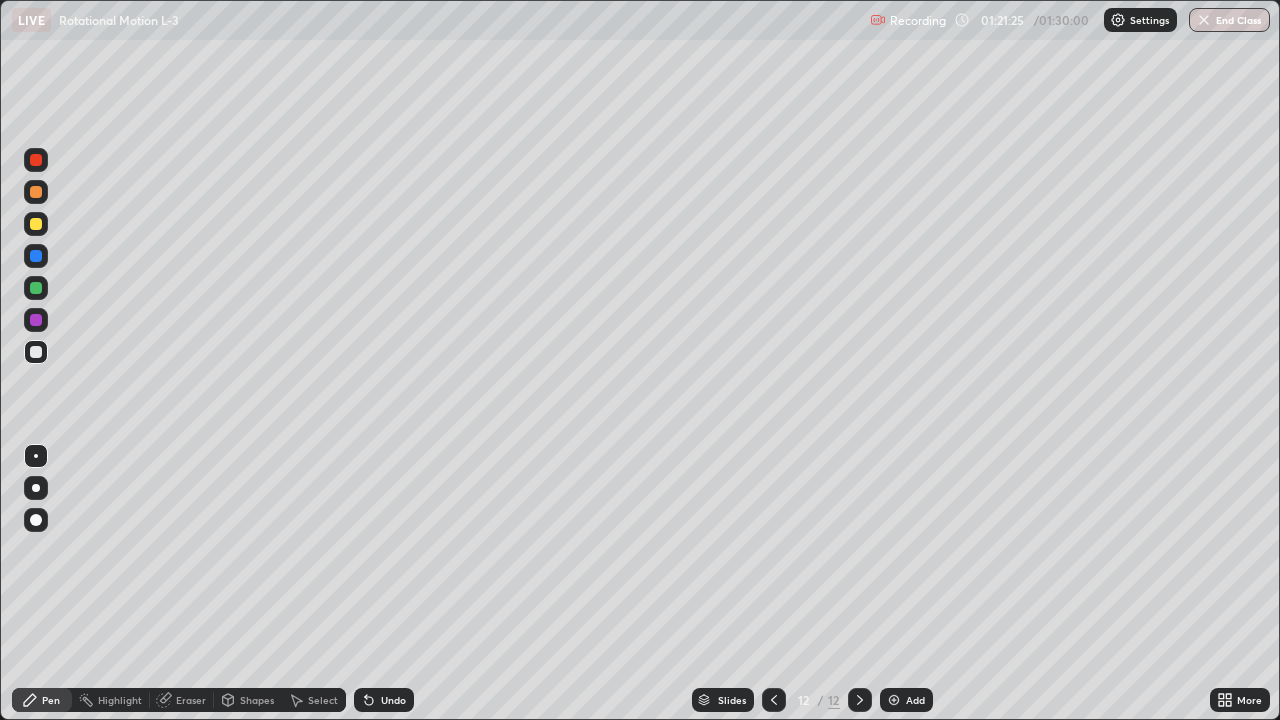 click at bounding box center [36, 320] 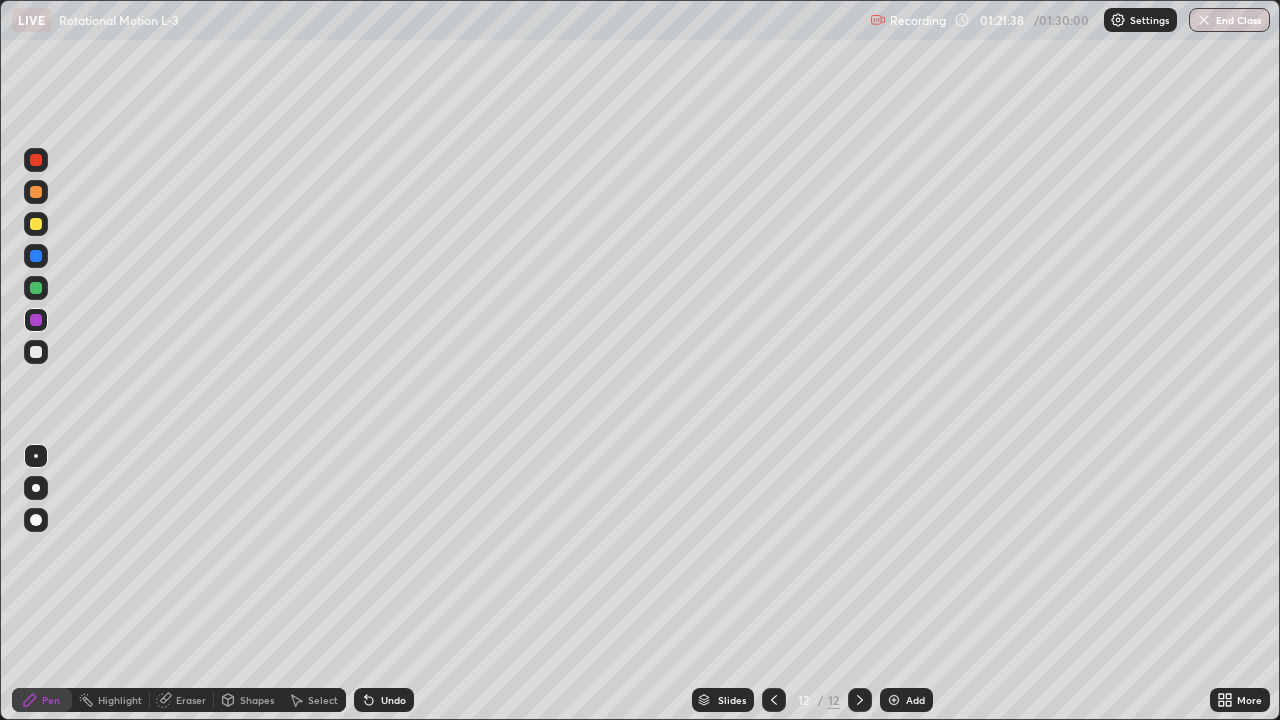 click on "Shapes" at bounding box center (257, 700) 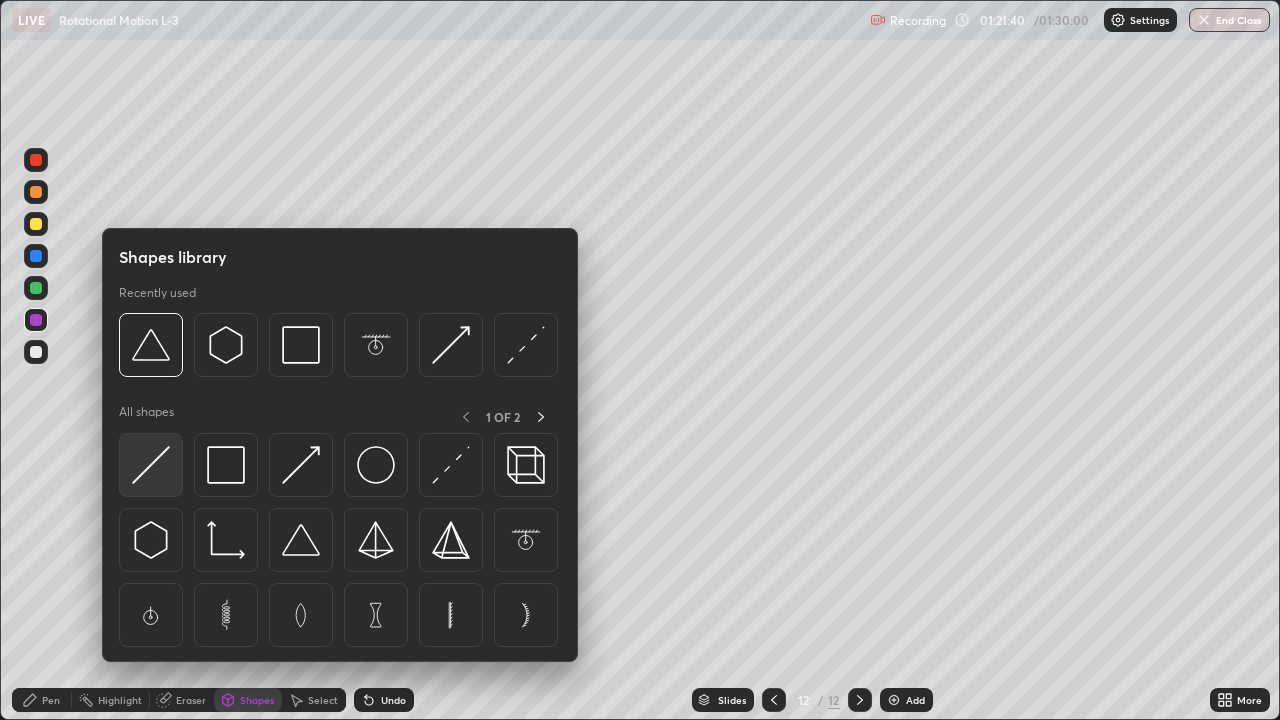 click at bounding box center (151, 465) 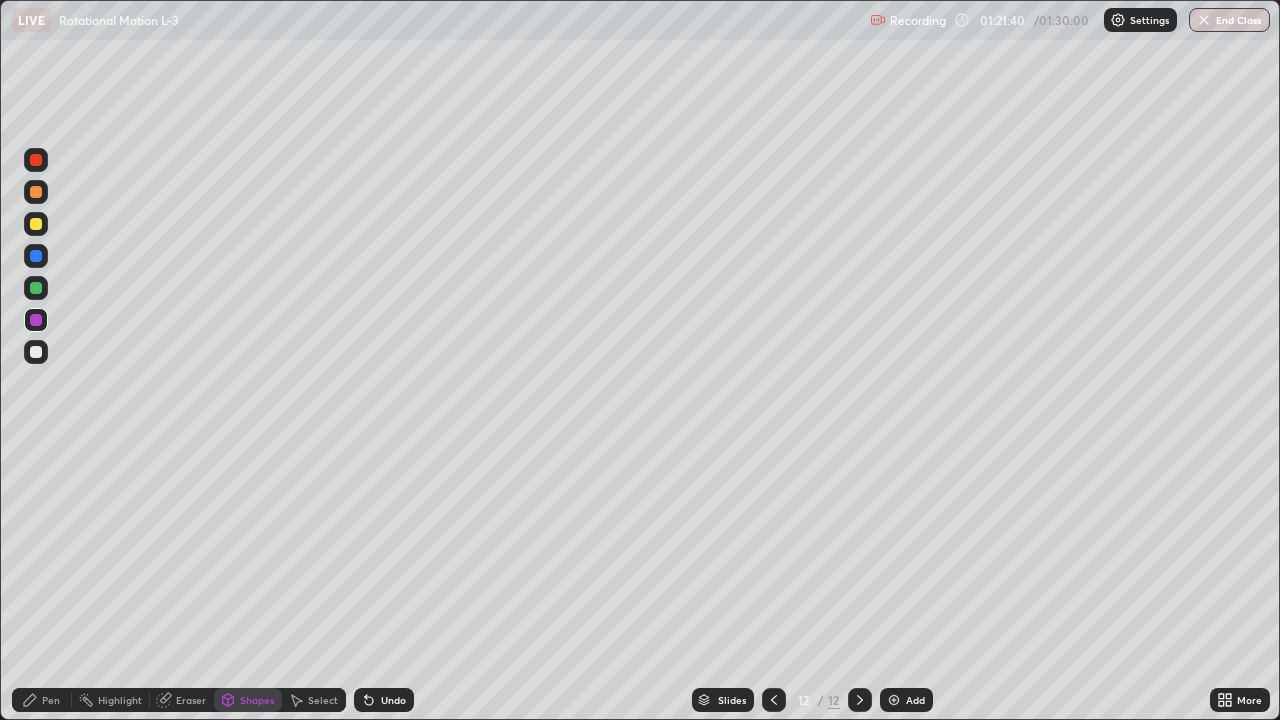 click at bounding box center (36, 352) 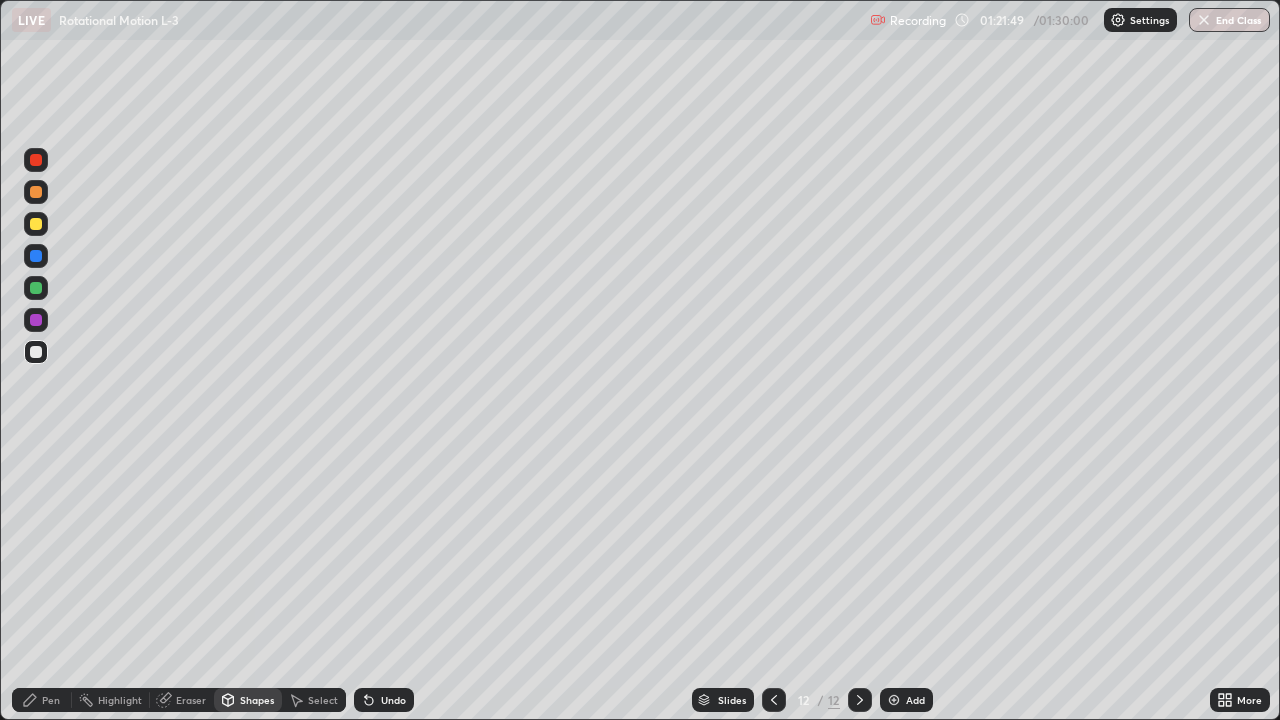 click at bounding box center (36, 320) 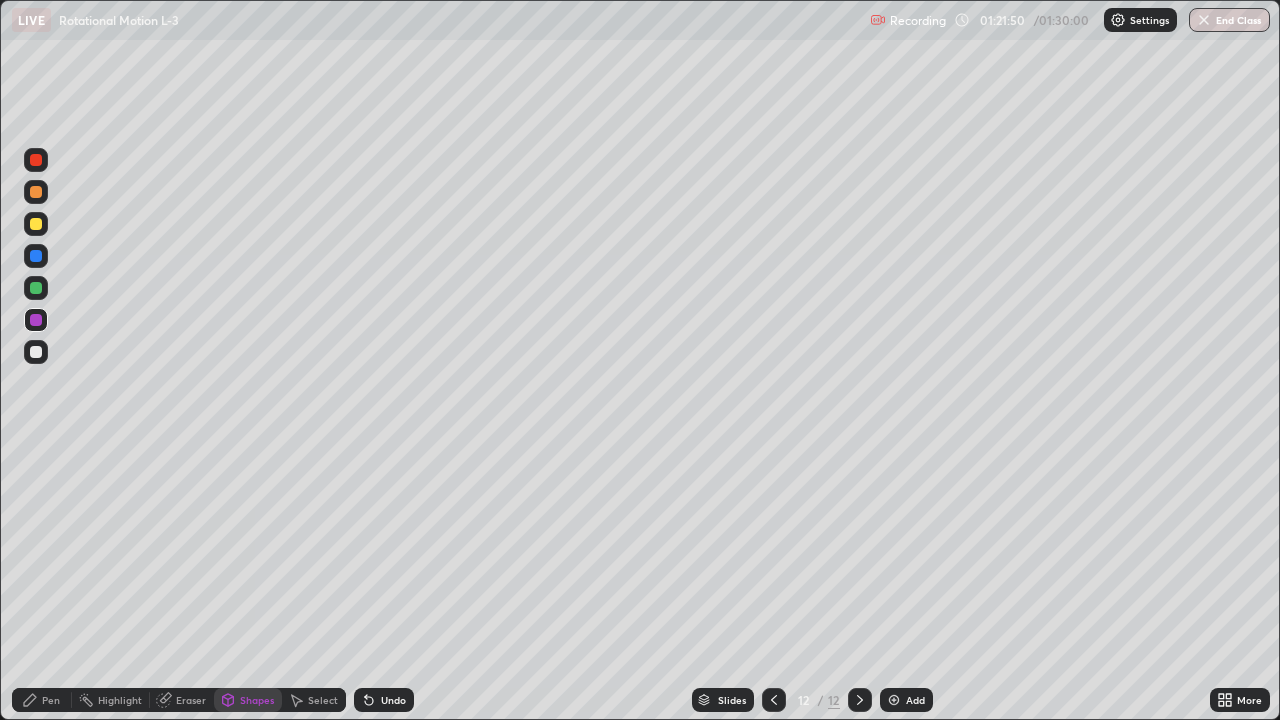 click on "Pen" at bounding box center (51, 700) 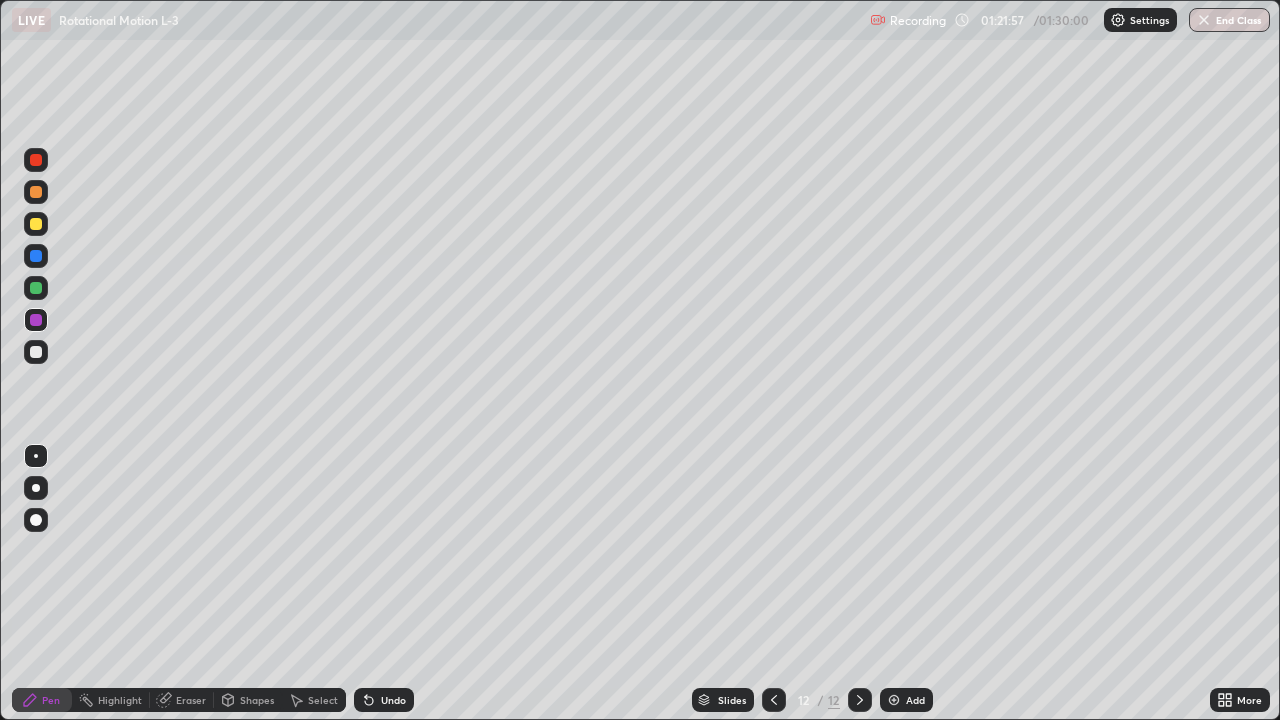 click at bounding box center (36, 256) 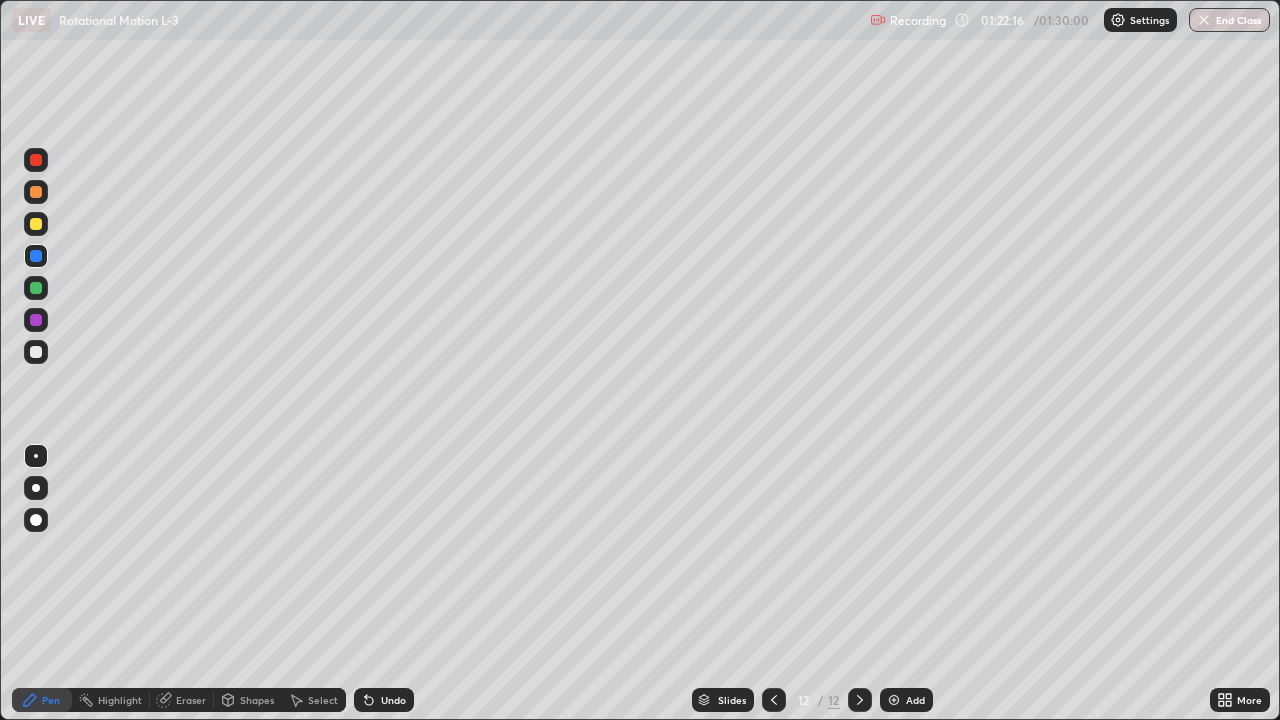 click at bounding box center [36, 352] 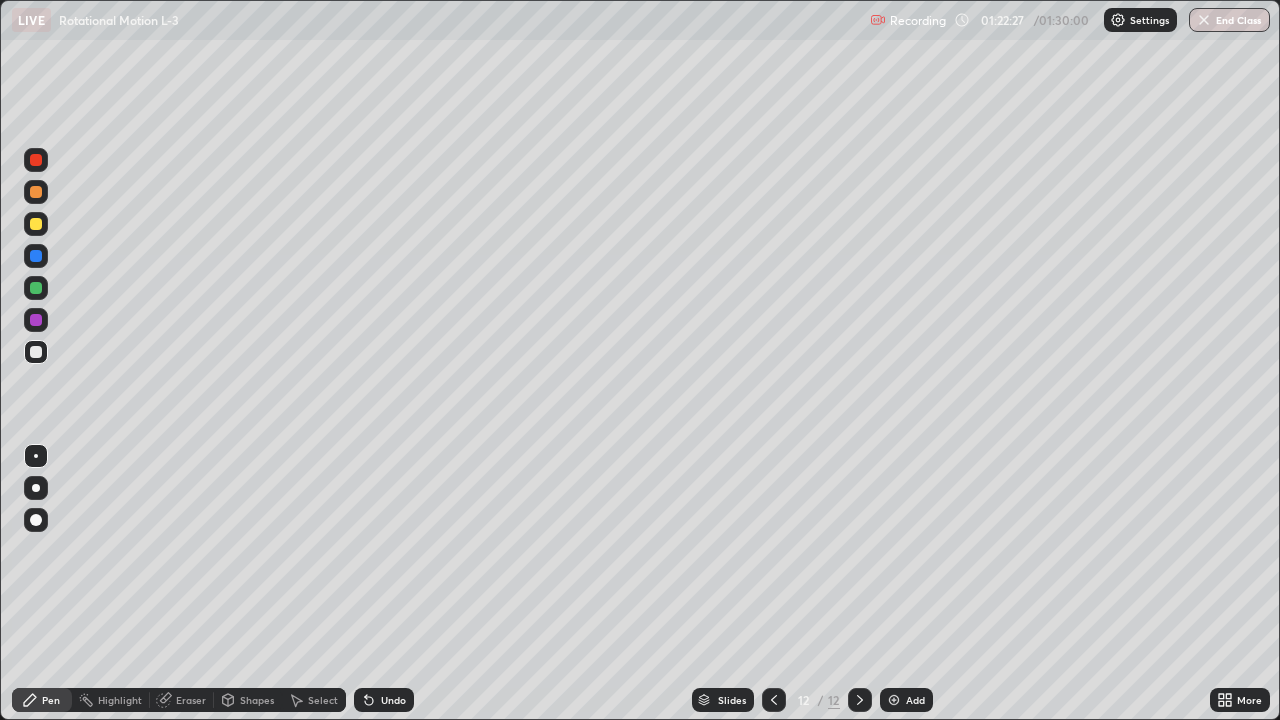 click at bounding box center [36, 224] 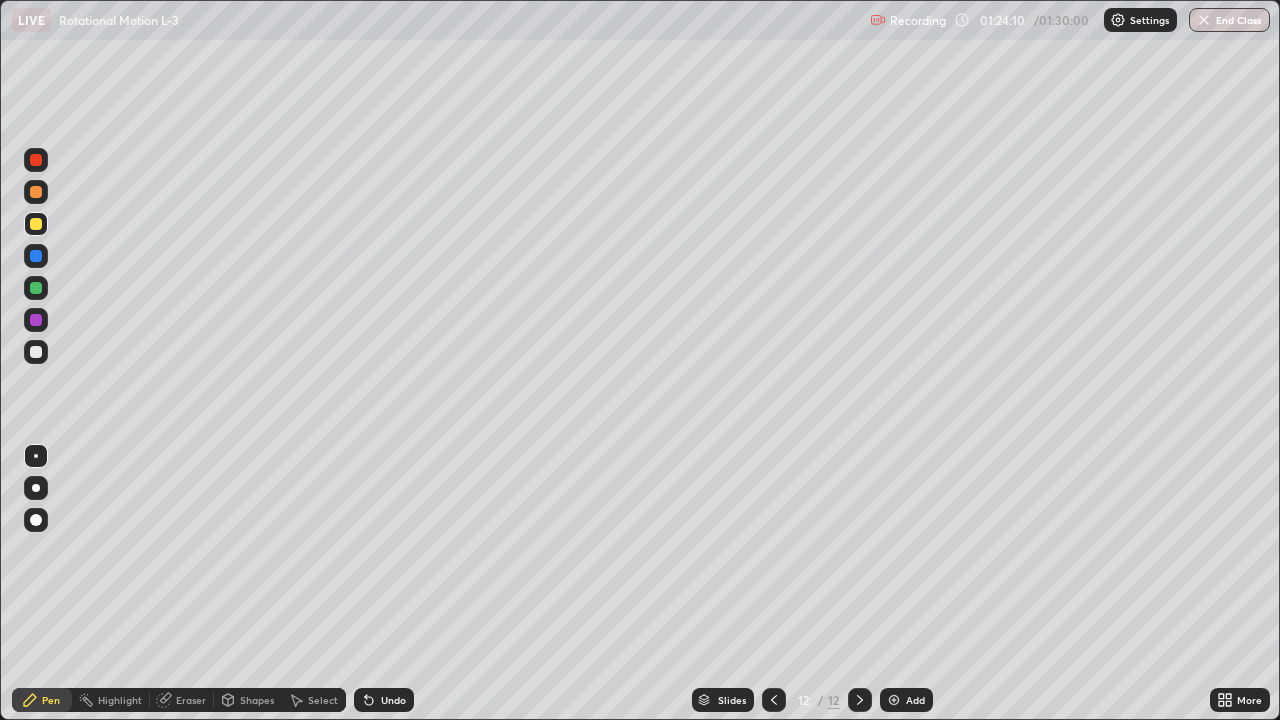 click on "Undo" at bounding box center (384, 700) 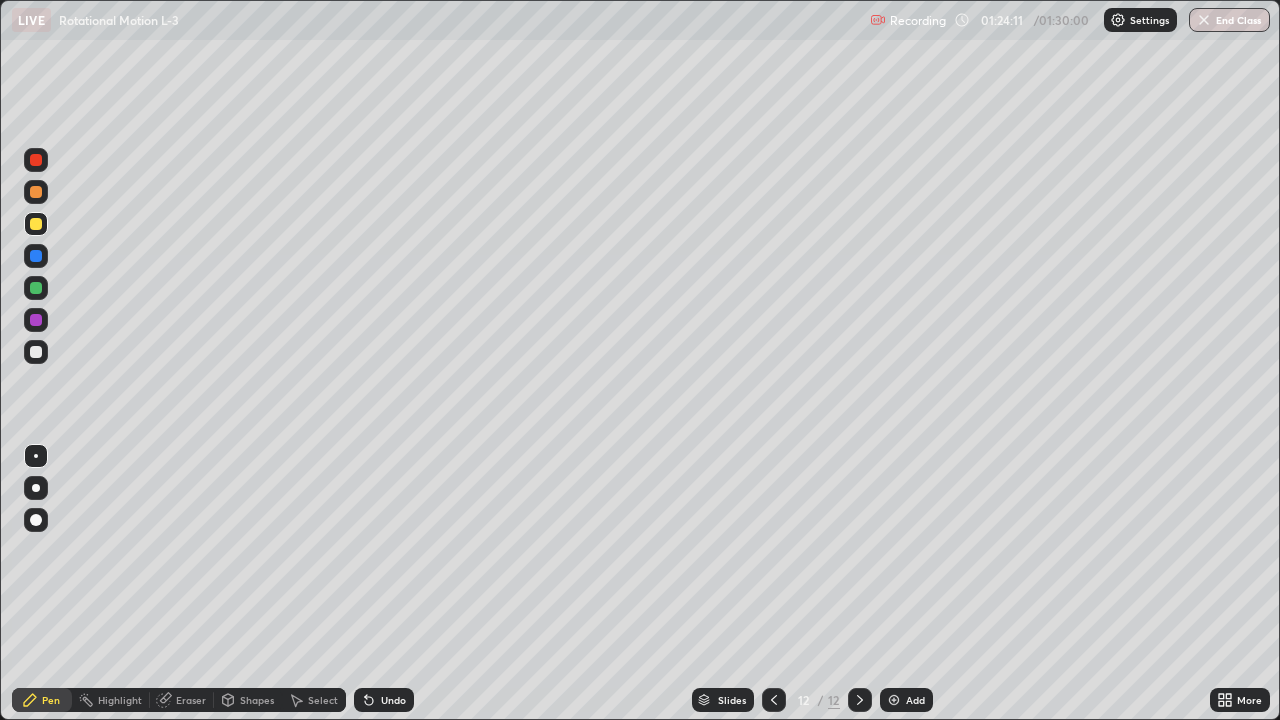 click on "Undo" at bounding box center (393, 700) 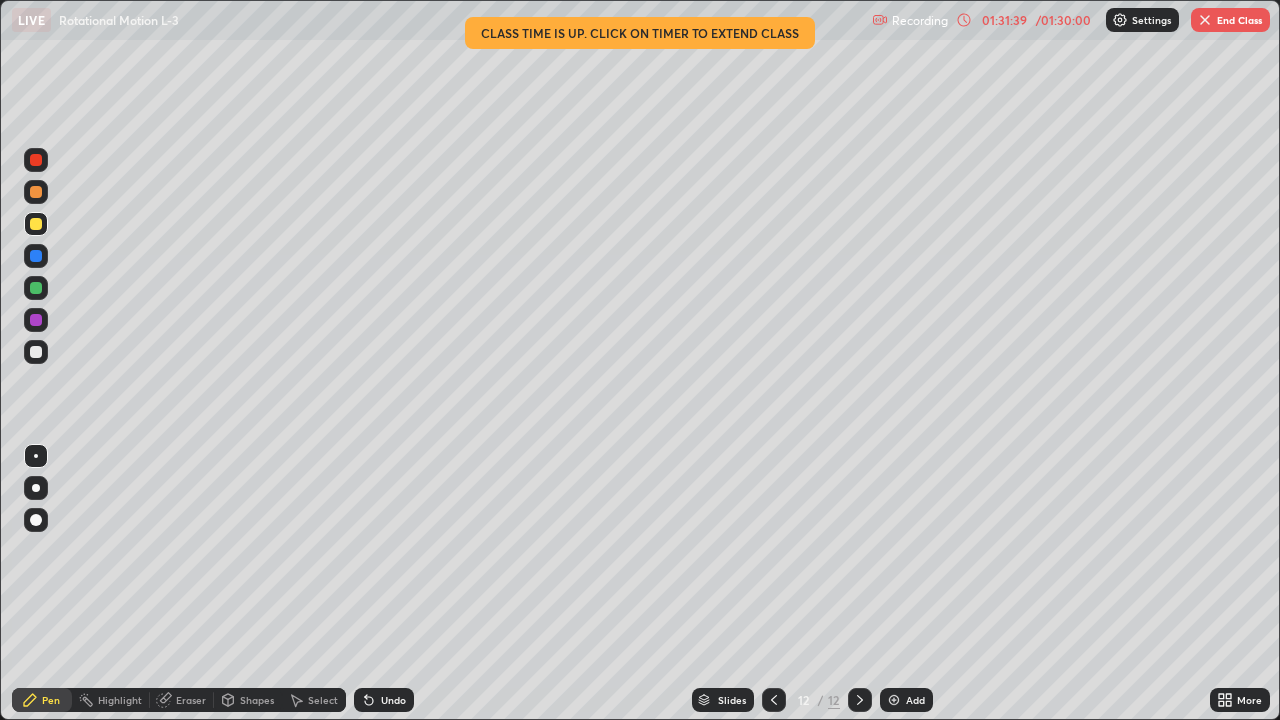 click on "End Class" at bounding box center (1230, 20) 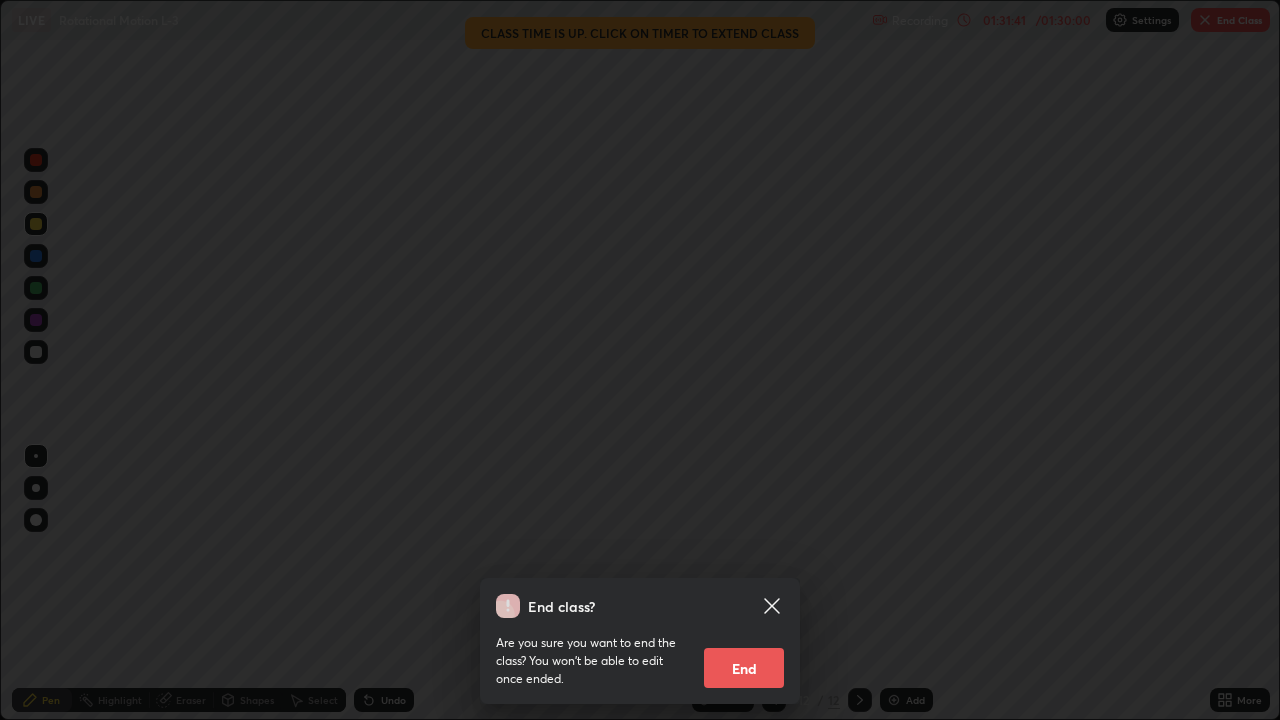 click on "End" at bounding box center (744, 668) 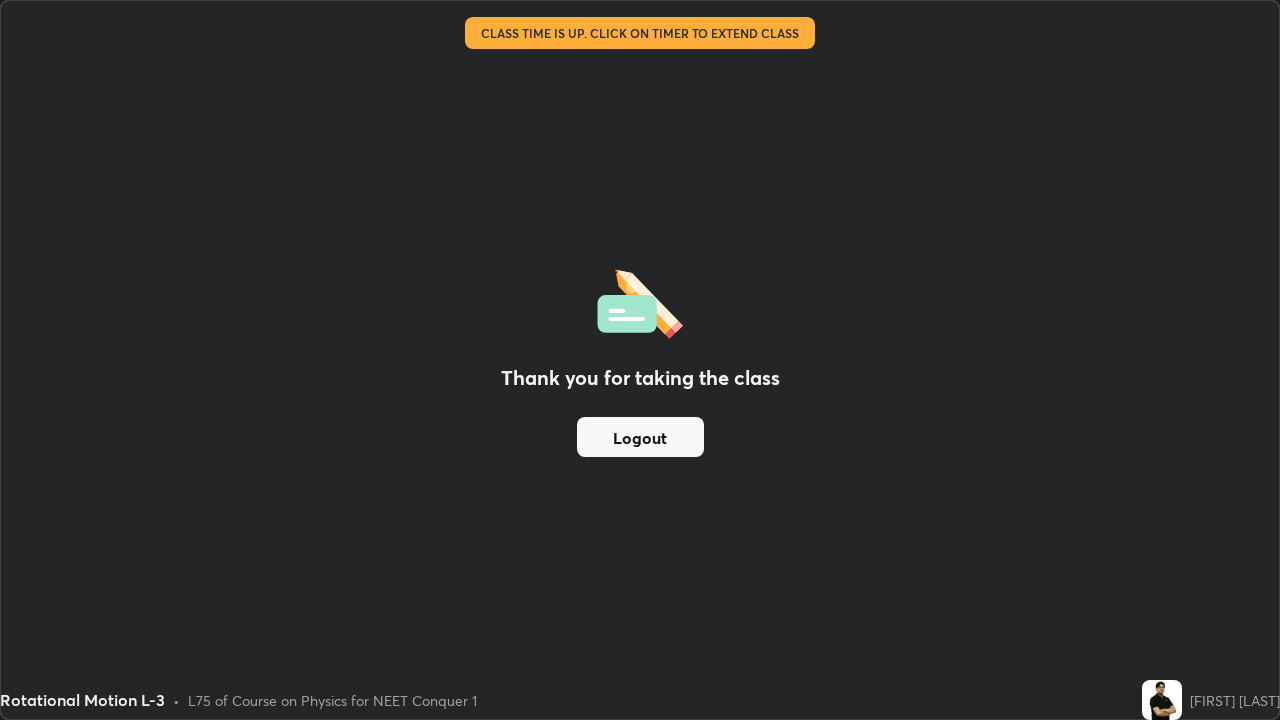 click on "Logout" at bounding box center [640, 437] 